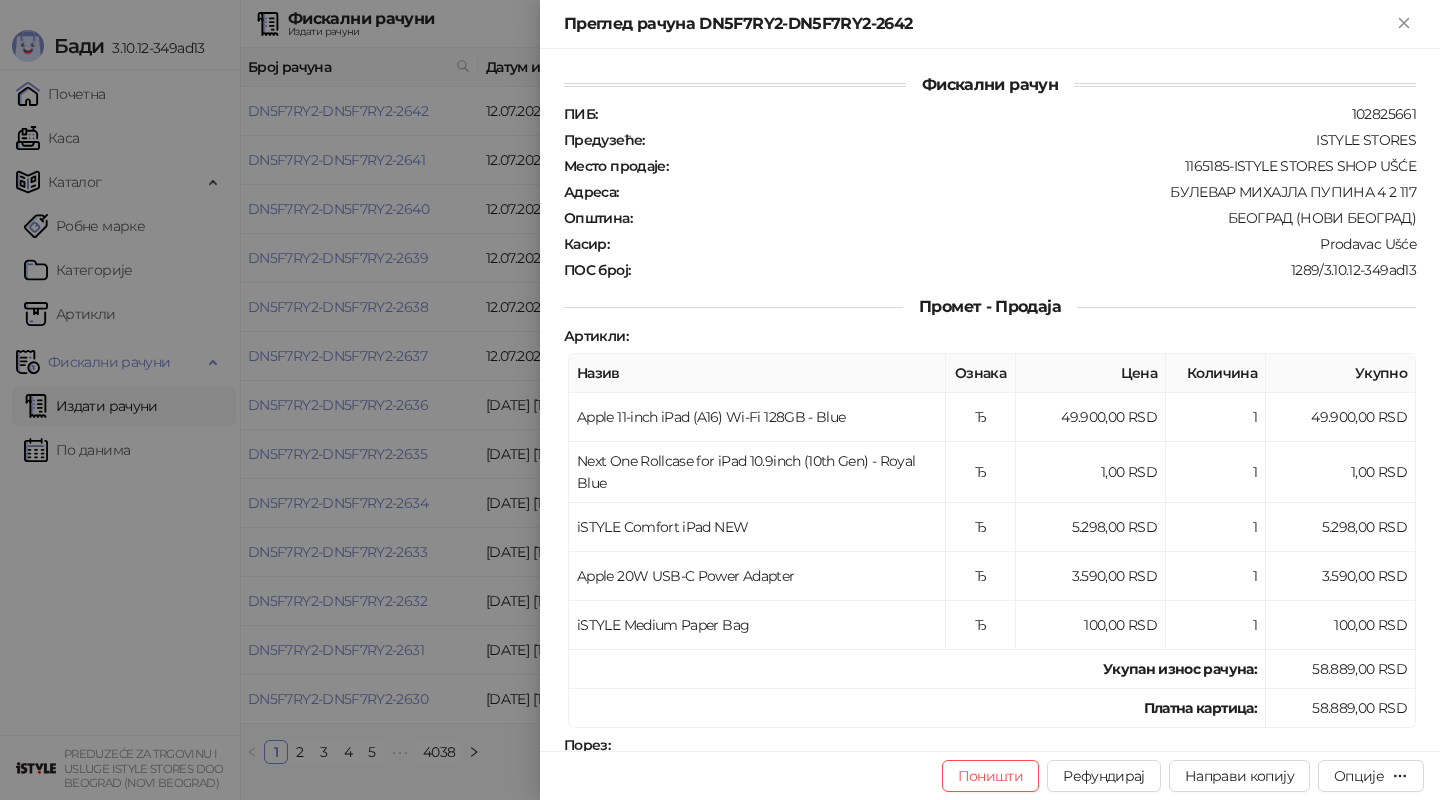 scroll, scrollTop: 0, scrollLeft: 0, axis: both 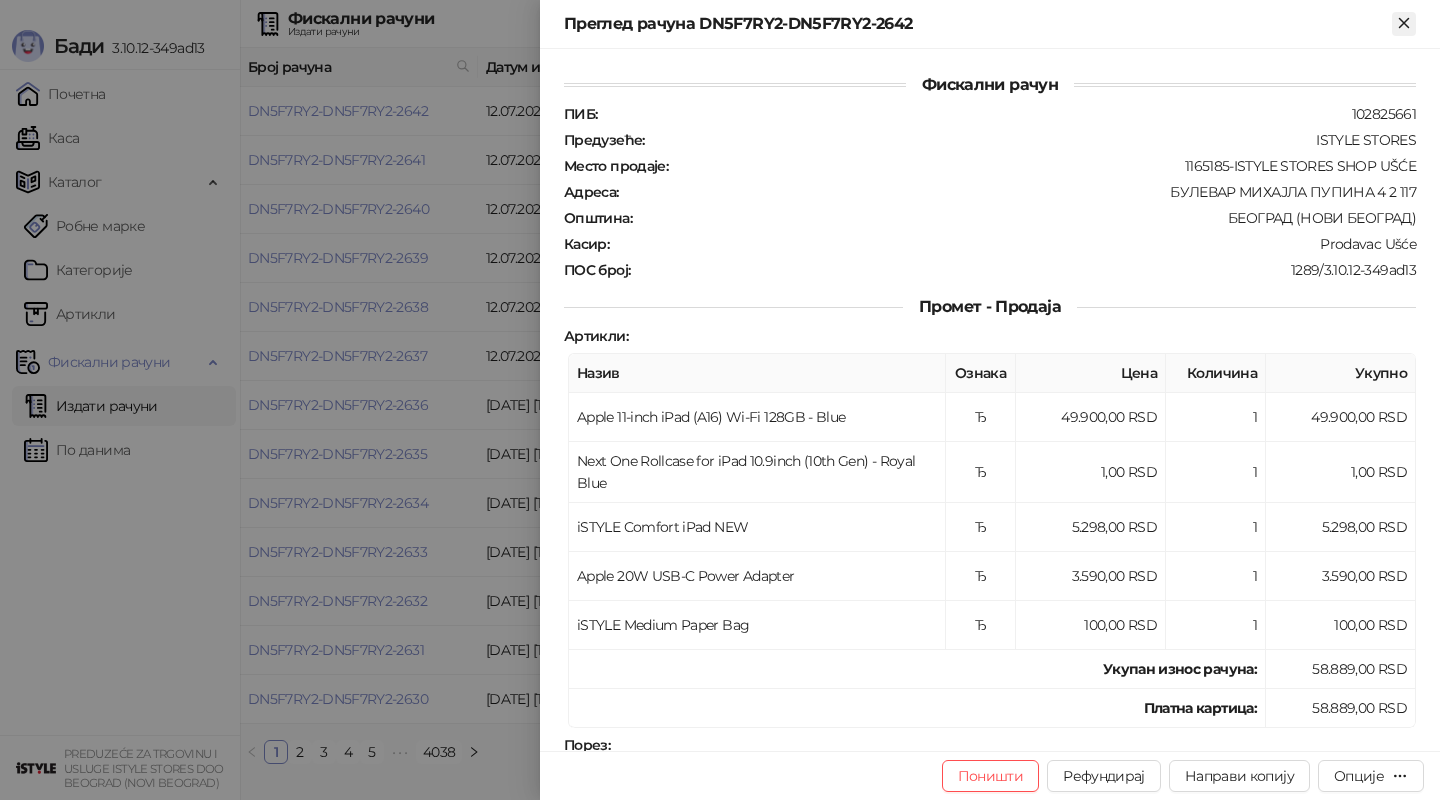 click 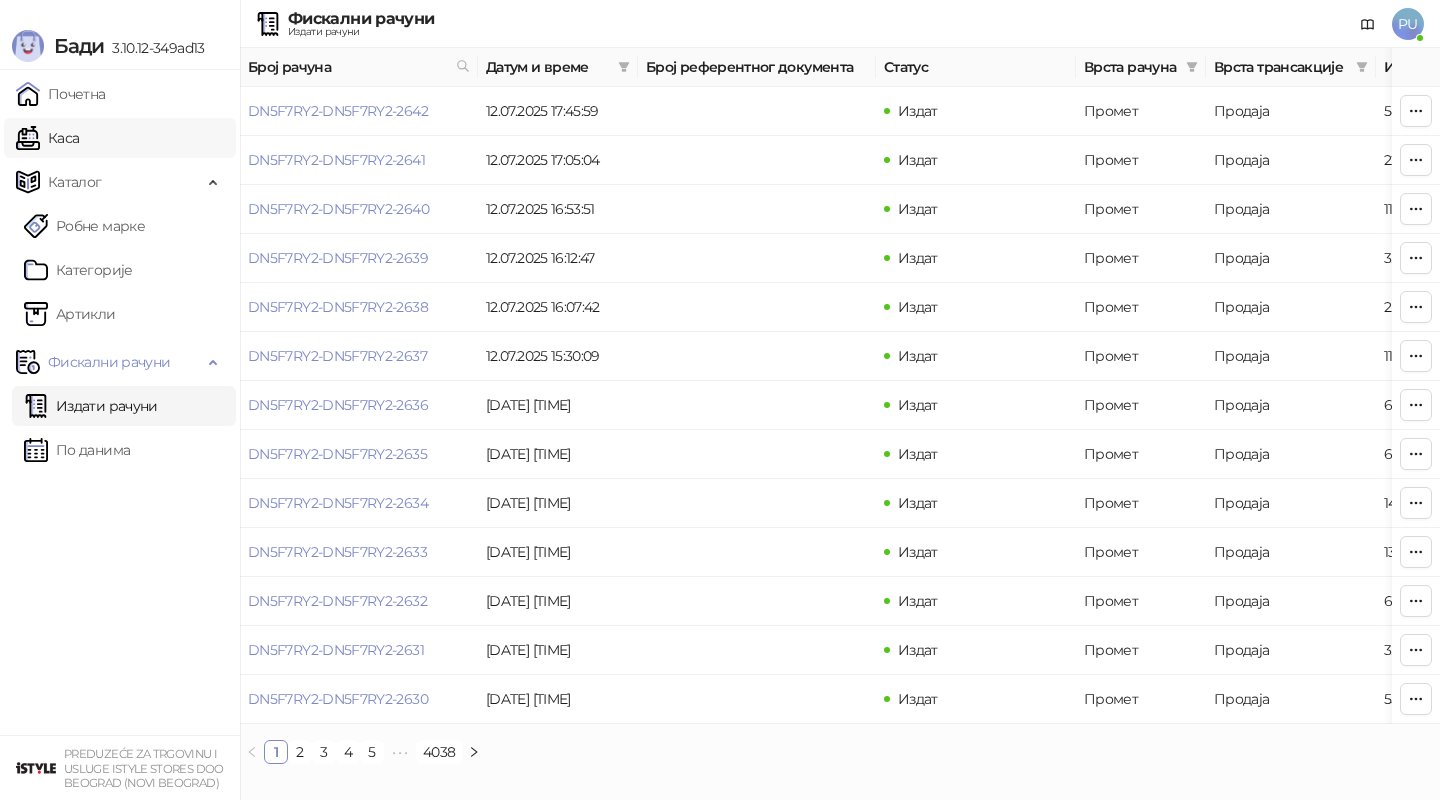 click on "Каса" at bounding box center [47, 138] 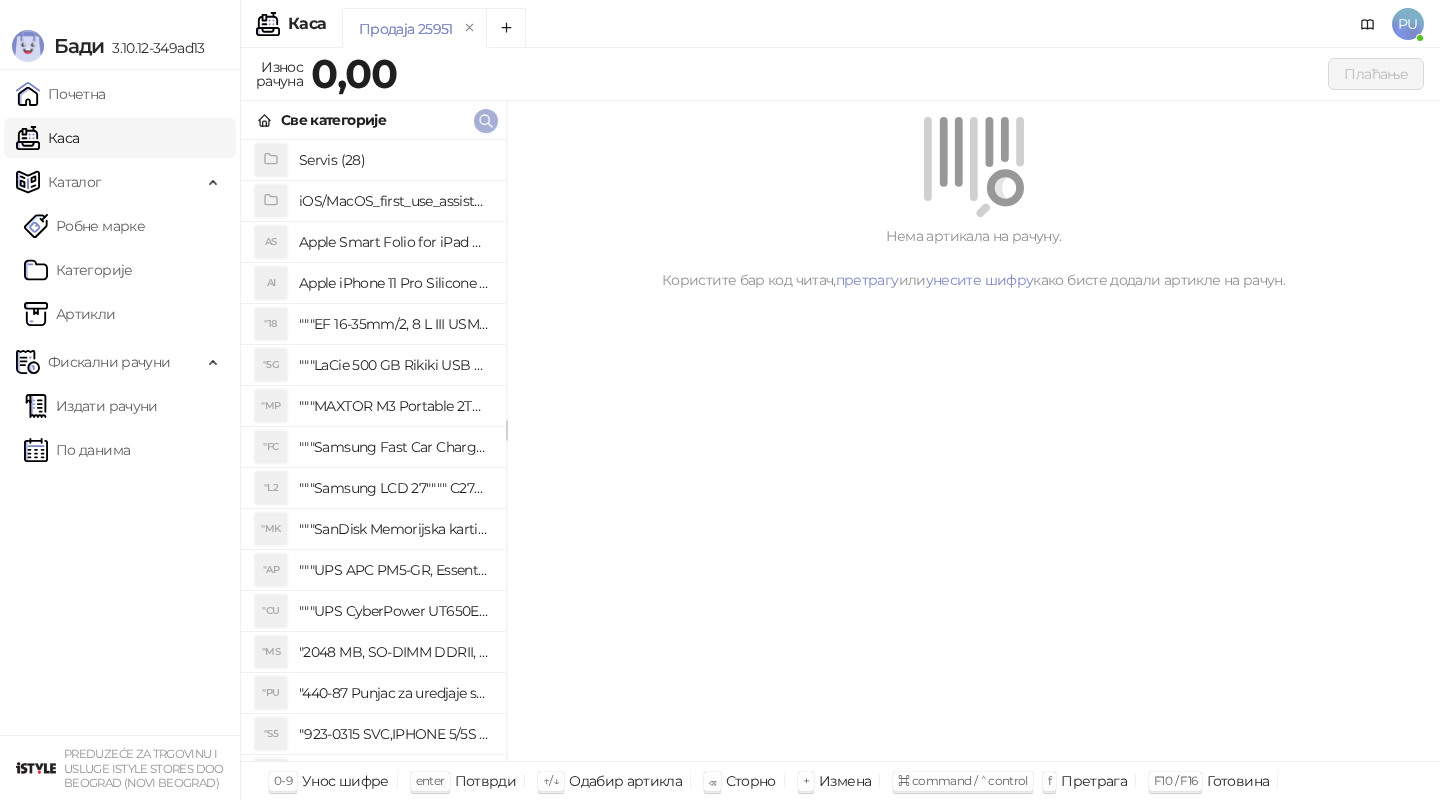 click 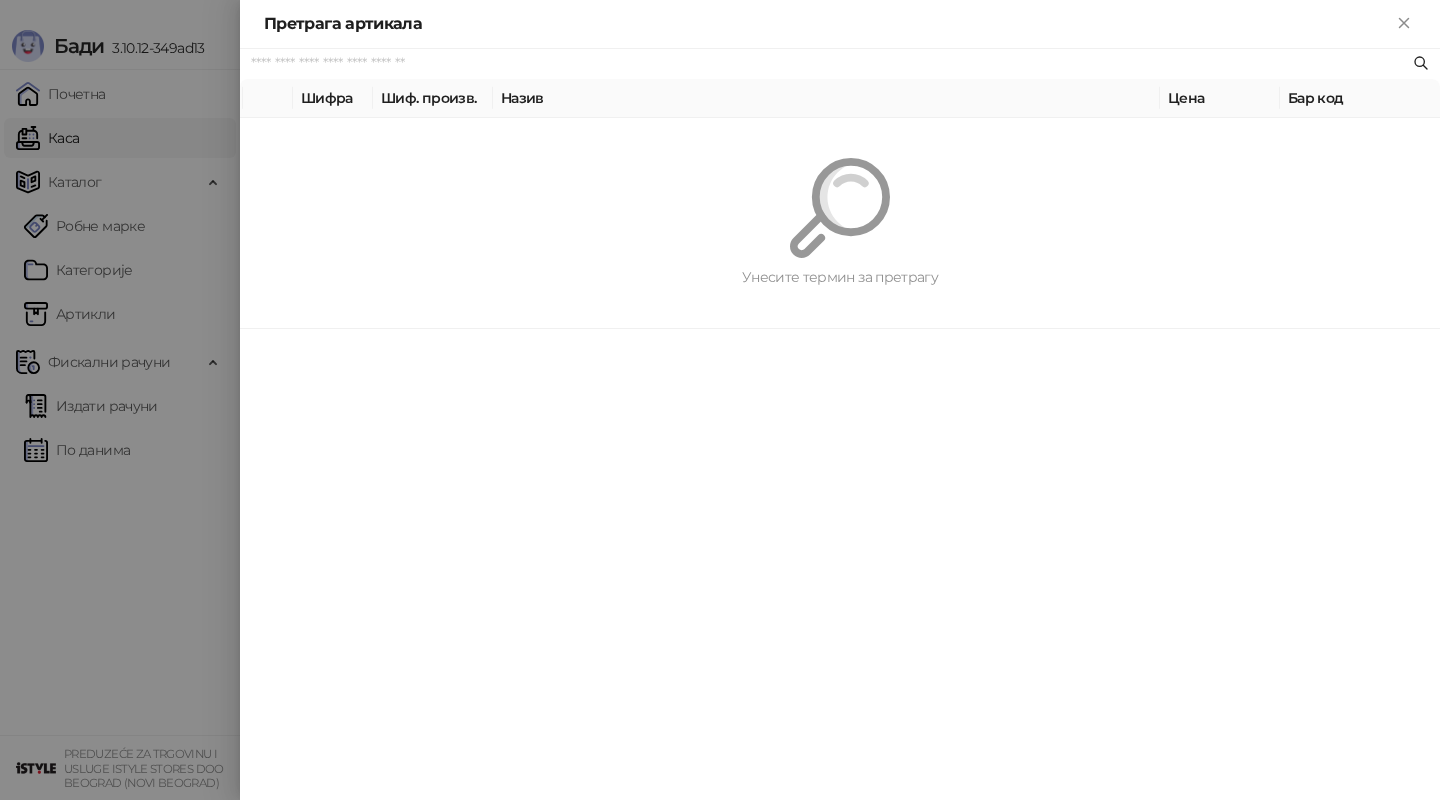 paste on "**********" 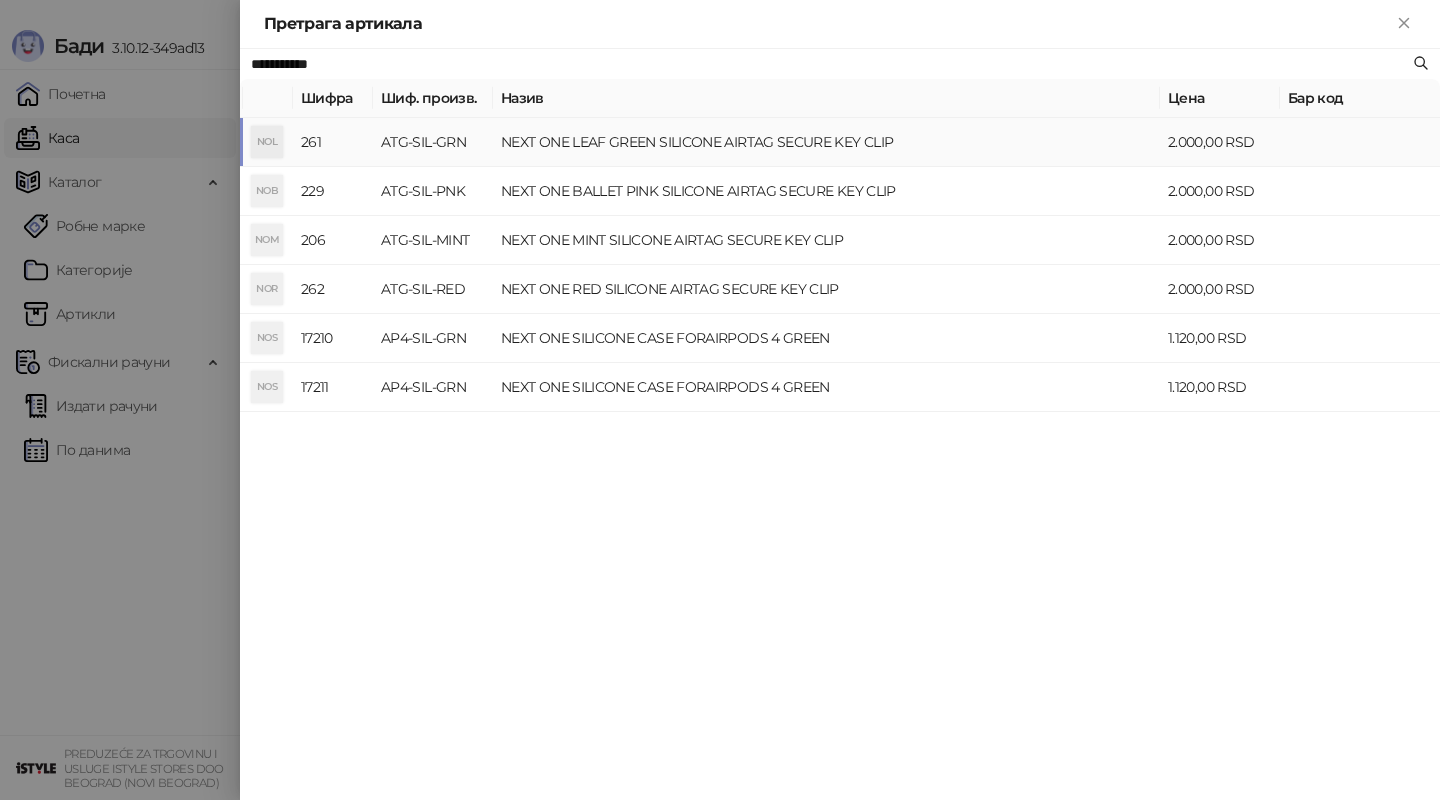 click on "NEXT ONE LEAF GREEN SILICONE AIRTAG SECURE KEY CLIP" at bounding box center (826, 142) 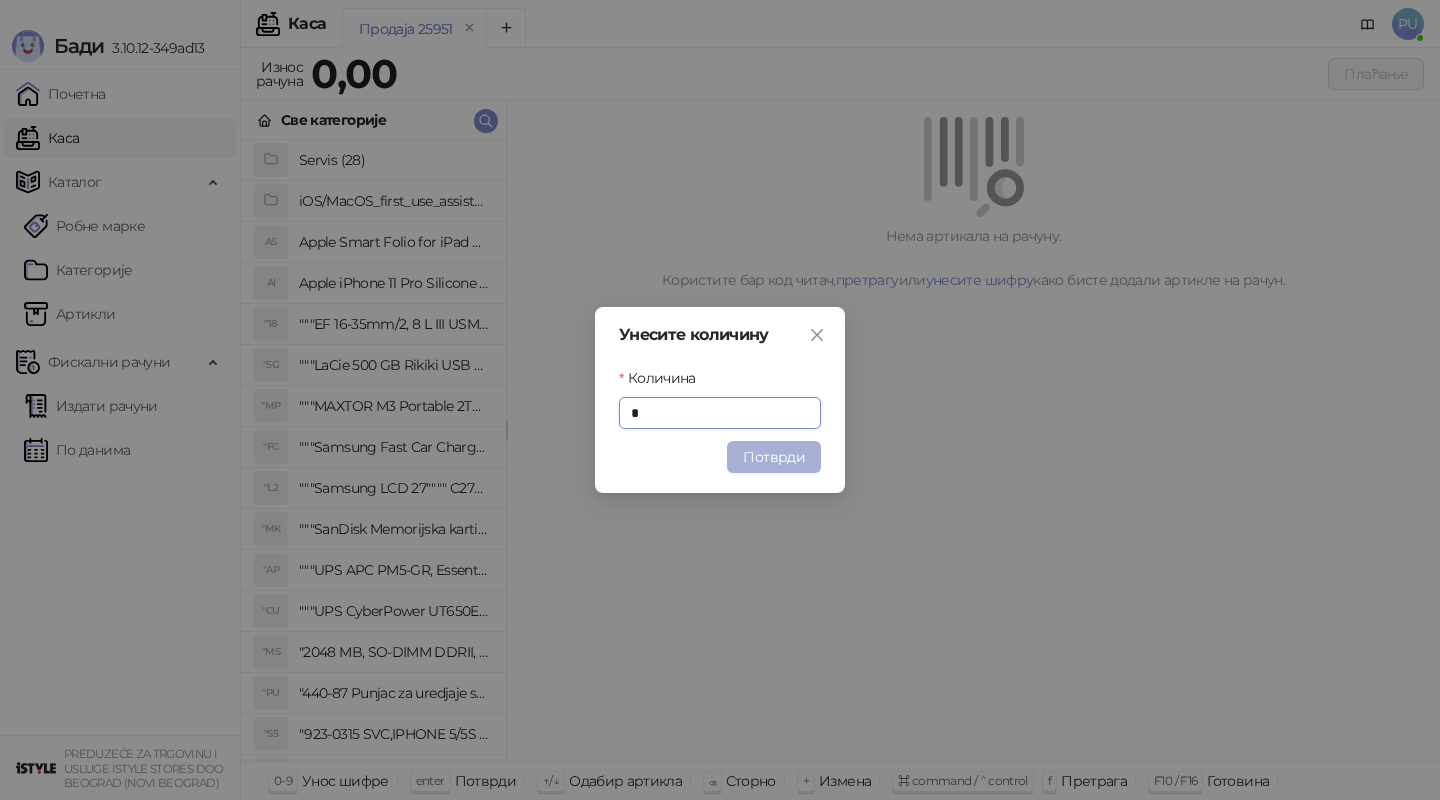 click on "Потврди" at bounding box center [774, 457] 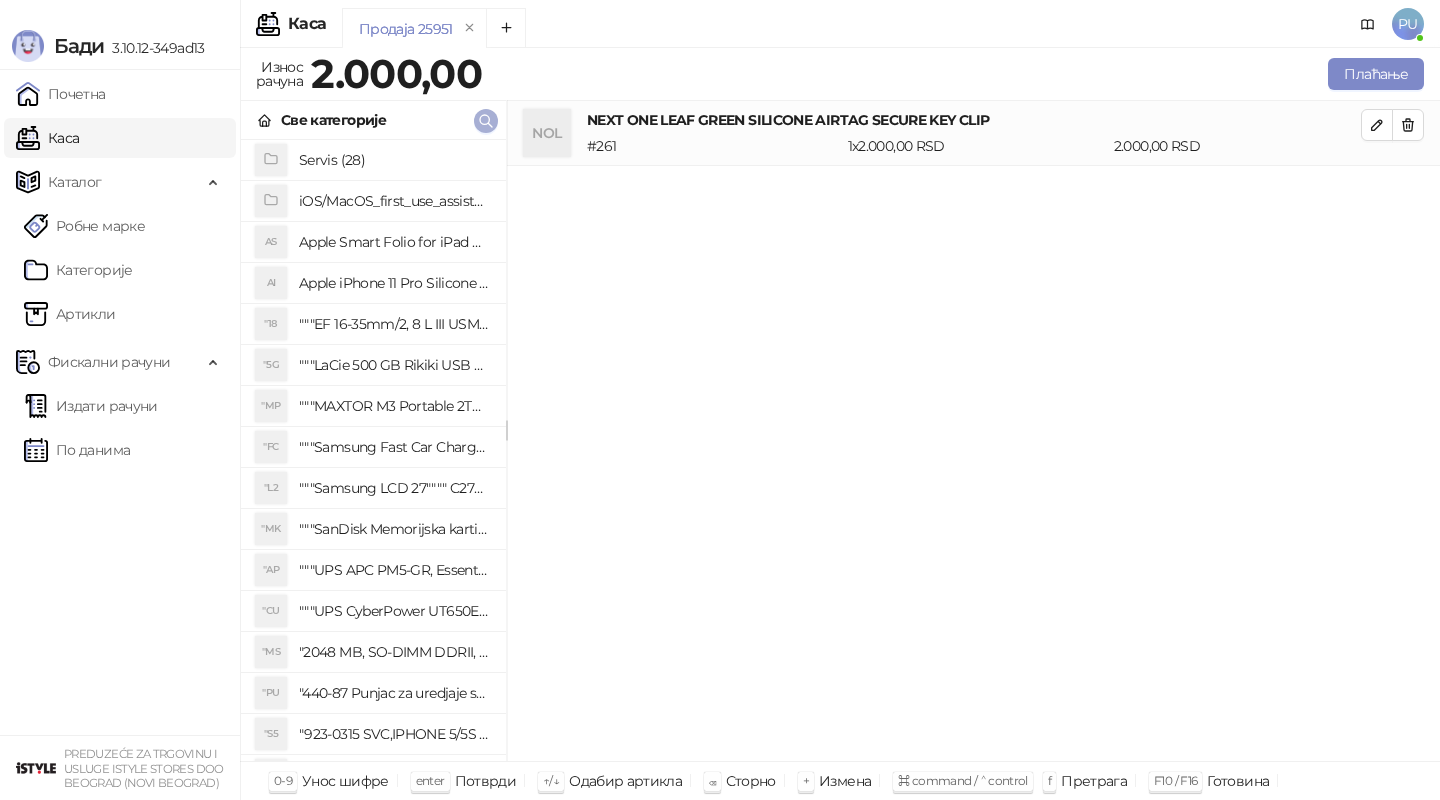 click 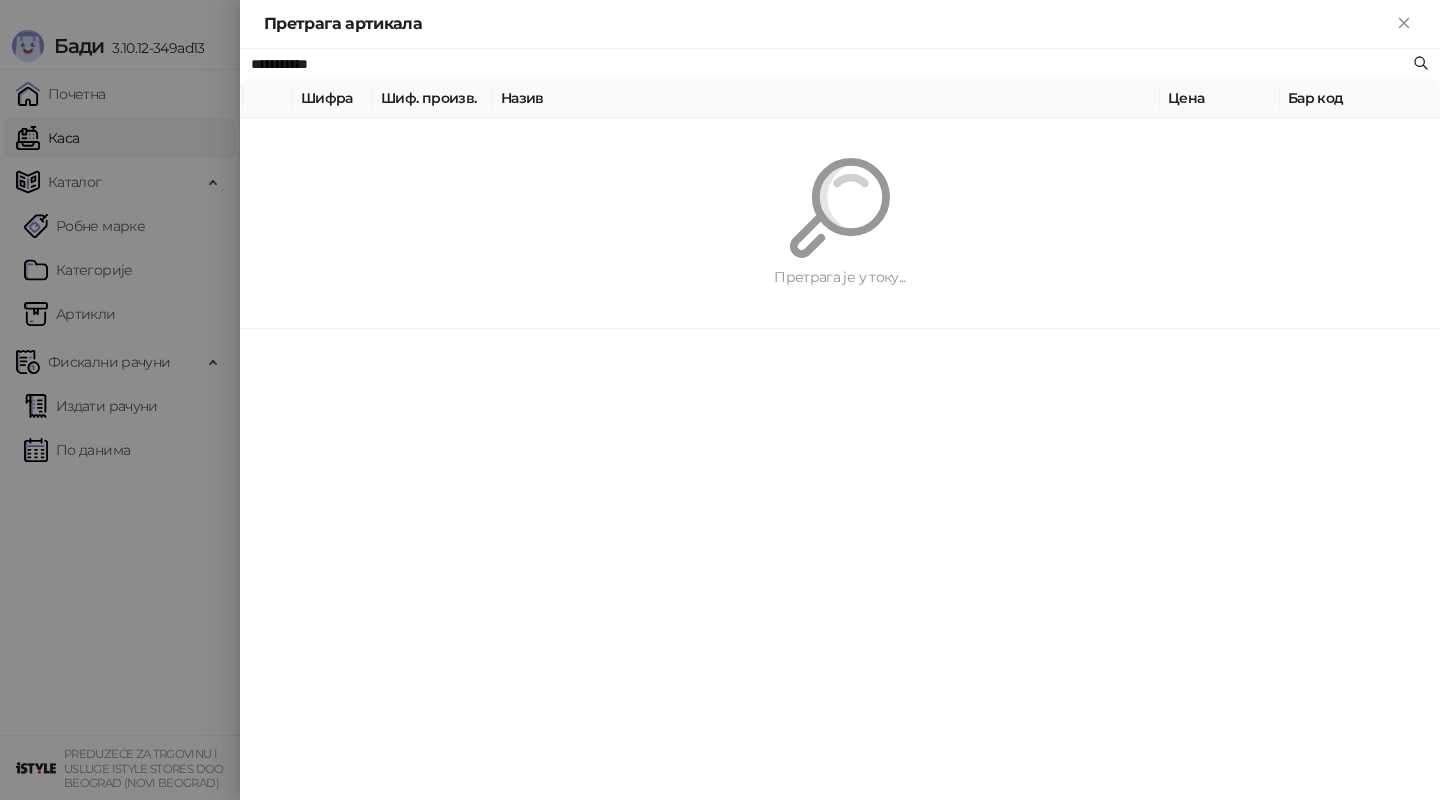 paste 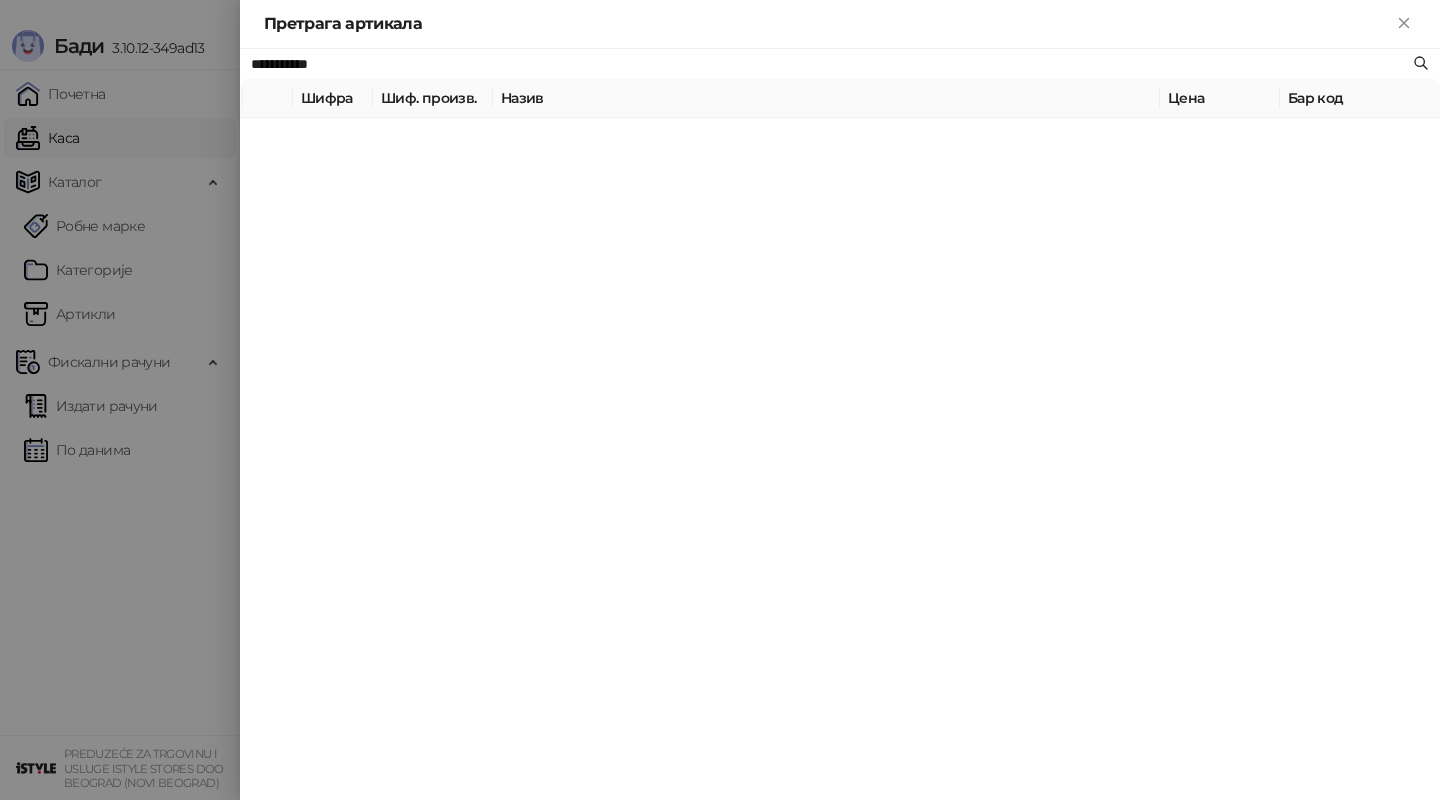 click on "**********" at bounding box center [840, 424] 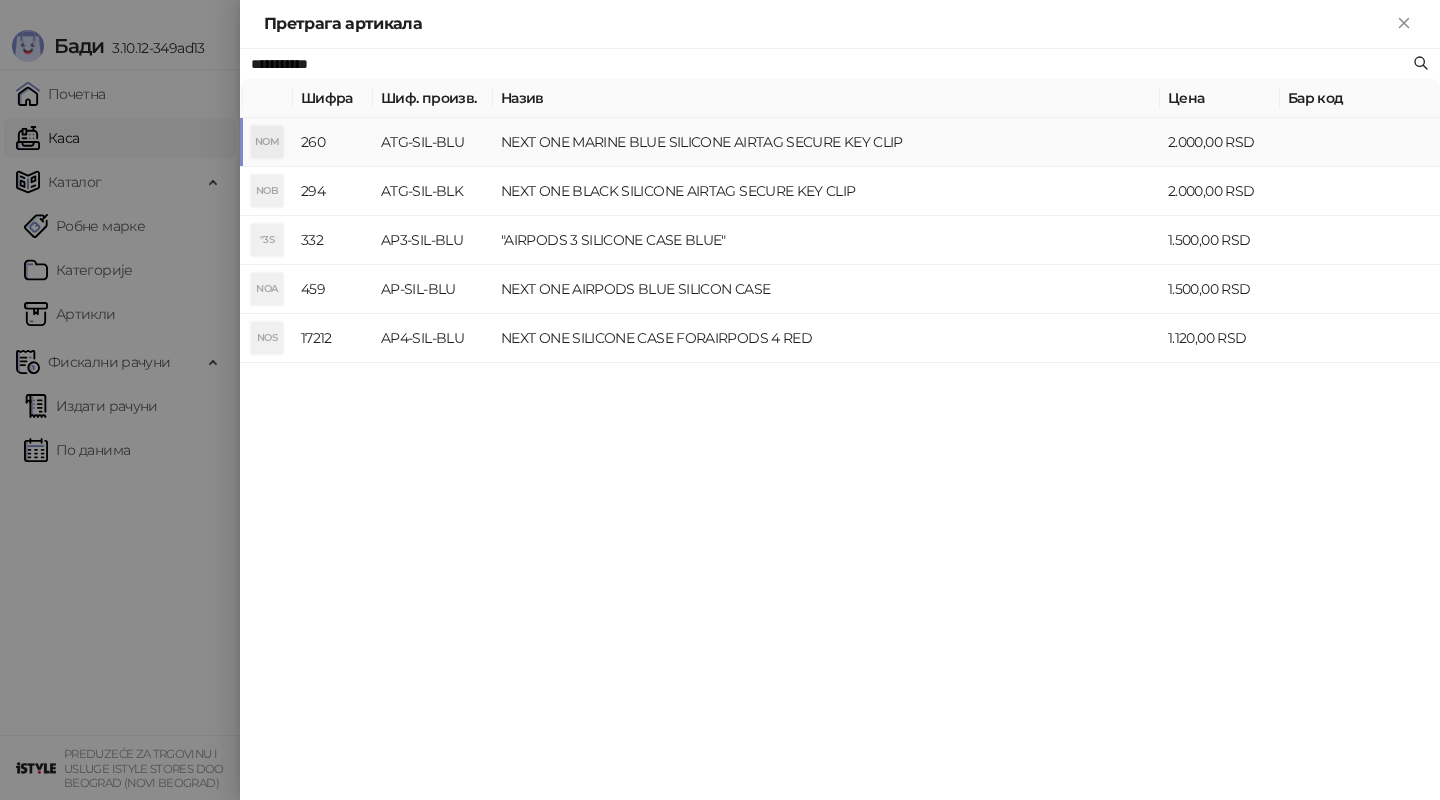 click on "NEXT ONE MARINE BLUE SILICONE AIRTAG SECURE KEY CLIP" at bounding box center (826, 142) 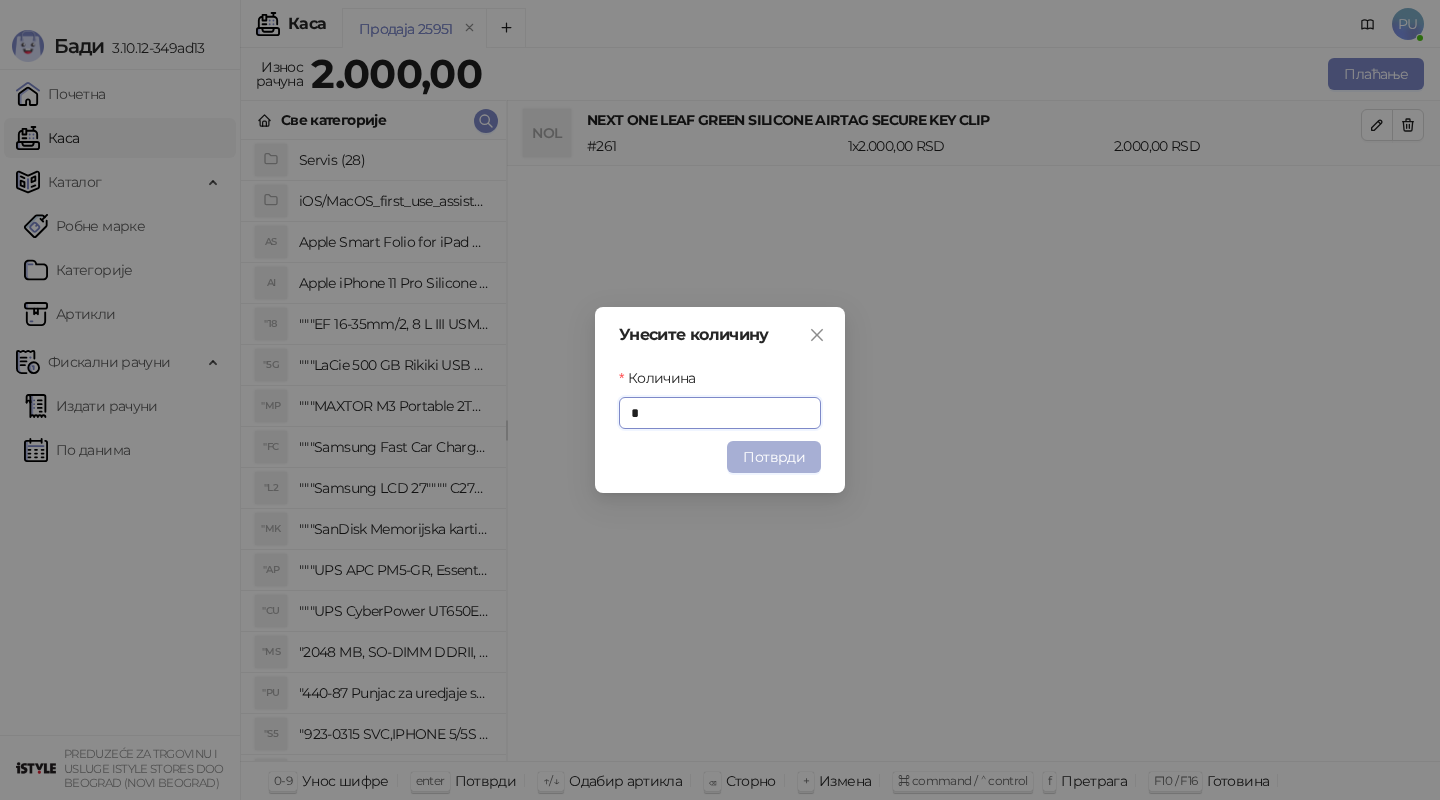 click on "Потврди" at bounding box center (774, 457) 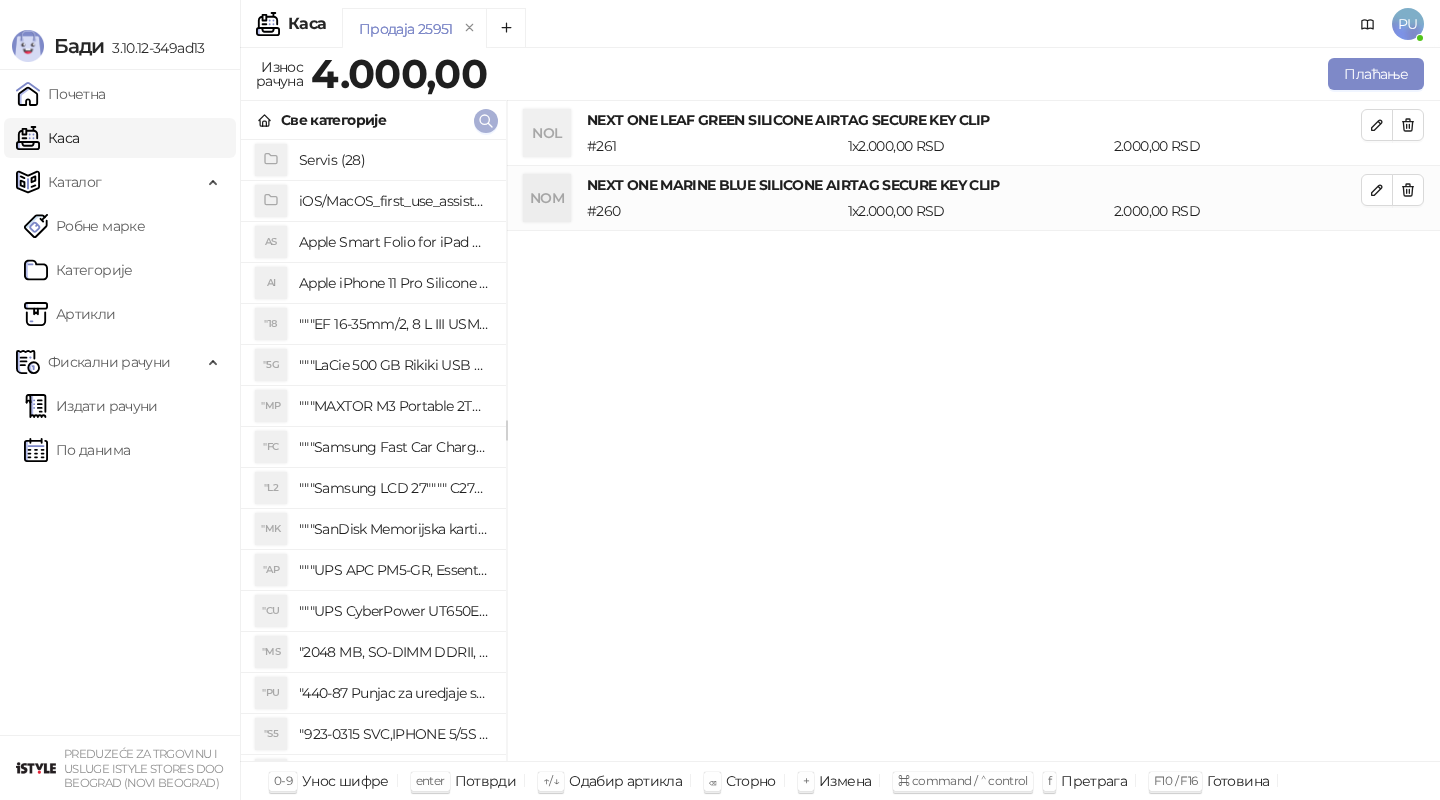 click 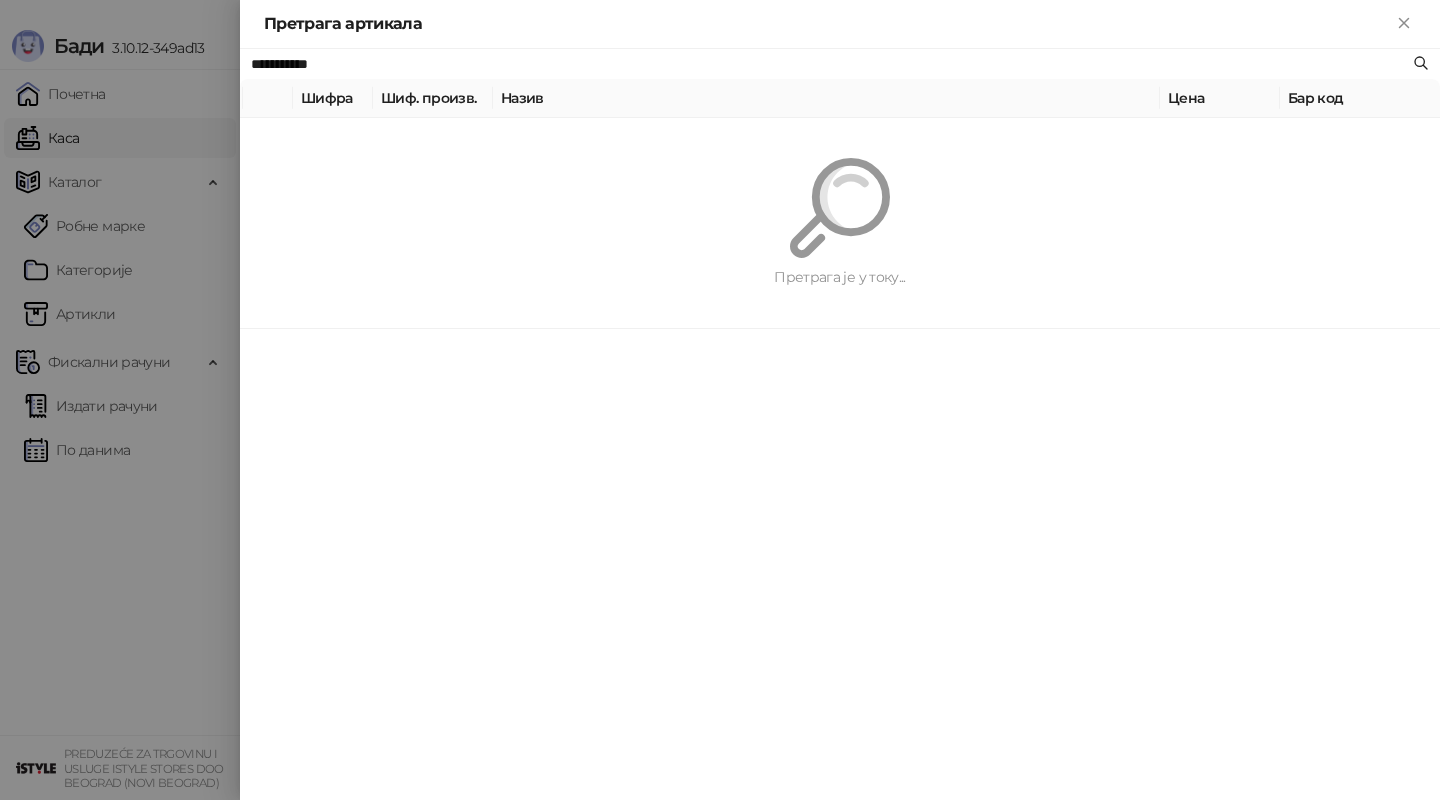 paste 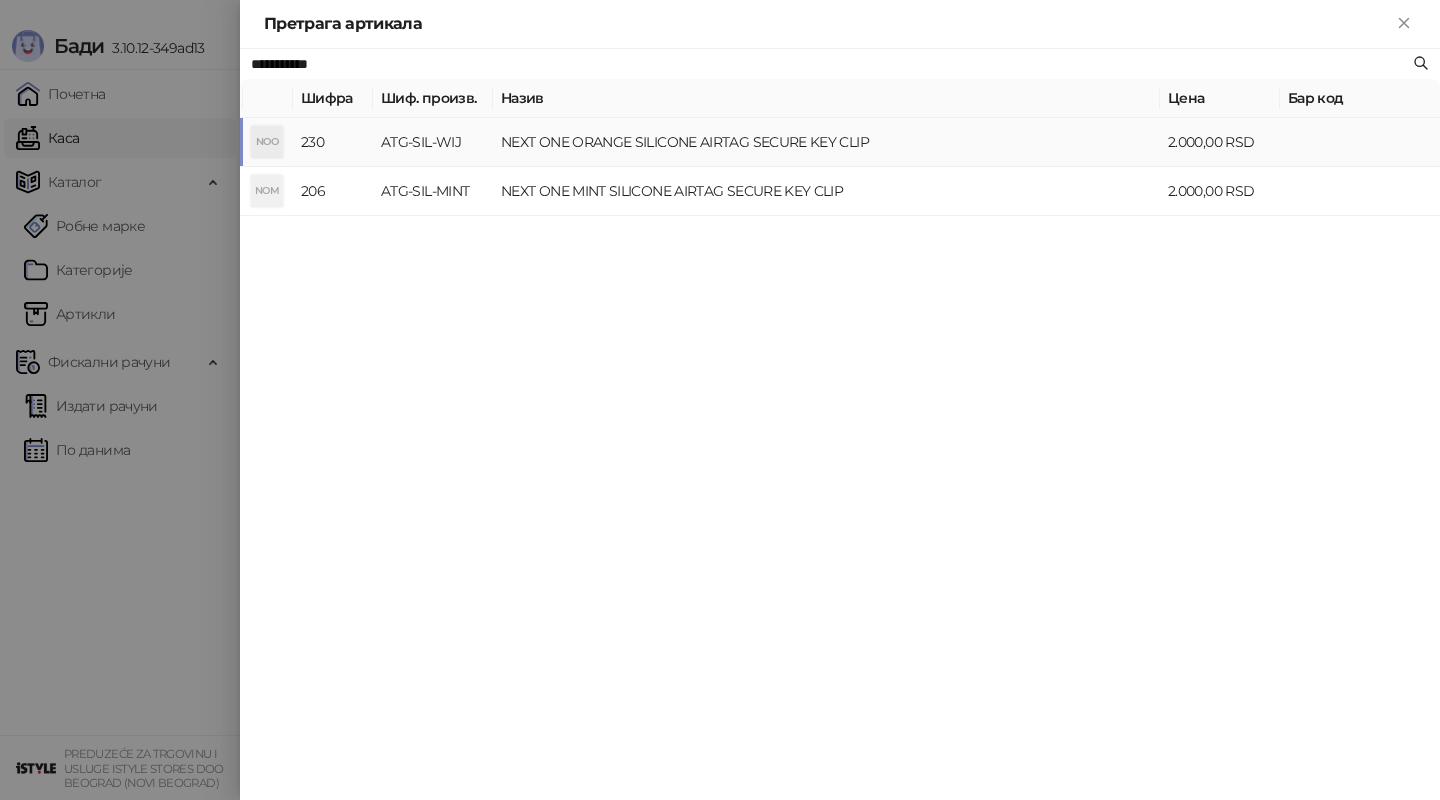 click on "NEXT ONE ORANGE SILICONE AIRTAG SECURE KEY CLIP" at bounding box center [826, 142] 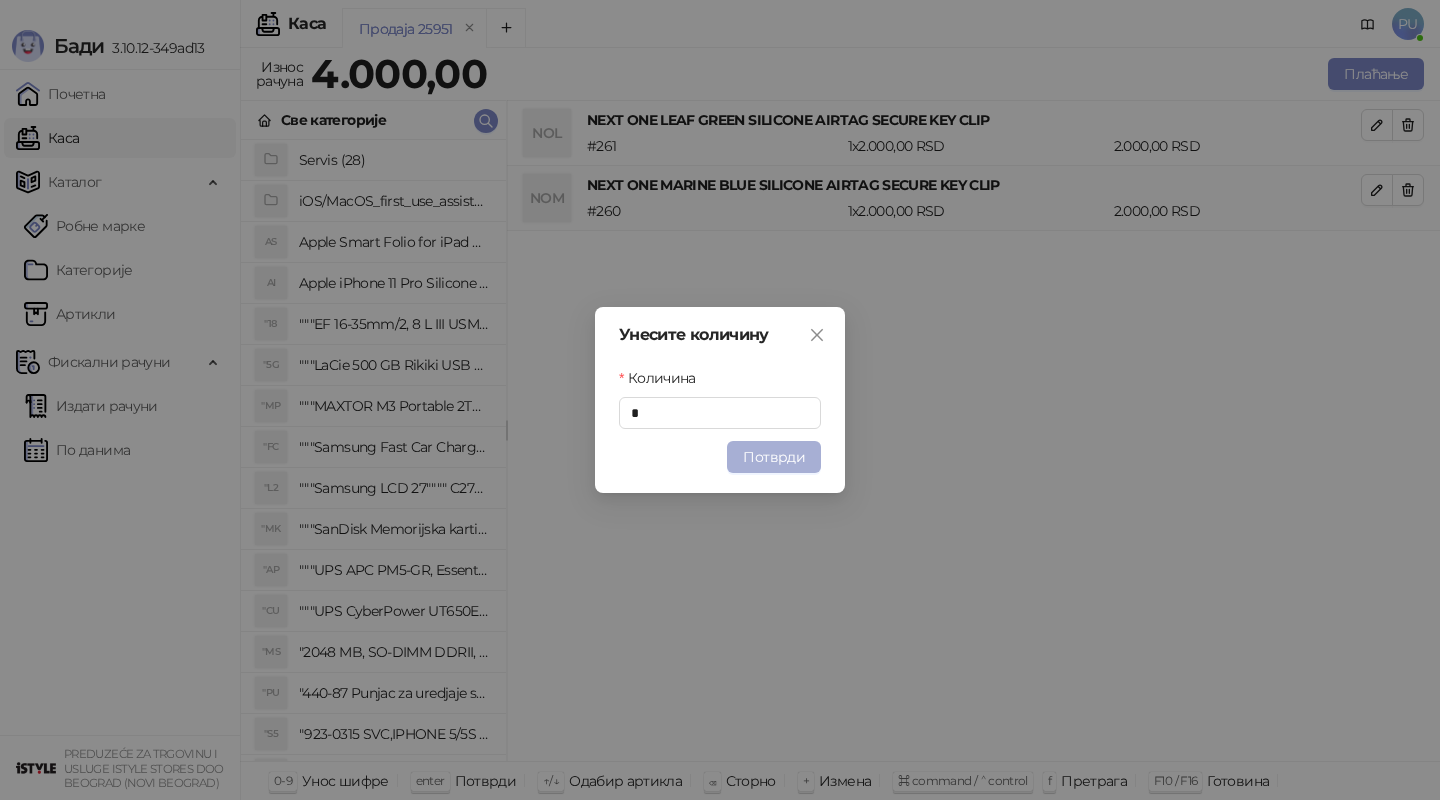 click on "Потврди" at bounding box center (774, 457) 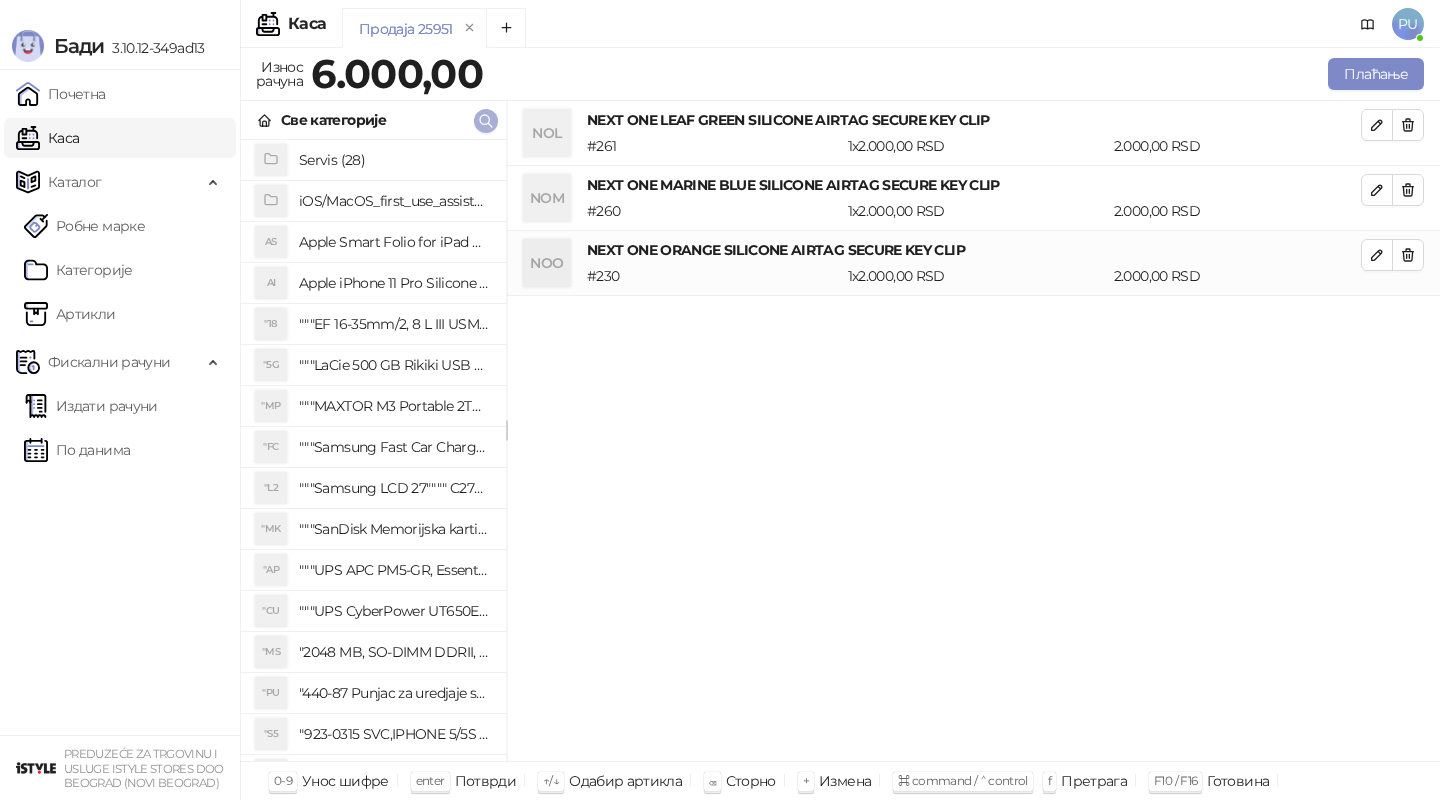 click at bounding box center [486, 121] 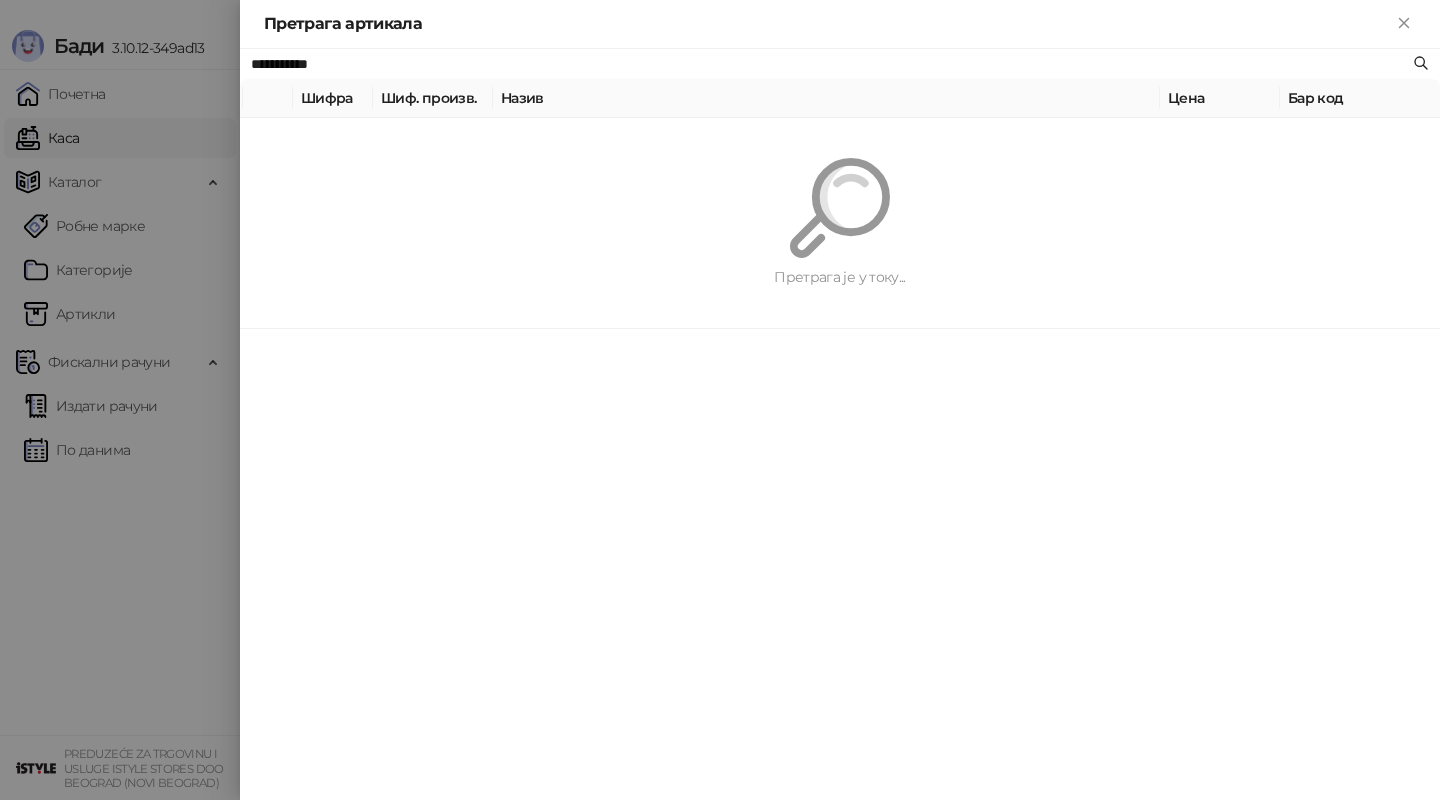paste on "********" 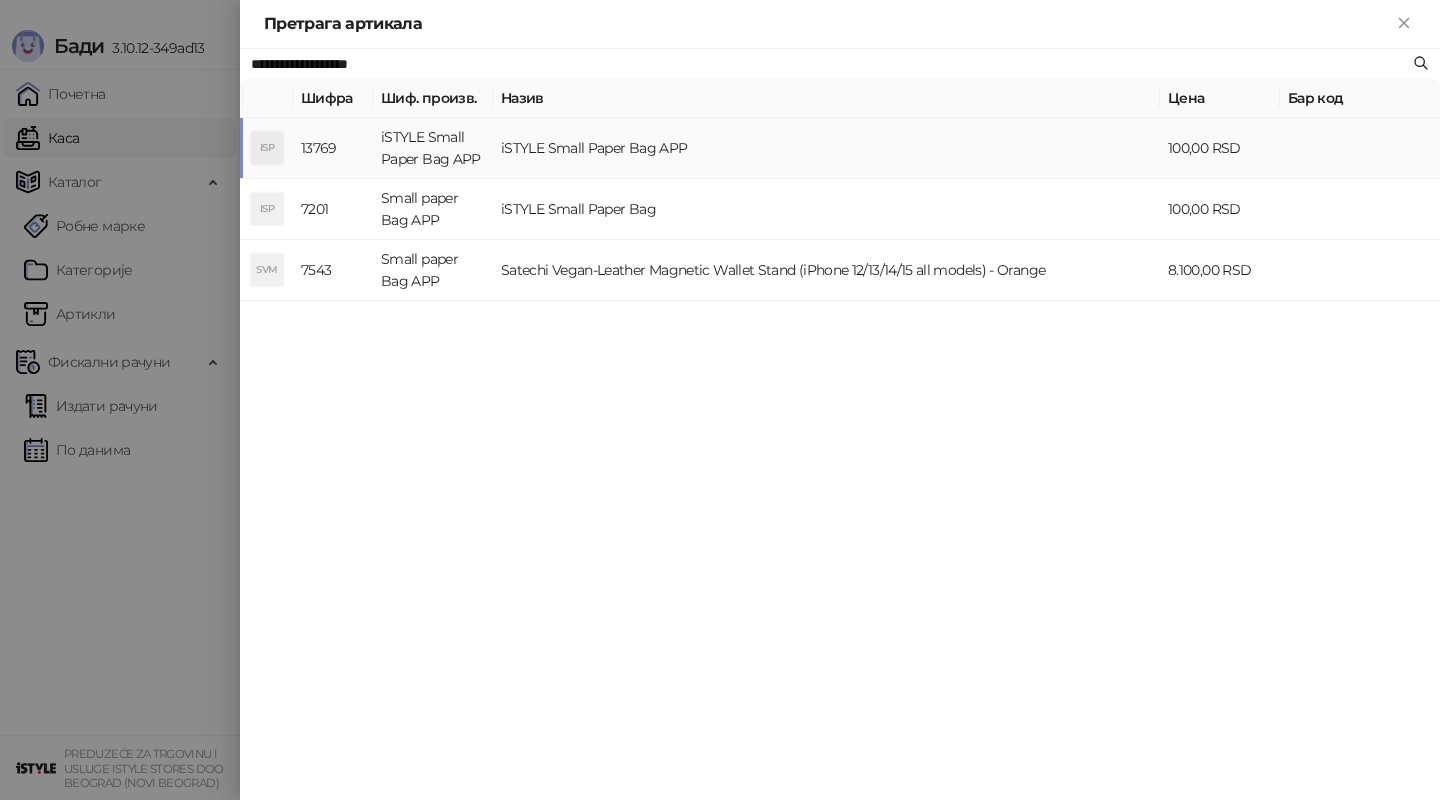 type on "**********" 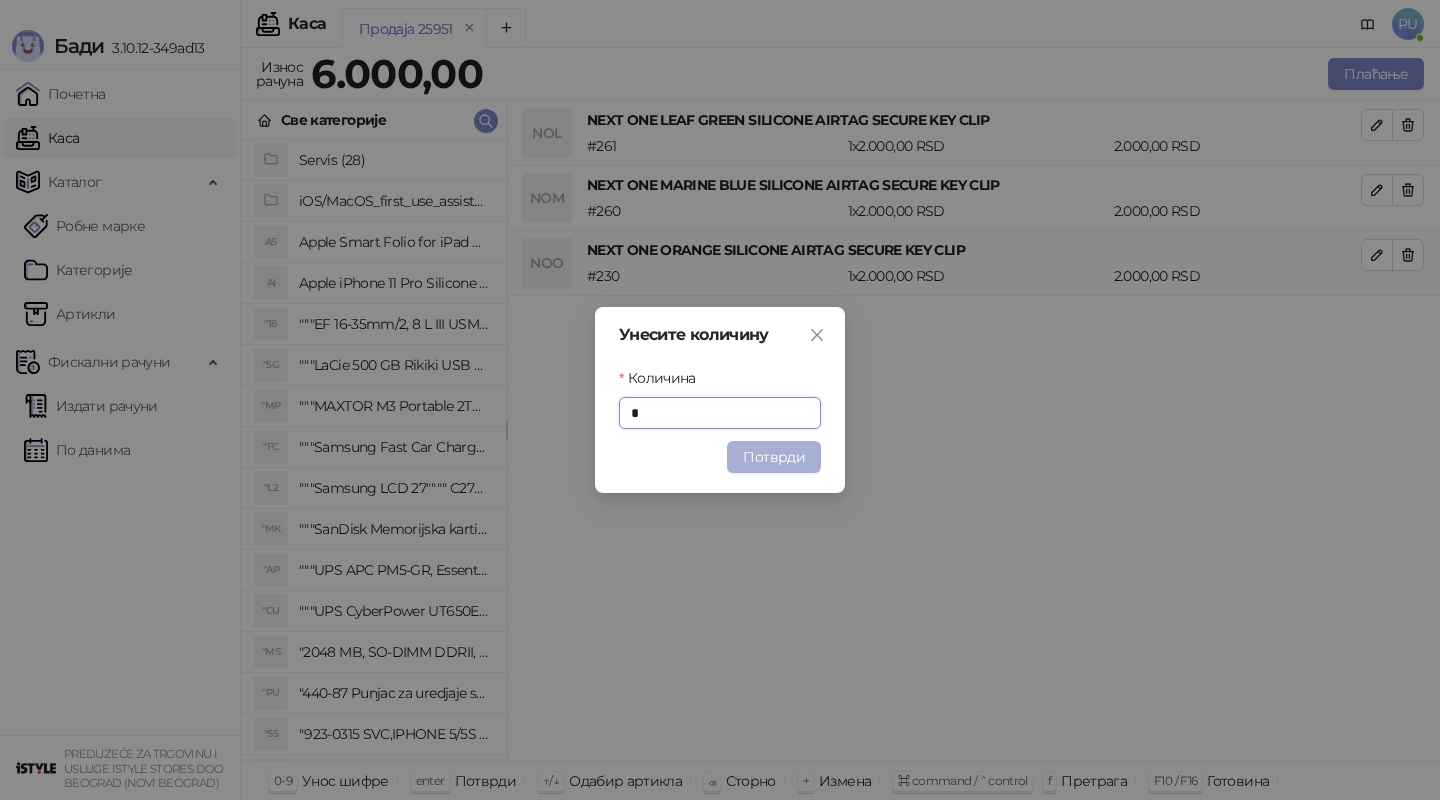 click on "Потврди" at bounding box center (774, 457) 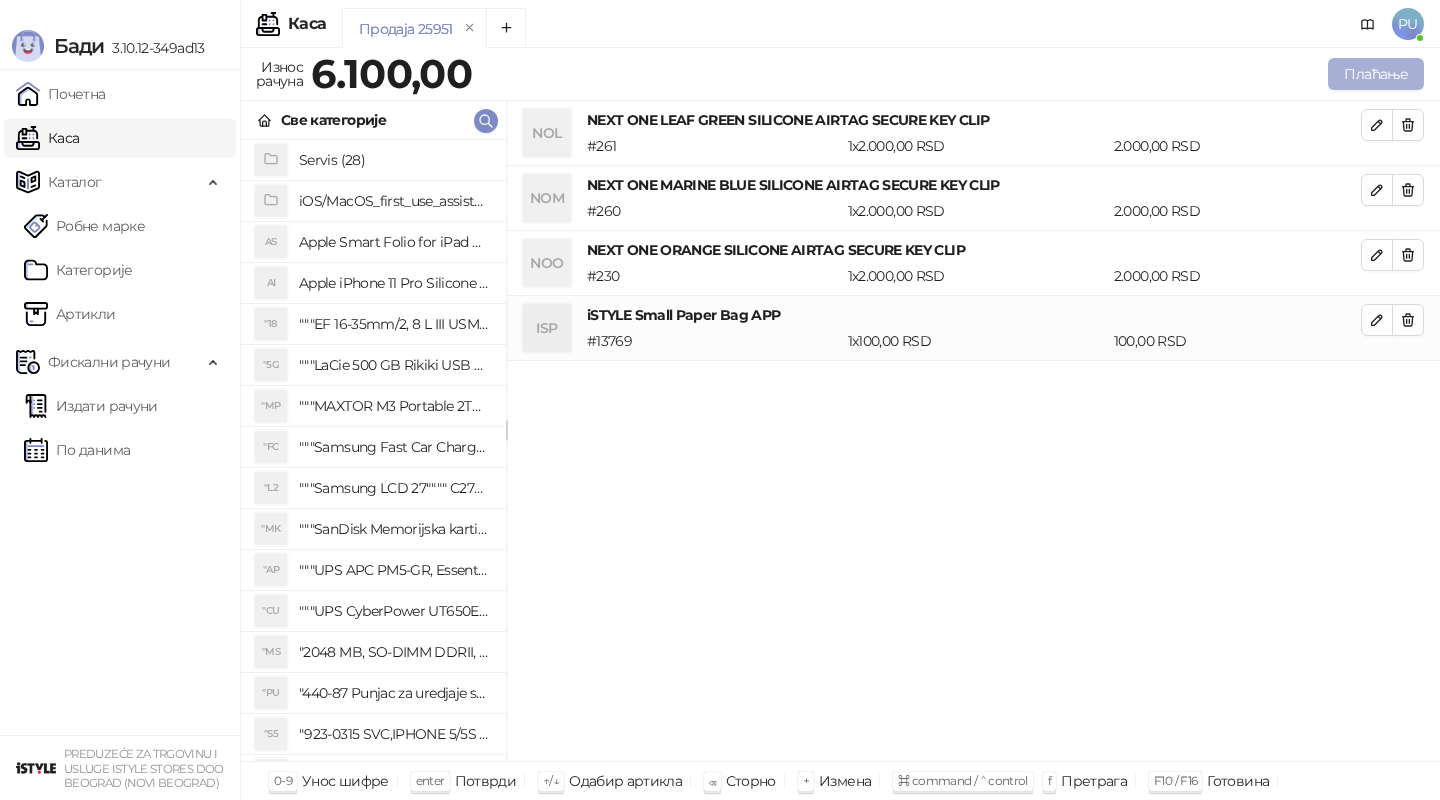 click on "Плаћање" at bounding box center [1376, 74] 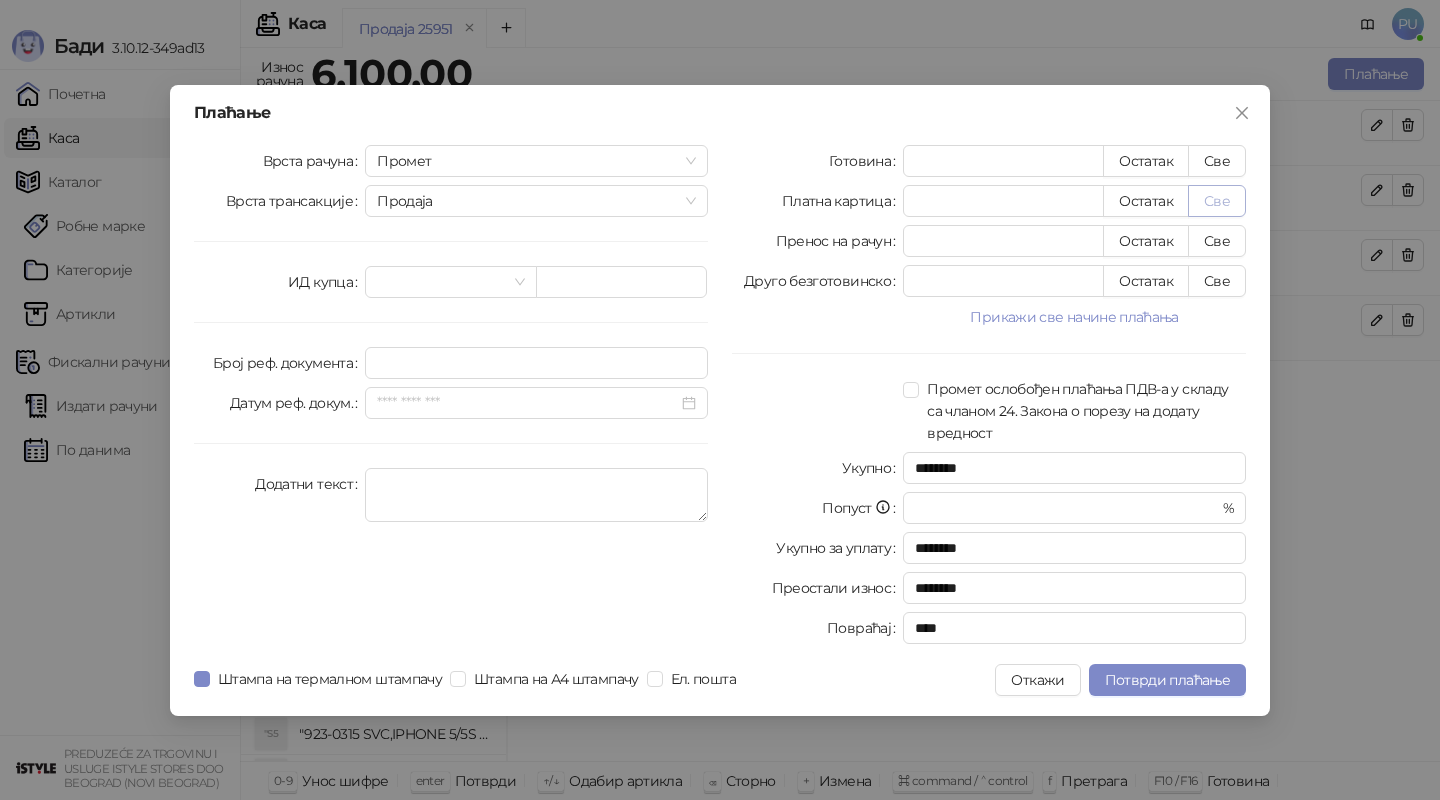 click on "Све" at bounding box center [1217, 201] 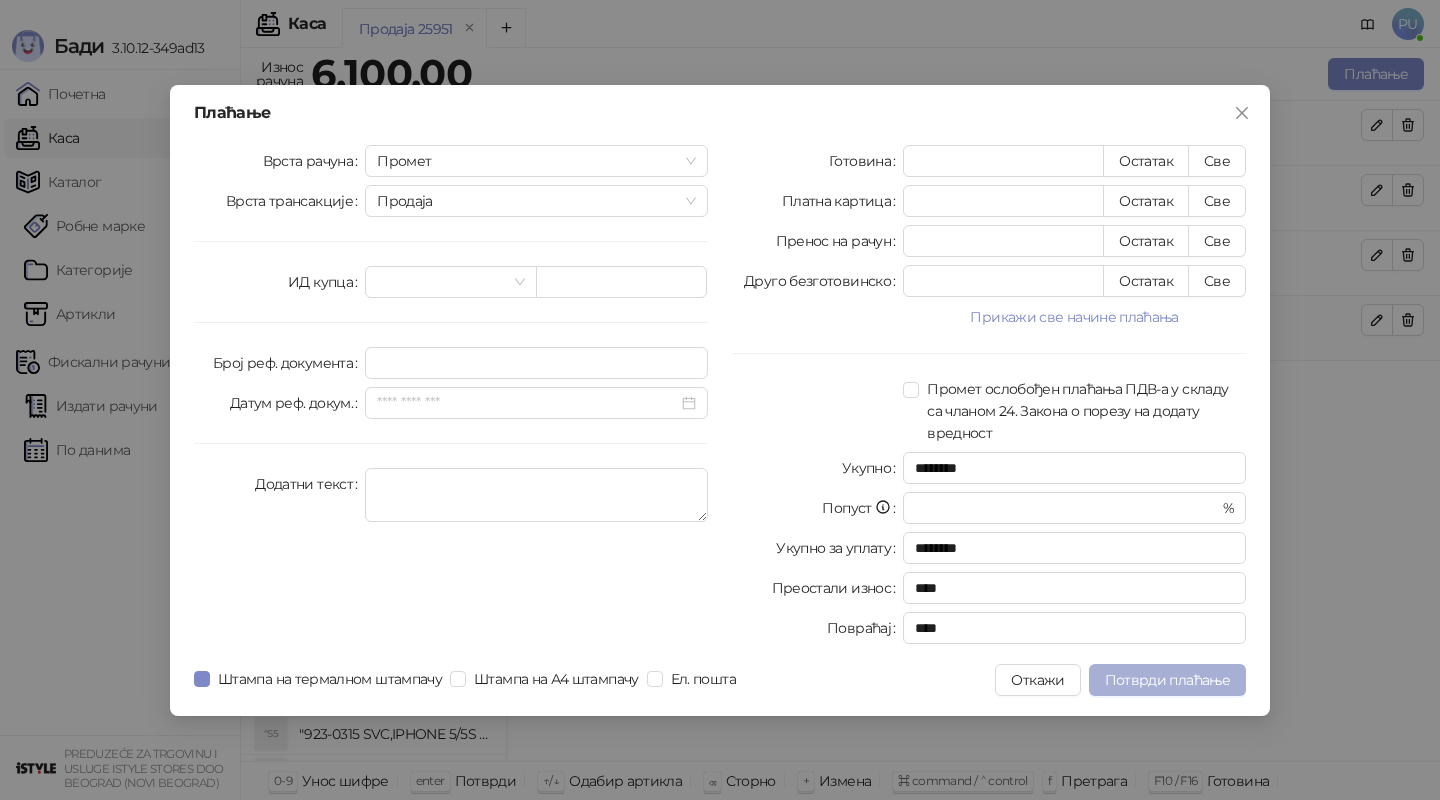 click on "Потврди плаћање" at bounding box center (1167, 680) 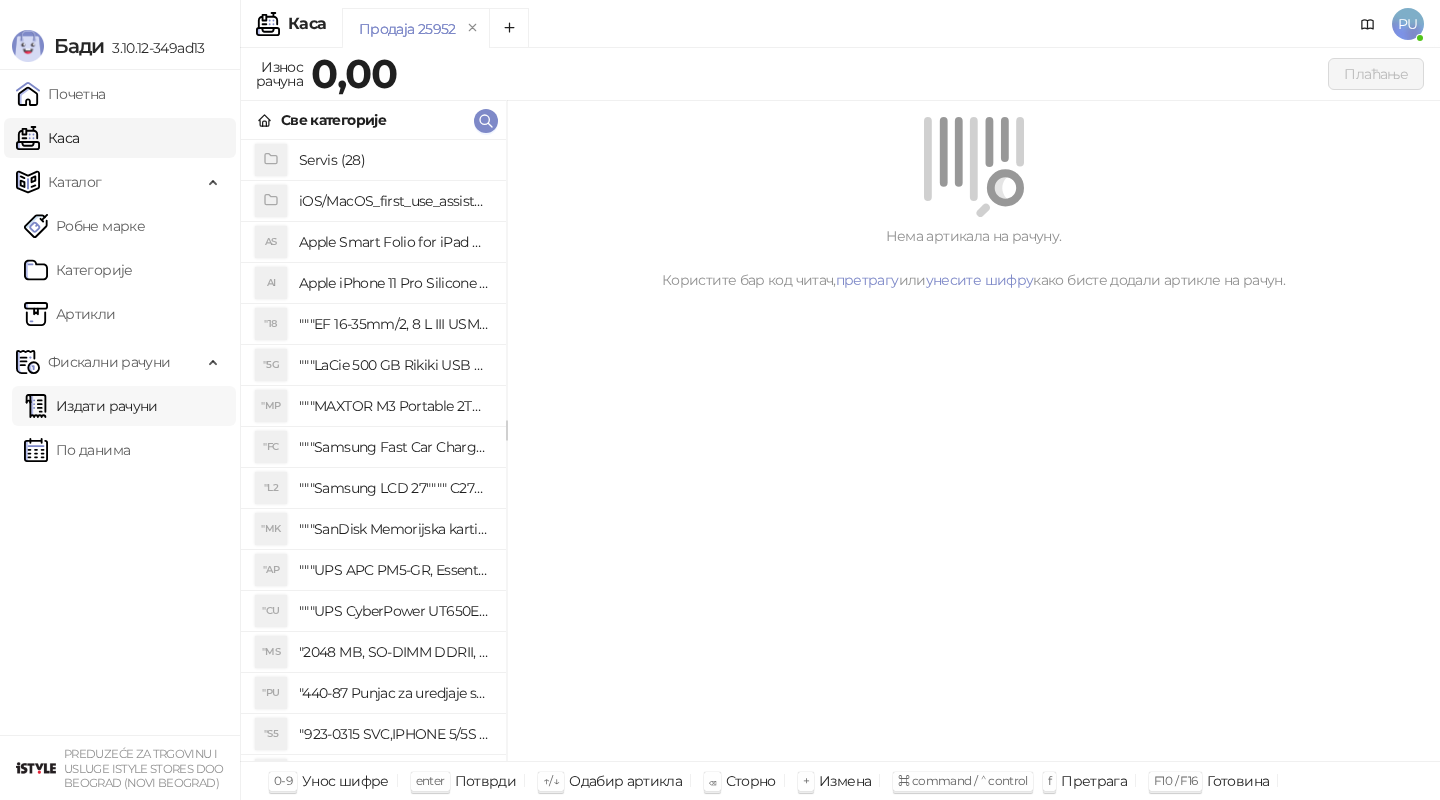 click on "Издати рачуни" at bounding box center (91, 406) 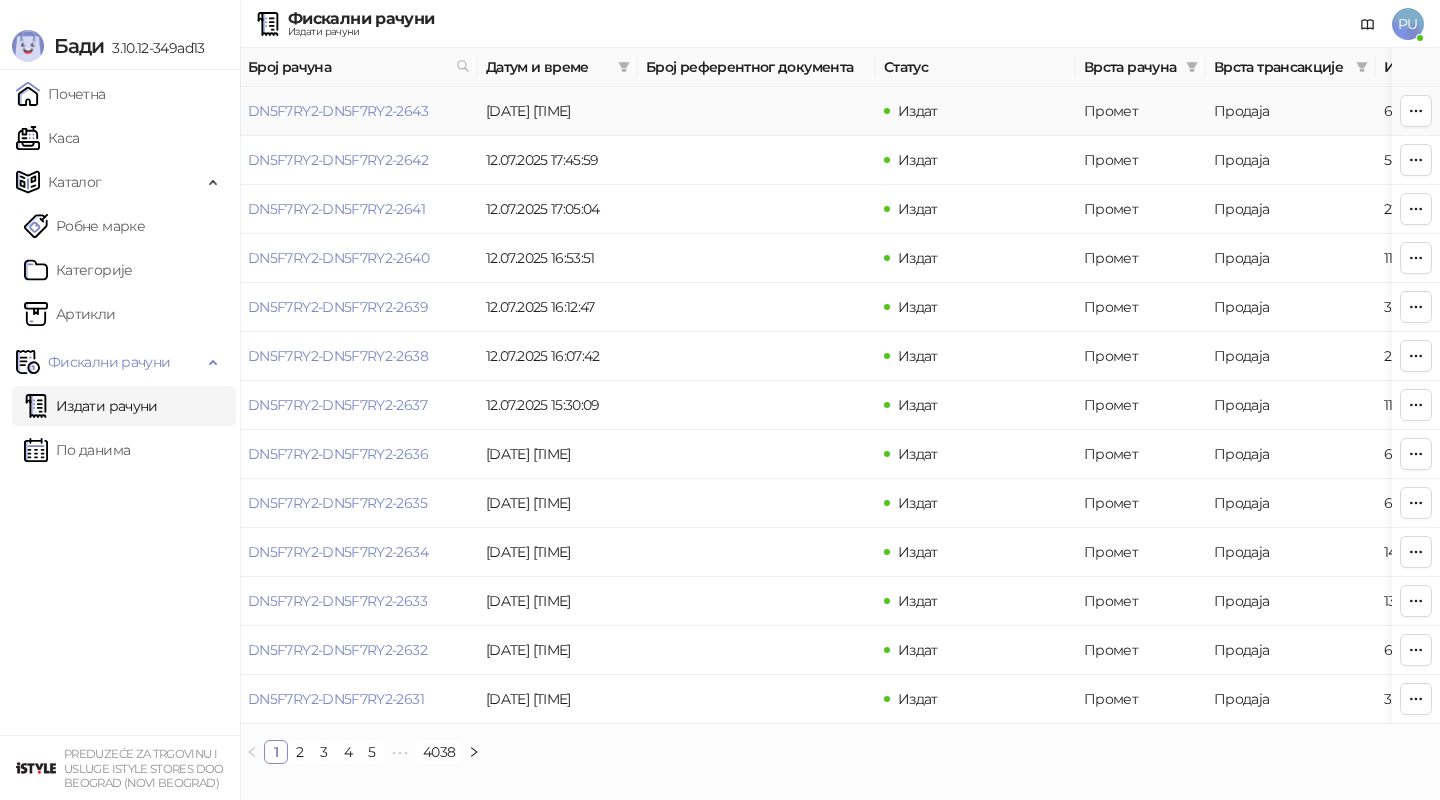 click on "DN5F7RY2-DN5F7RY2-2643" at bounding box center (338, 111) 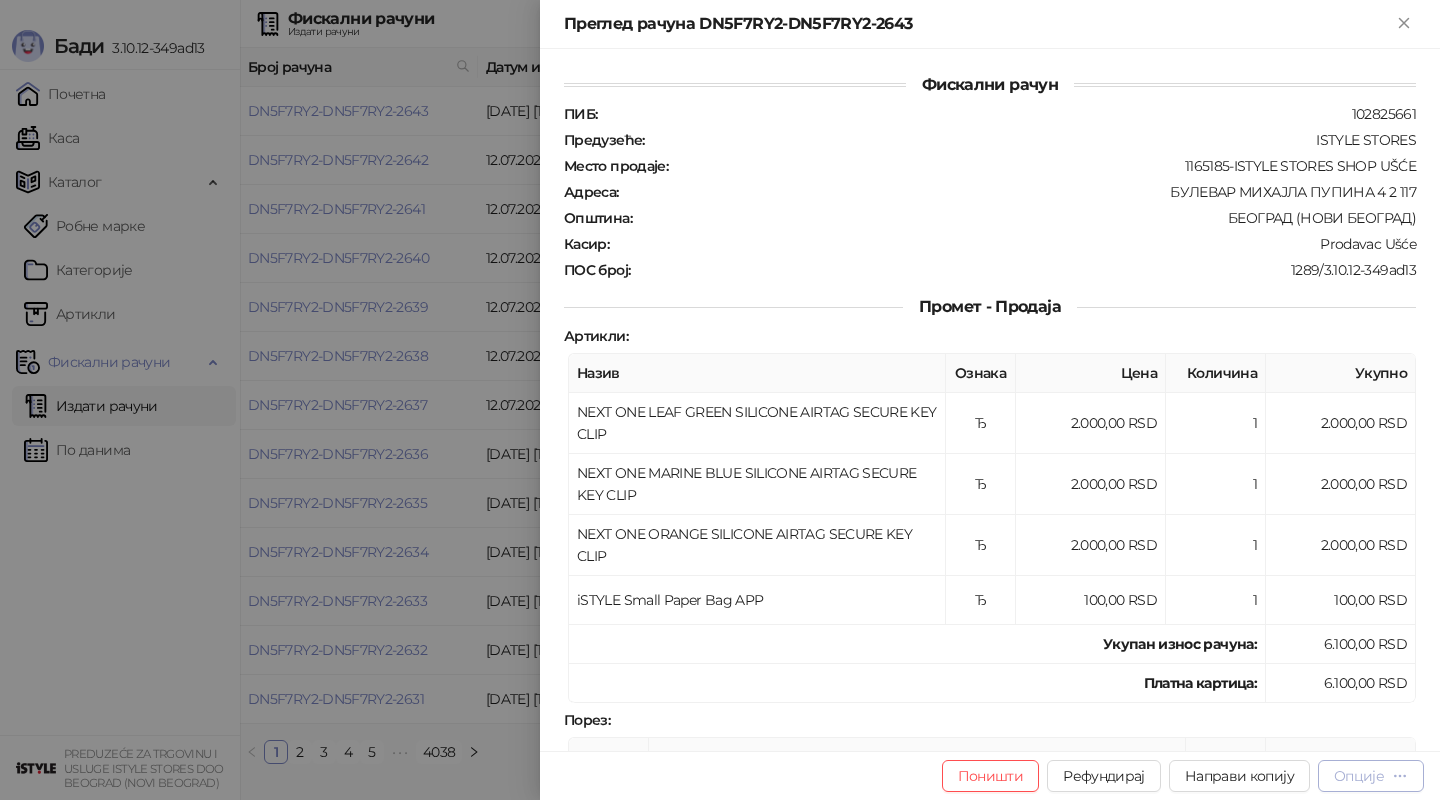 click on "Опције" at bounding box center (1359, 776) 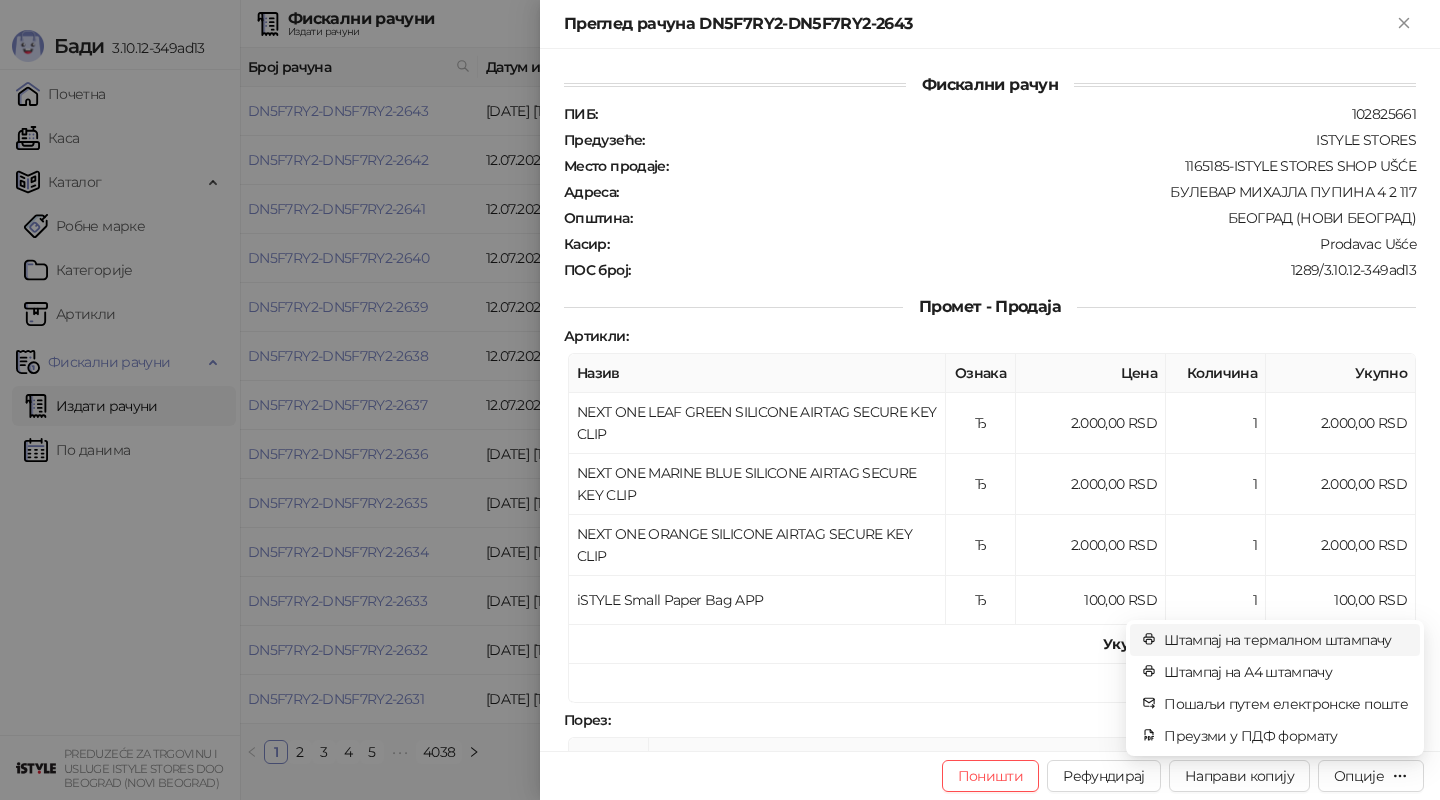 click on "Штампај на термалном штампачу" at bounding box center (1286, 640) 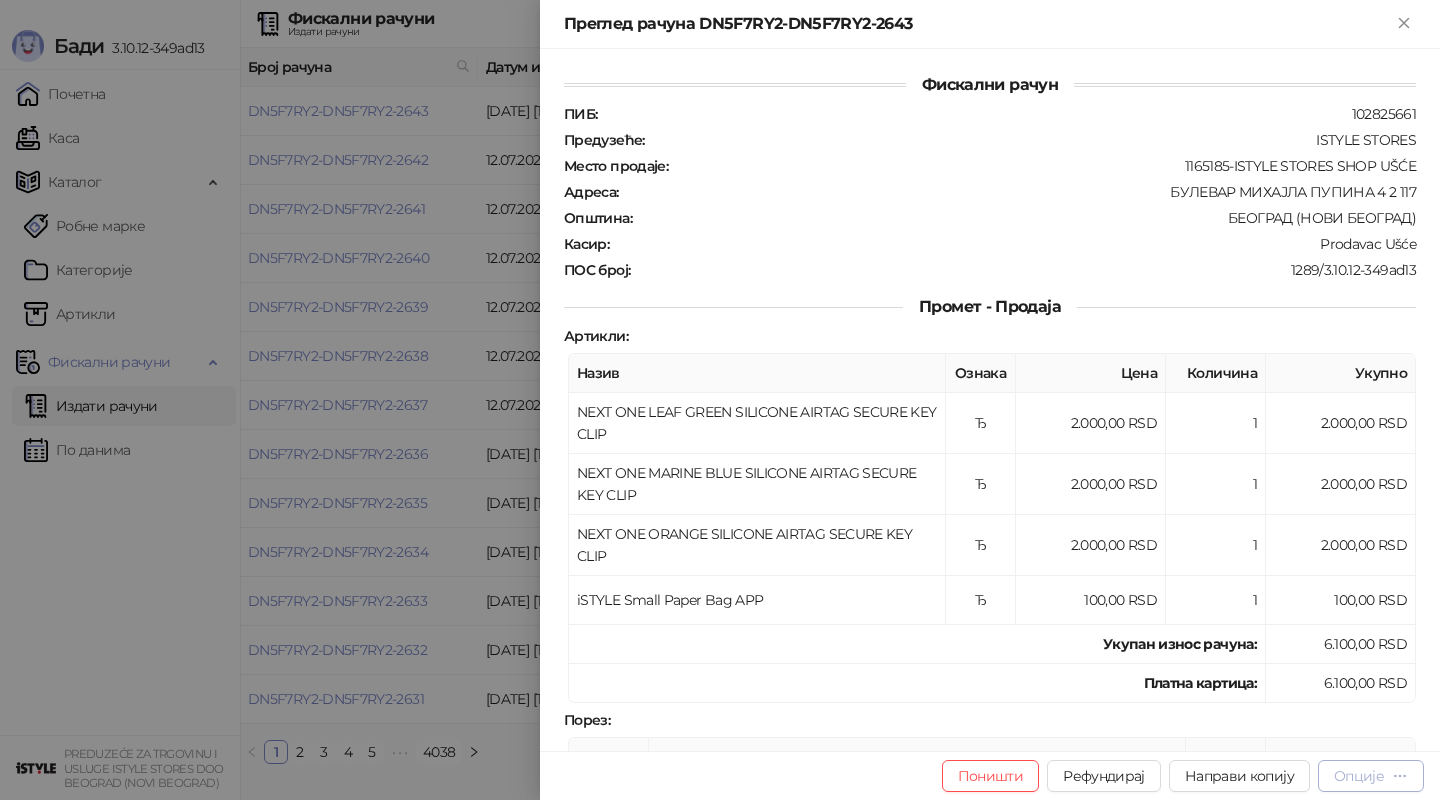click on "Опције" at bounding box center [1359, 776] 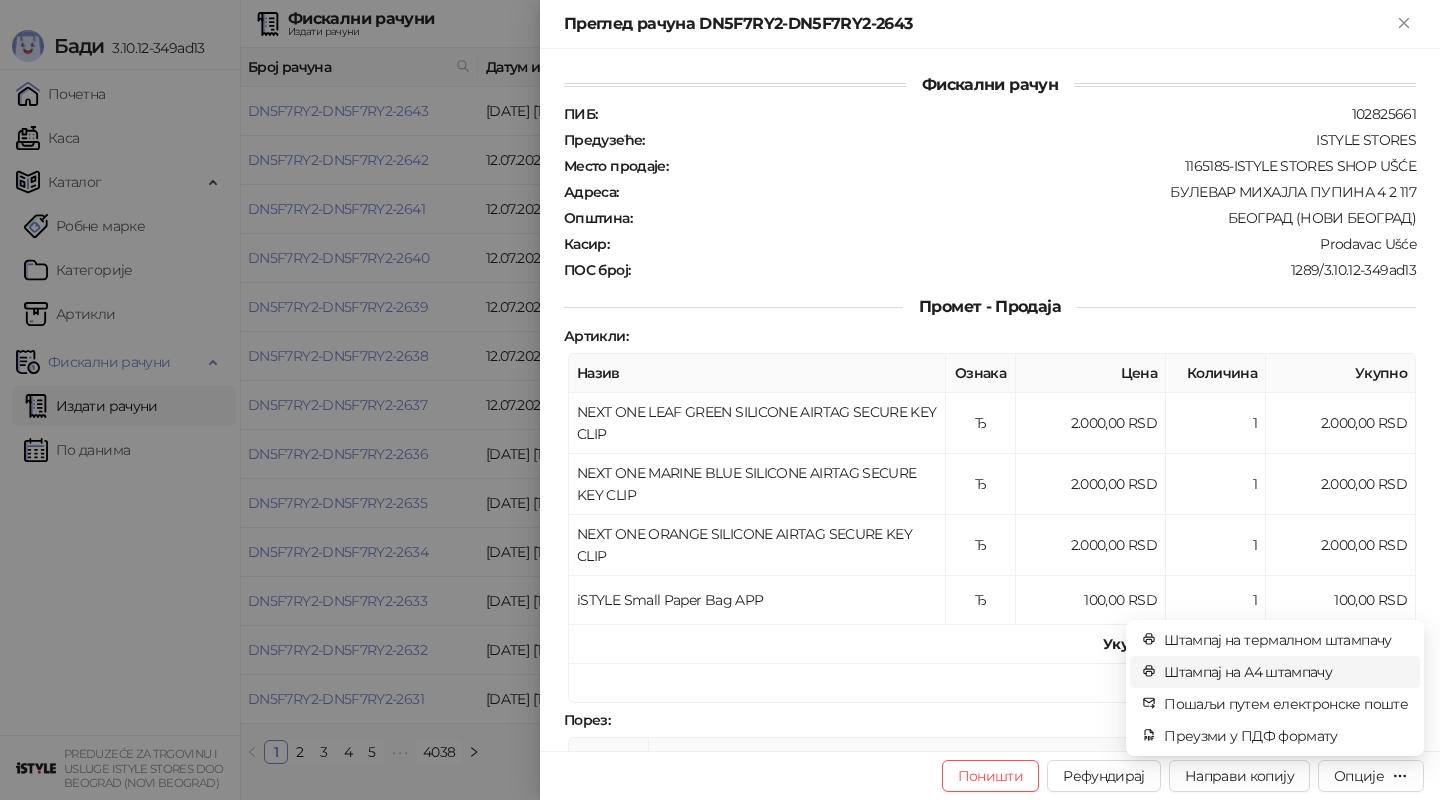 click on "Штампај на А4 штампачу" at bounding box center (1275, 672) 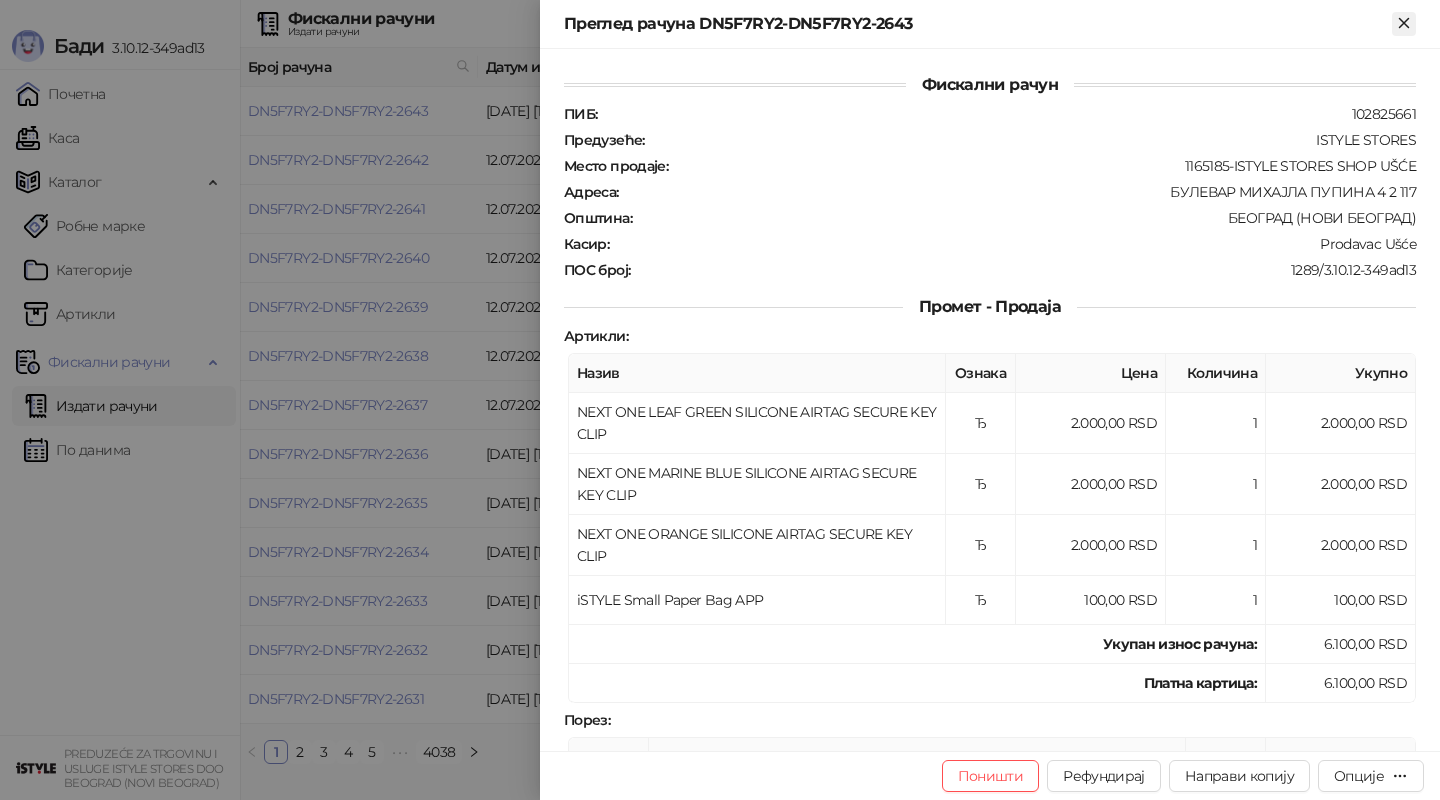 click 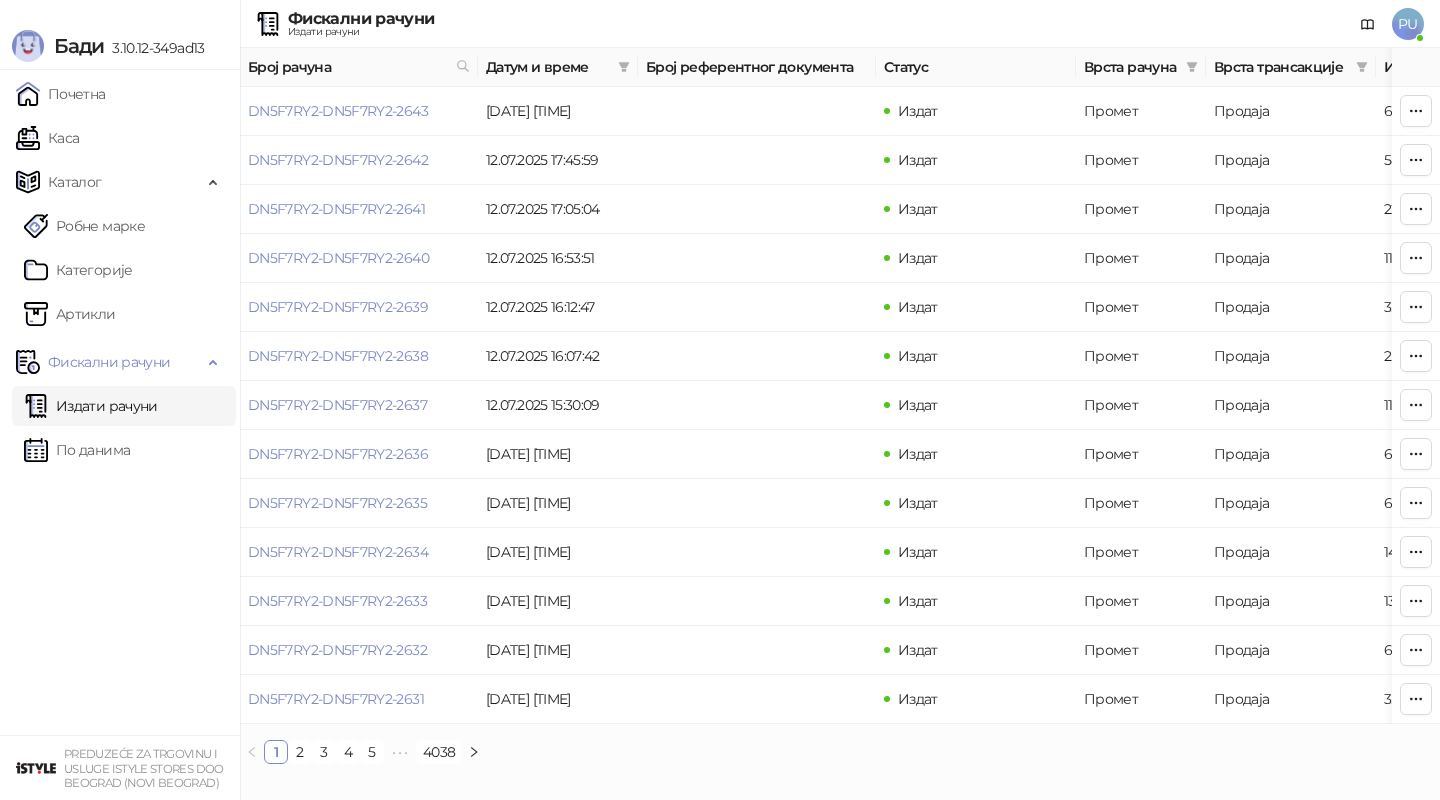 click on "PU" at bounding box center [1408, 24] 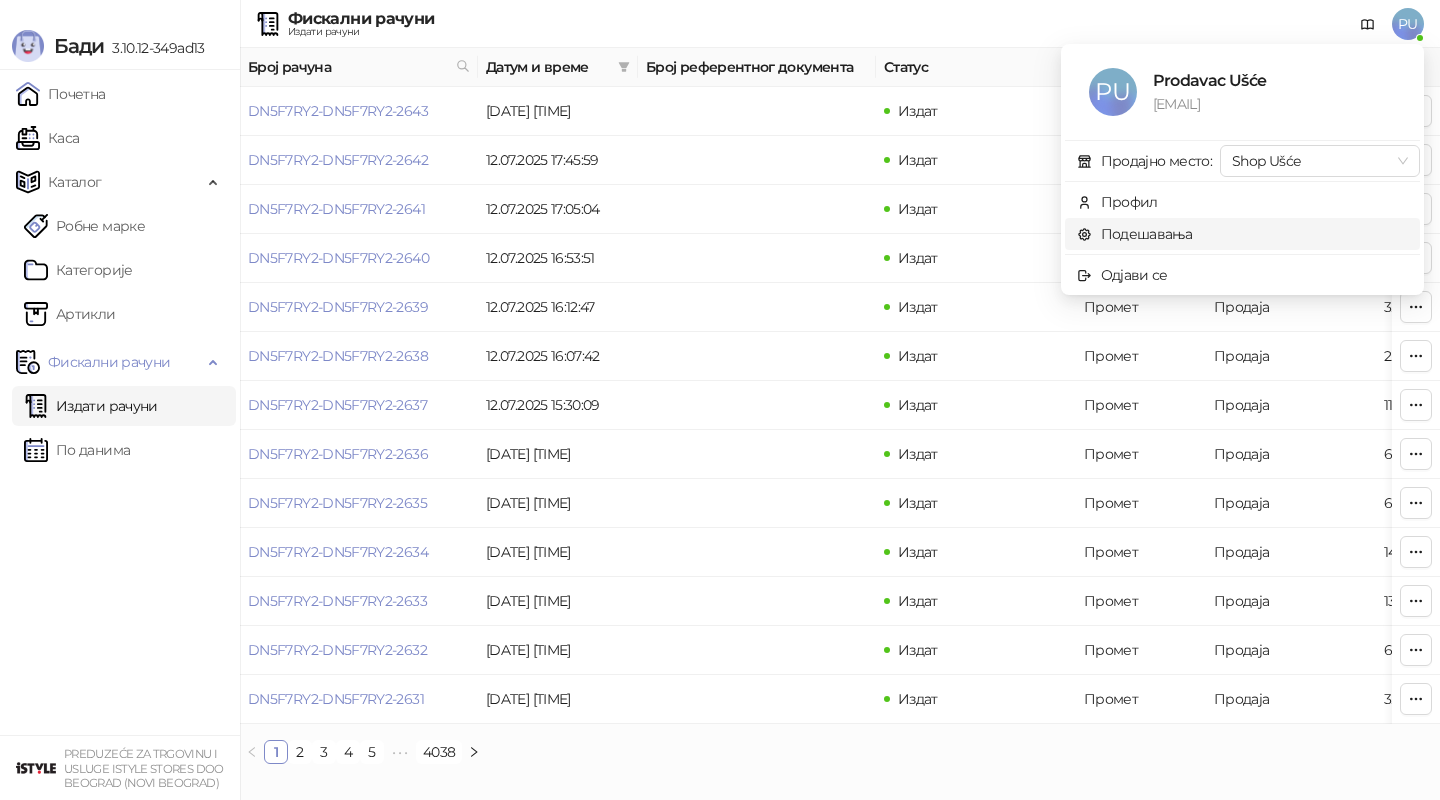 click on "Подешавања" at bounding box center [1135, 234] 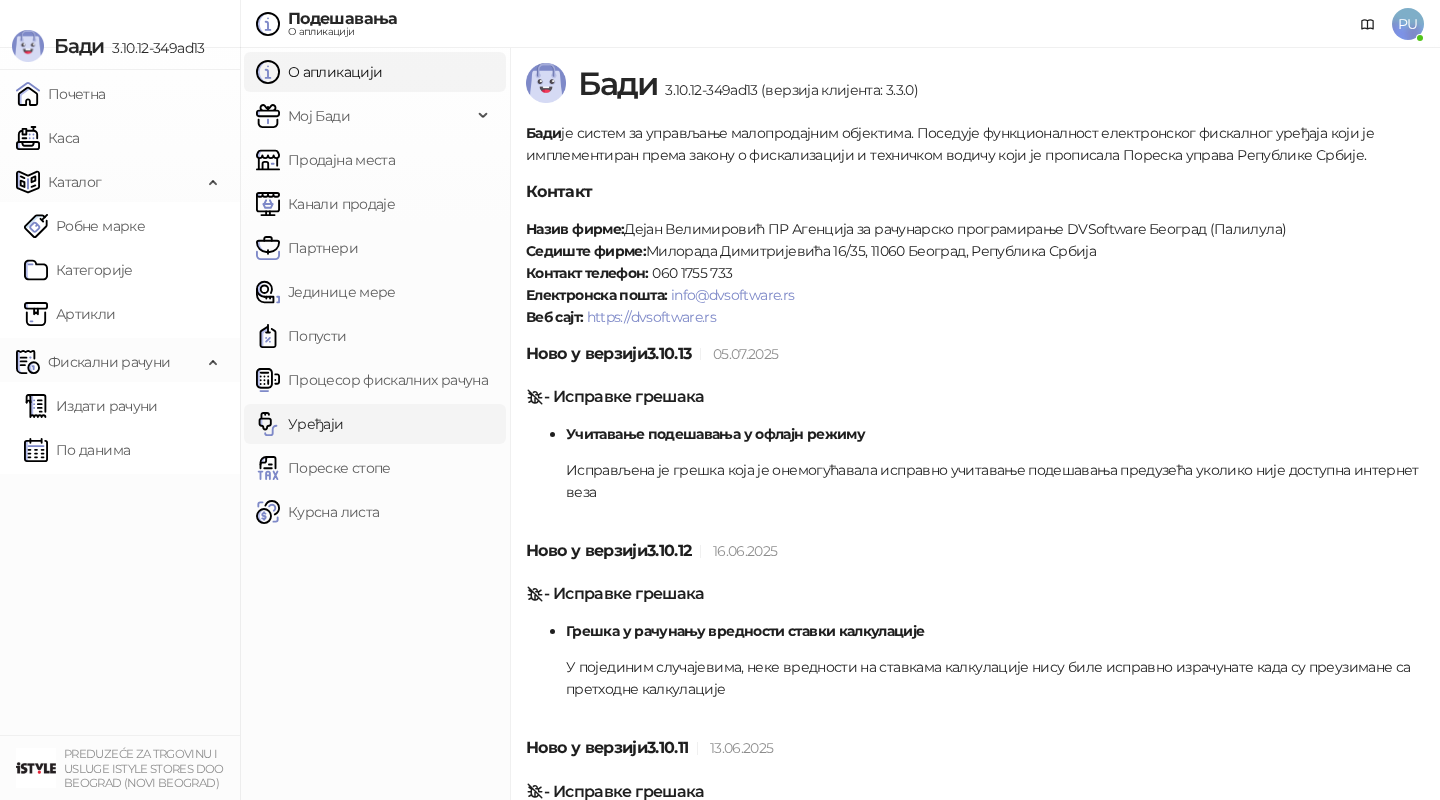 click on "Уређаји" at bounding box center (300, 424) 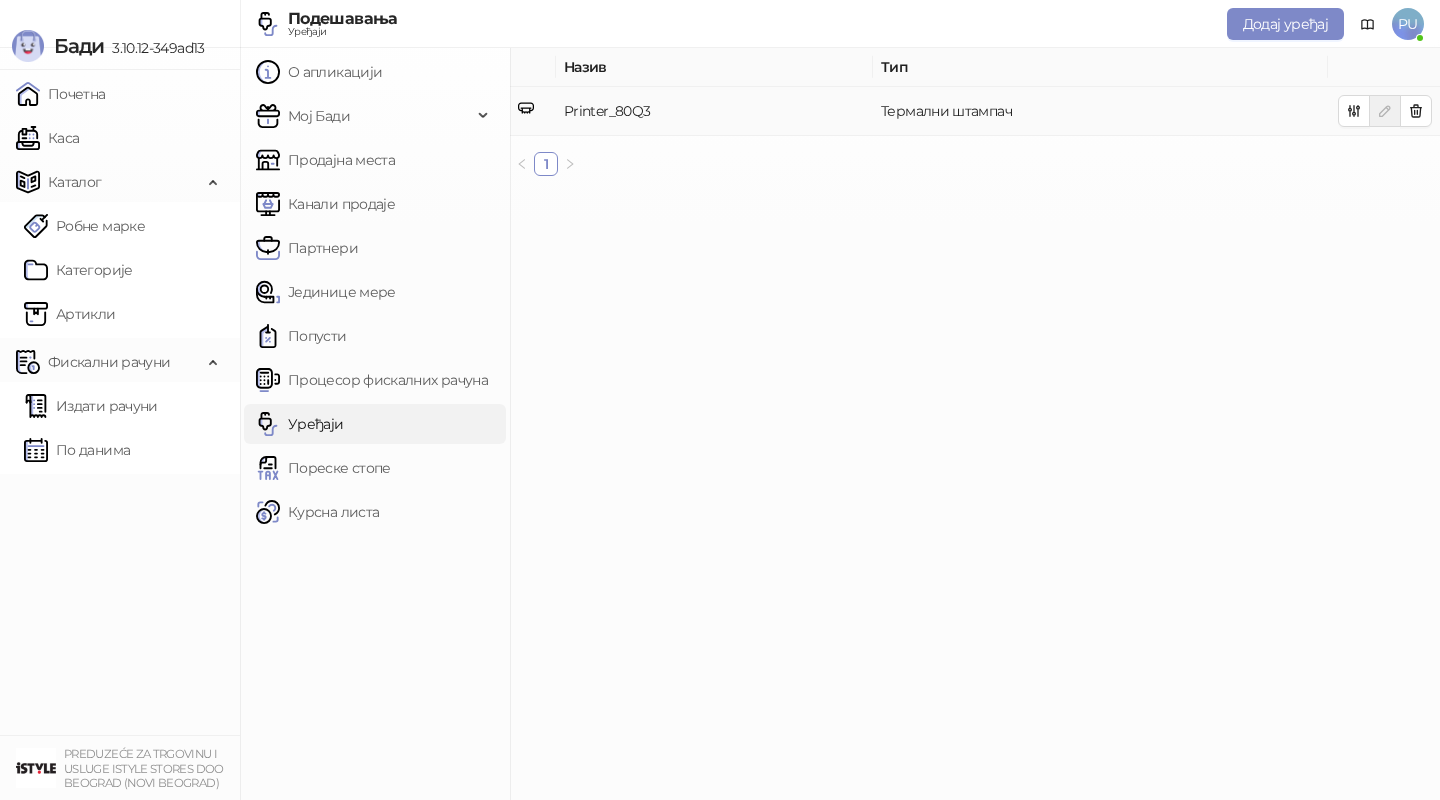 click on "Printer_80Q3" at bounding box center (714, 111) 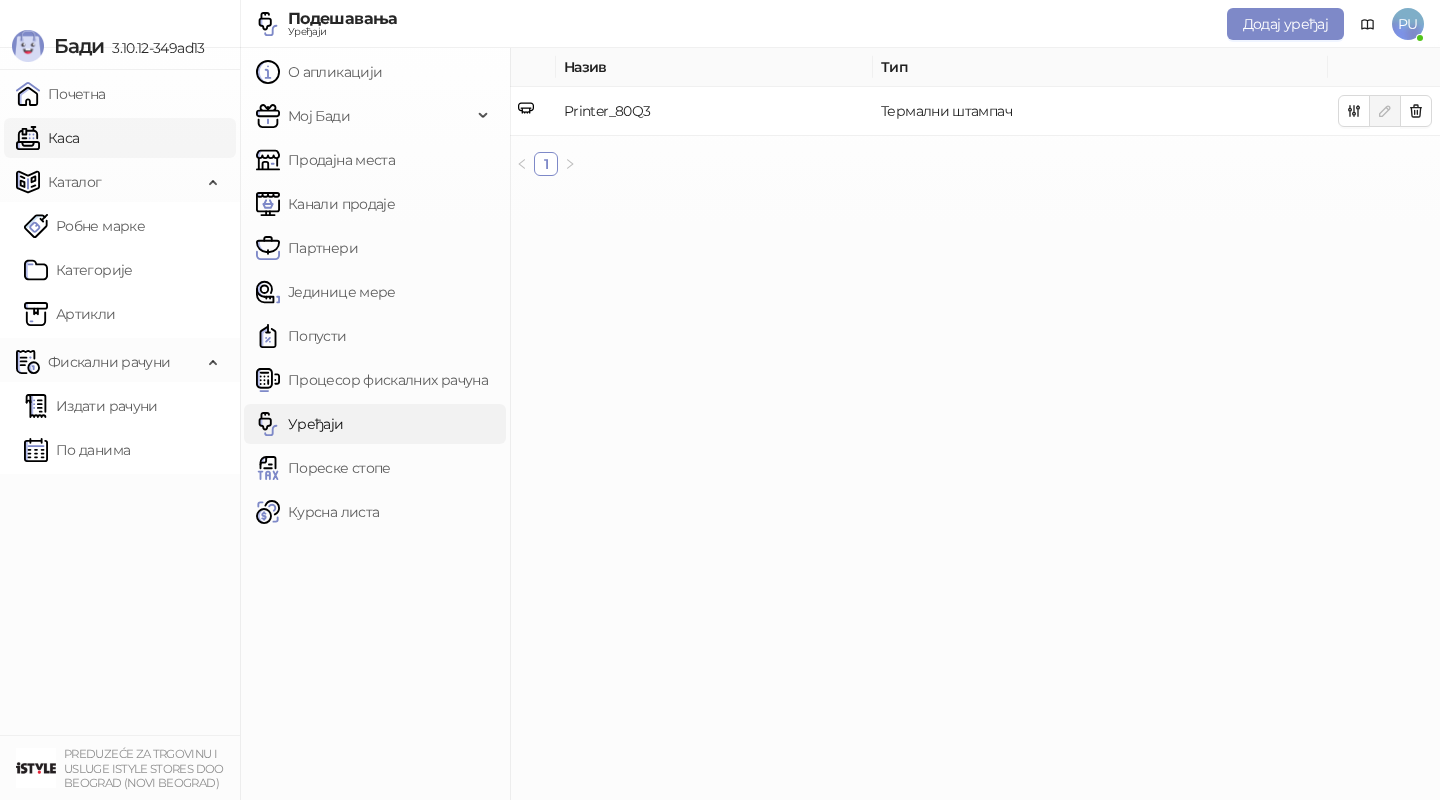 click on "Каса" at bounding box center (47, 138) 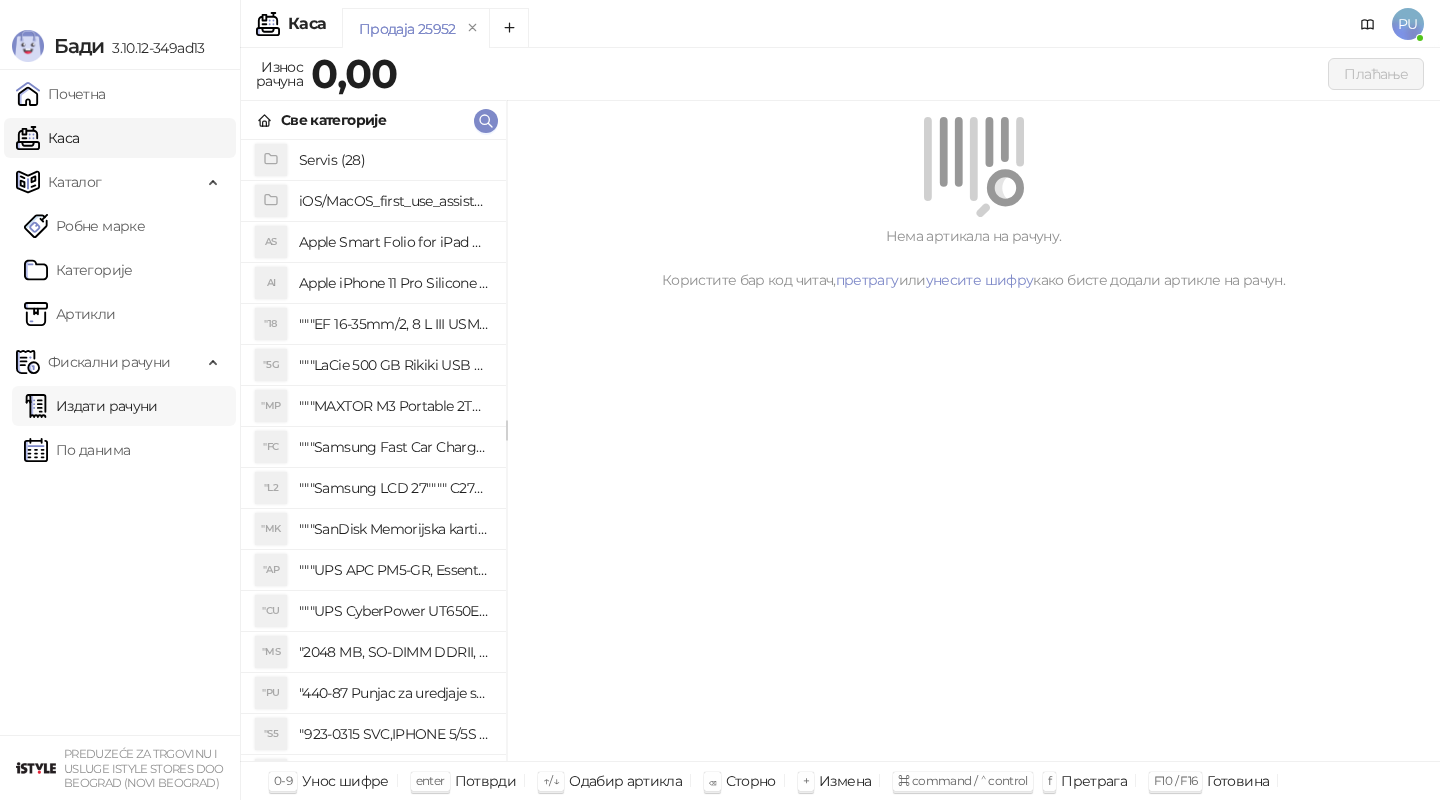 click on "Издати рачуни" at bounding box center (91, 406) 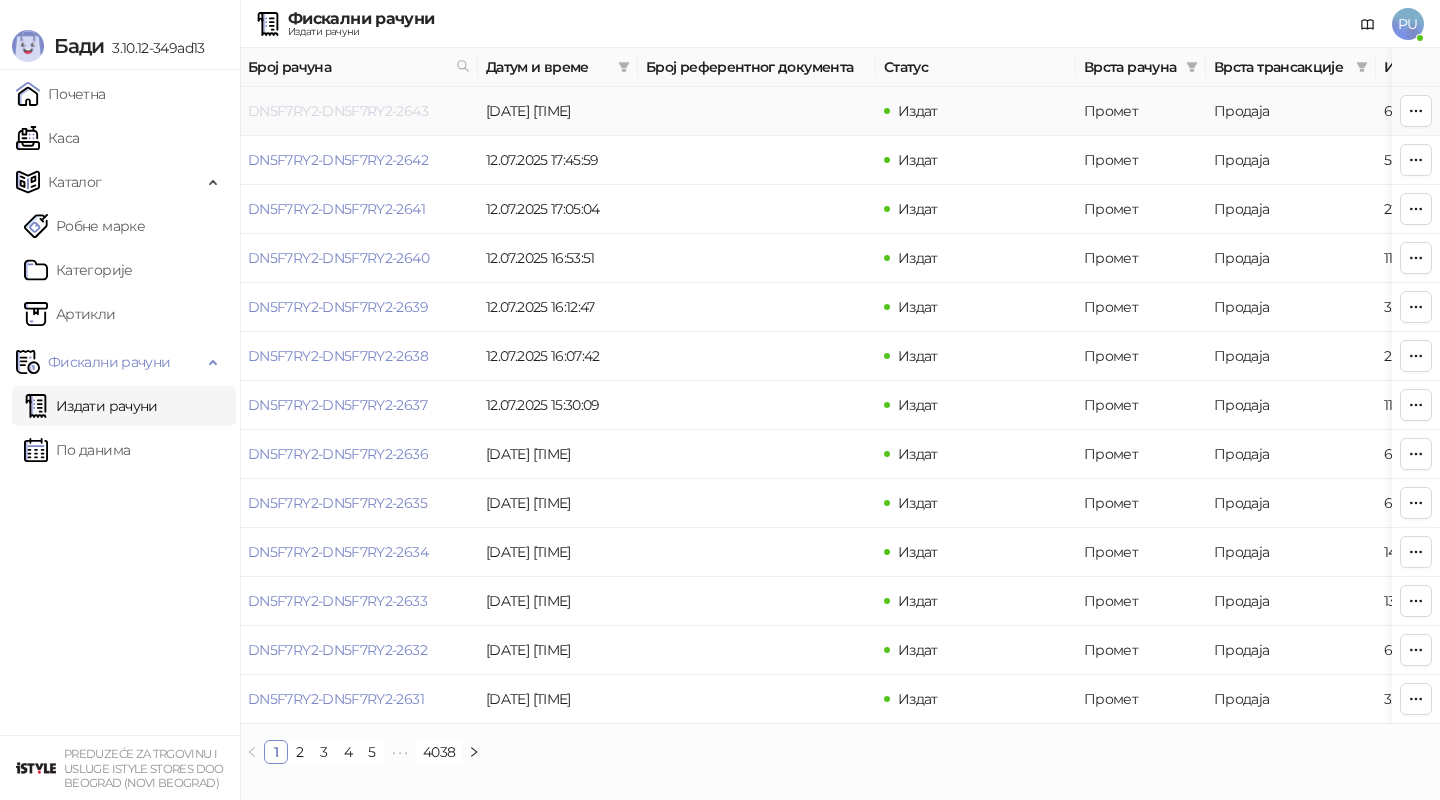 click on "DN5F7RY2-DN5F7RY2-2643" at bounding box center (338, 111) 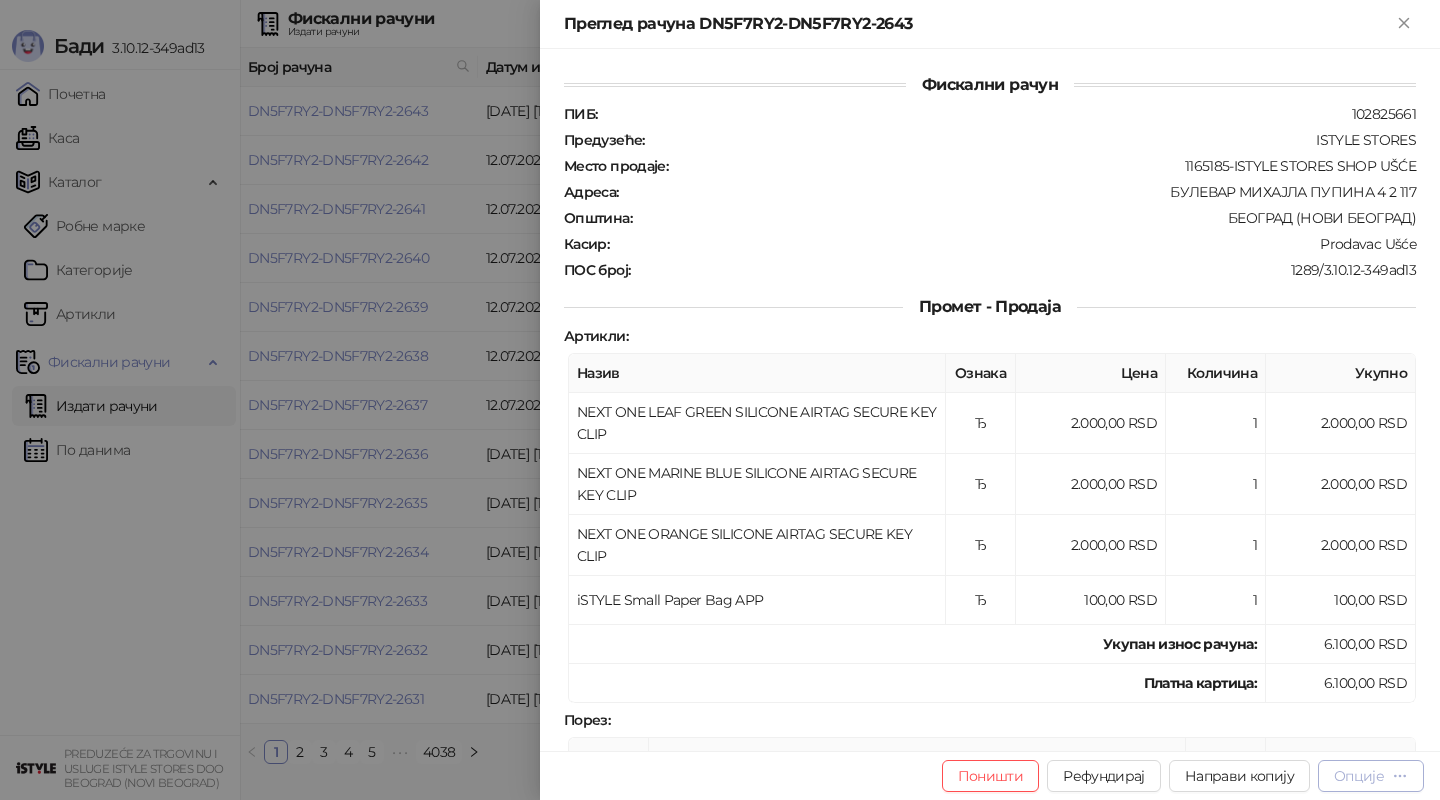 click 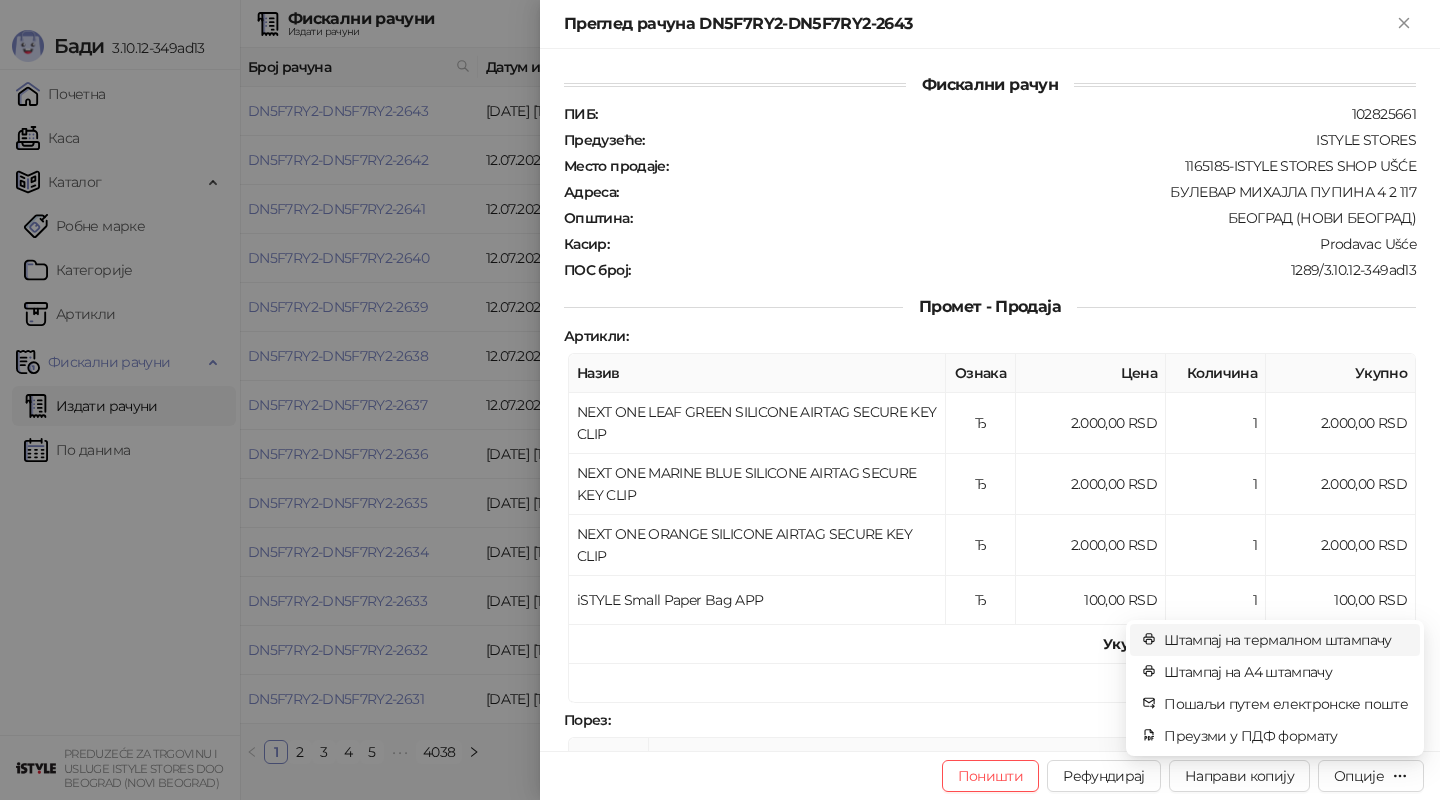 click on "Штампај на термалном штампачу" at bounding box center (1286, 640) 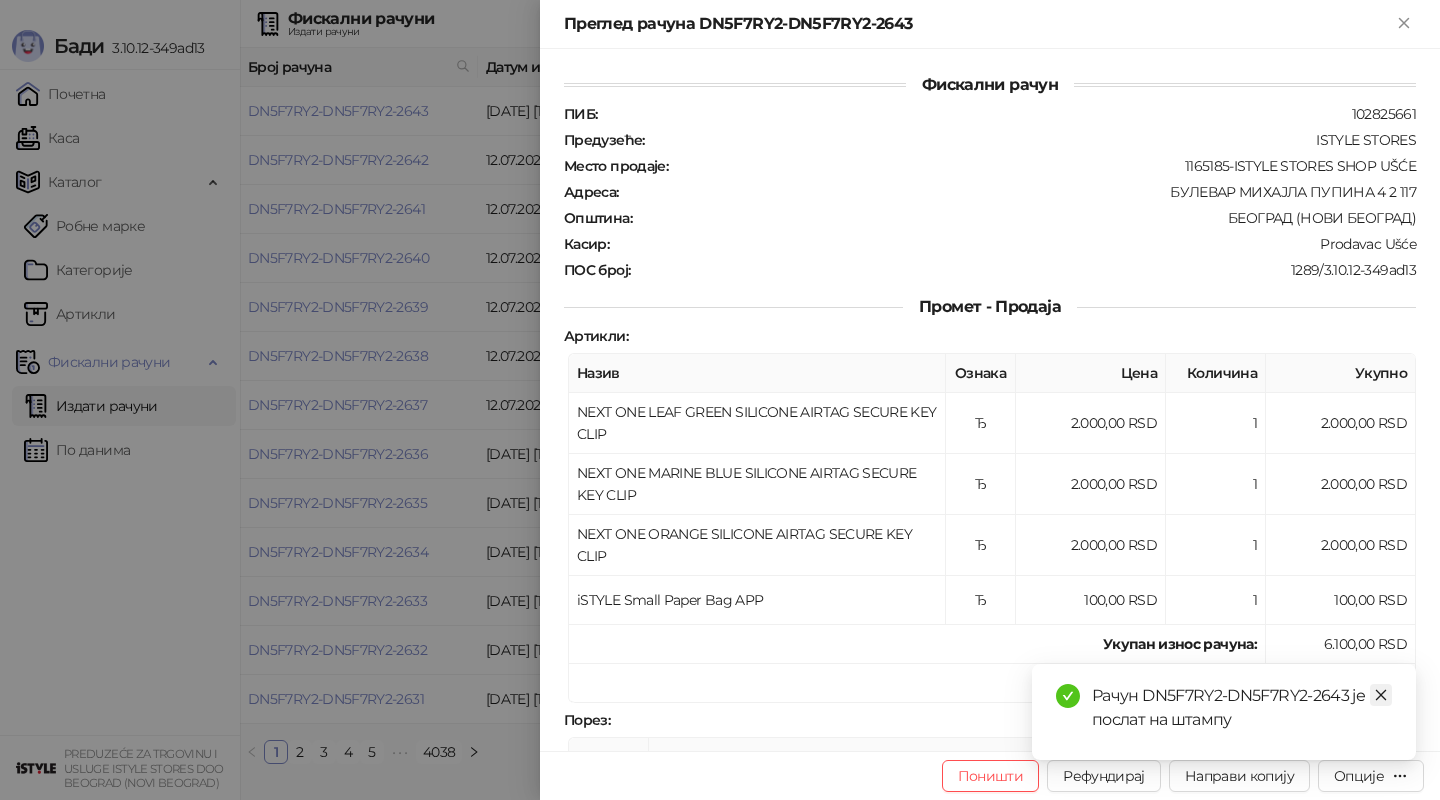 click 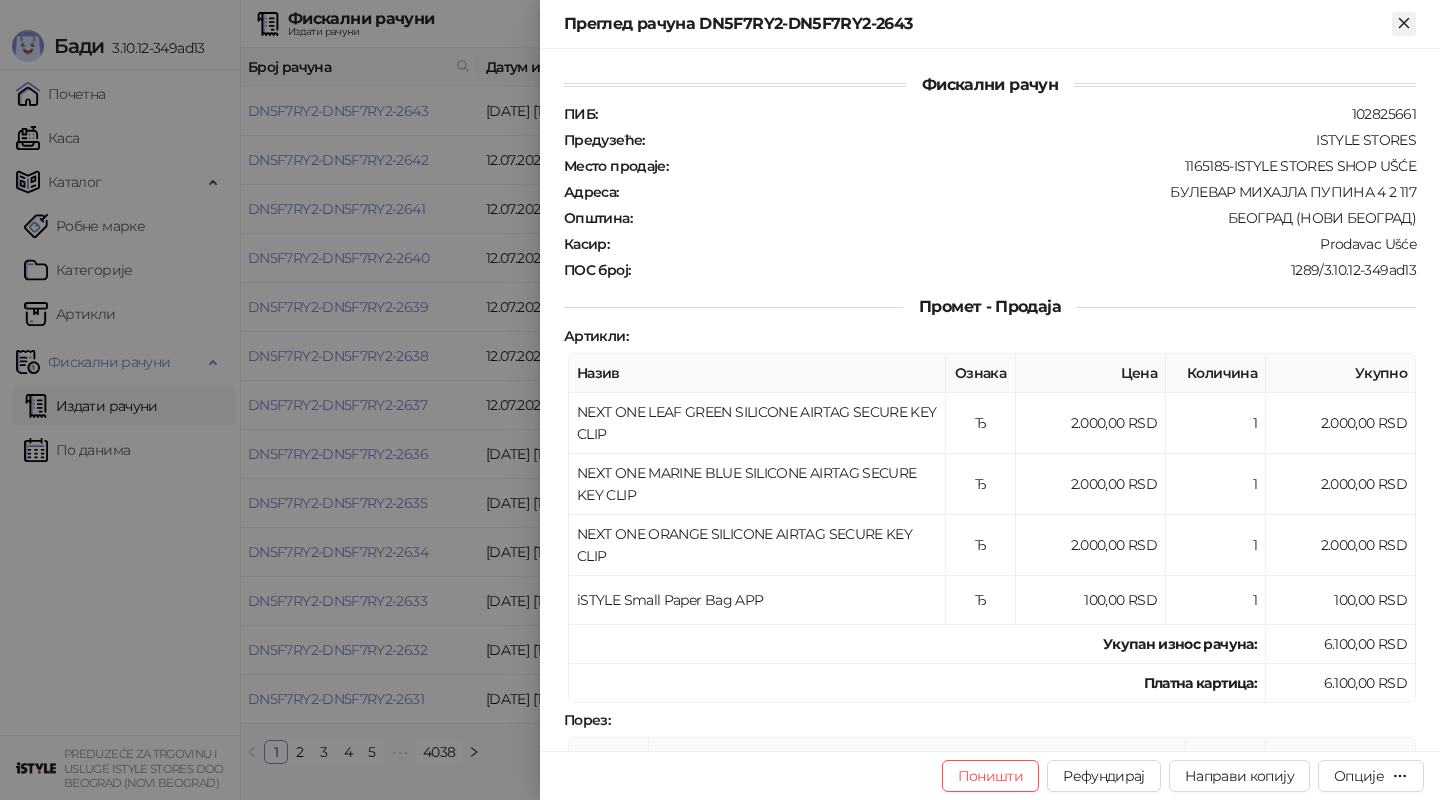 click 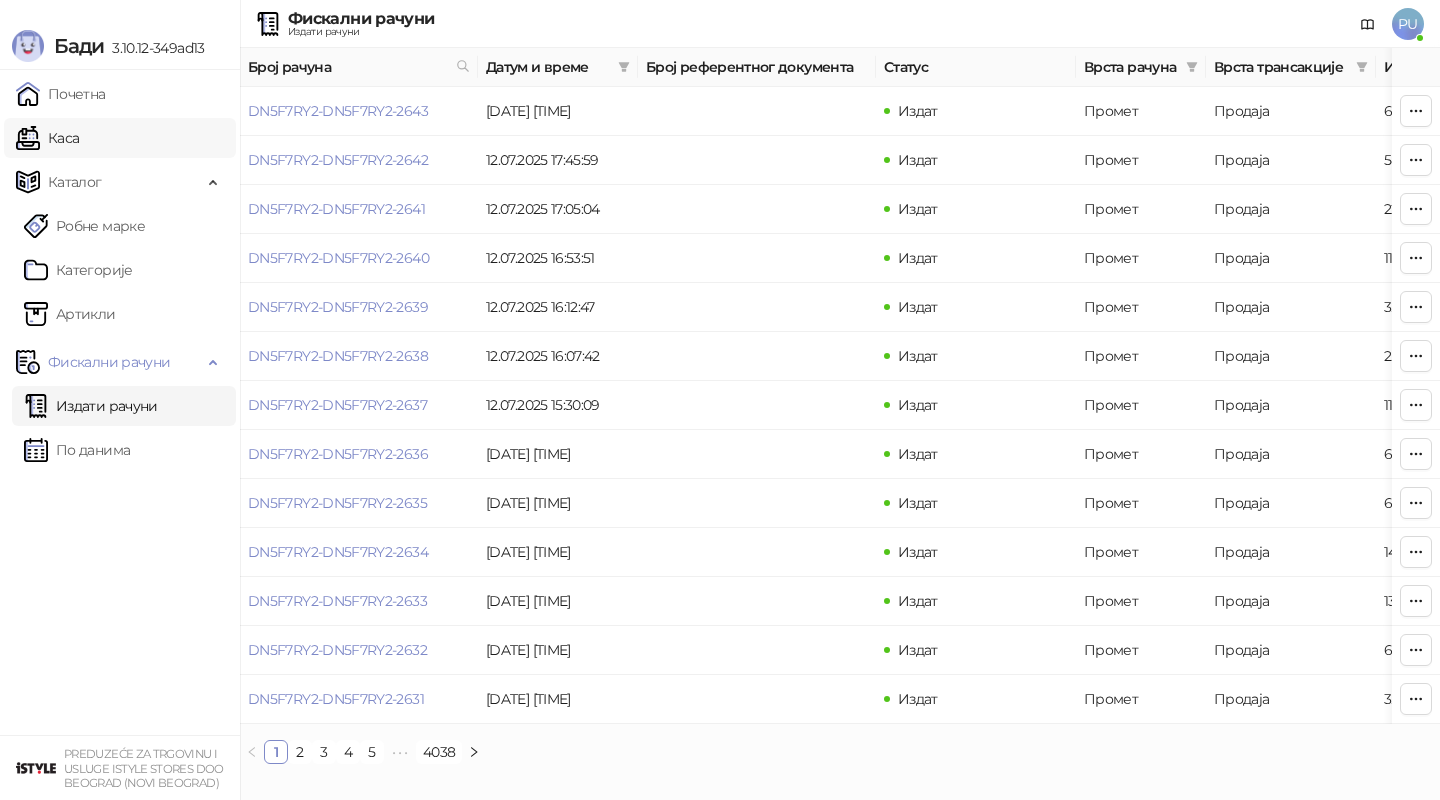 click on "Каса" at bounding box center [47, 138] 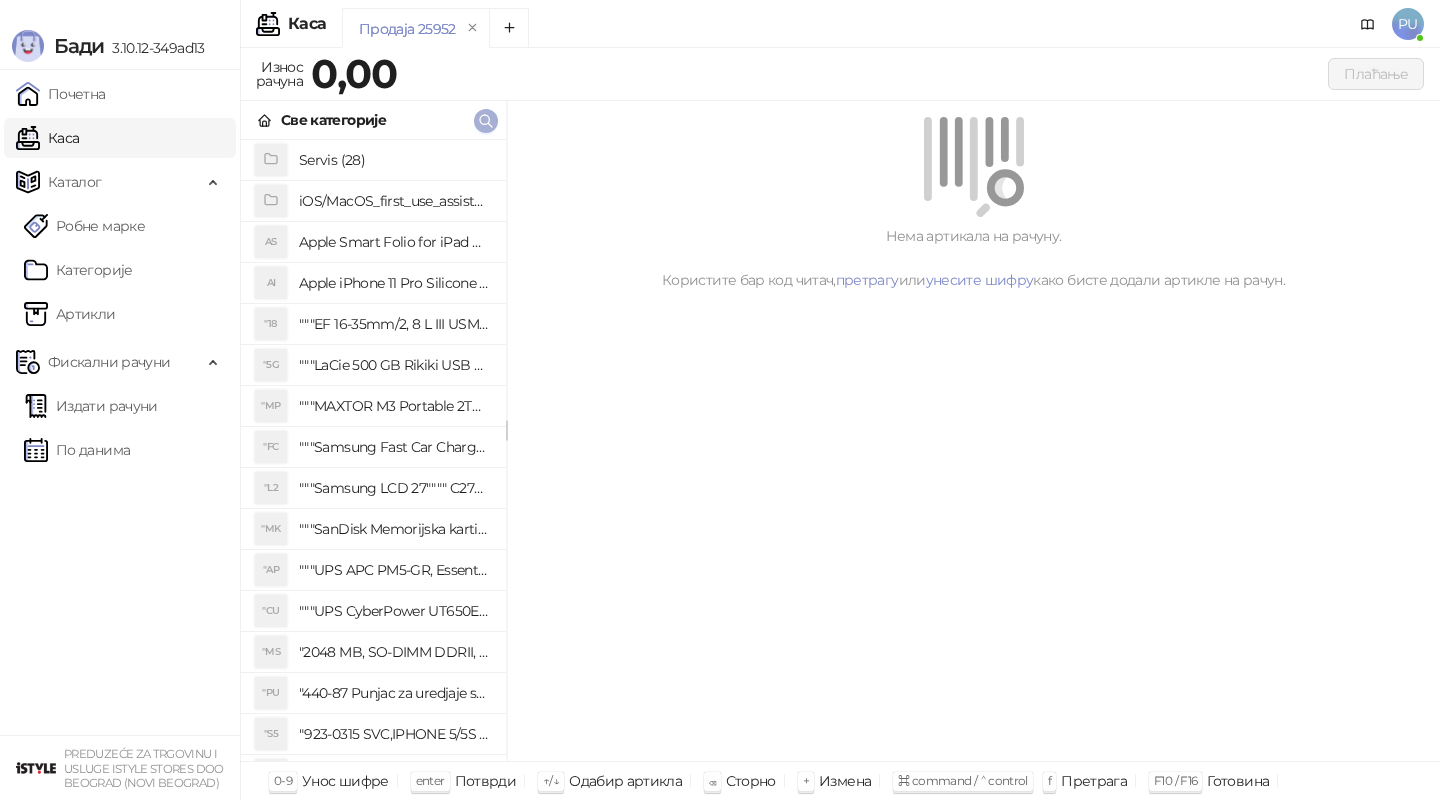 click 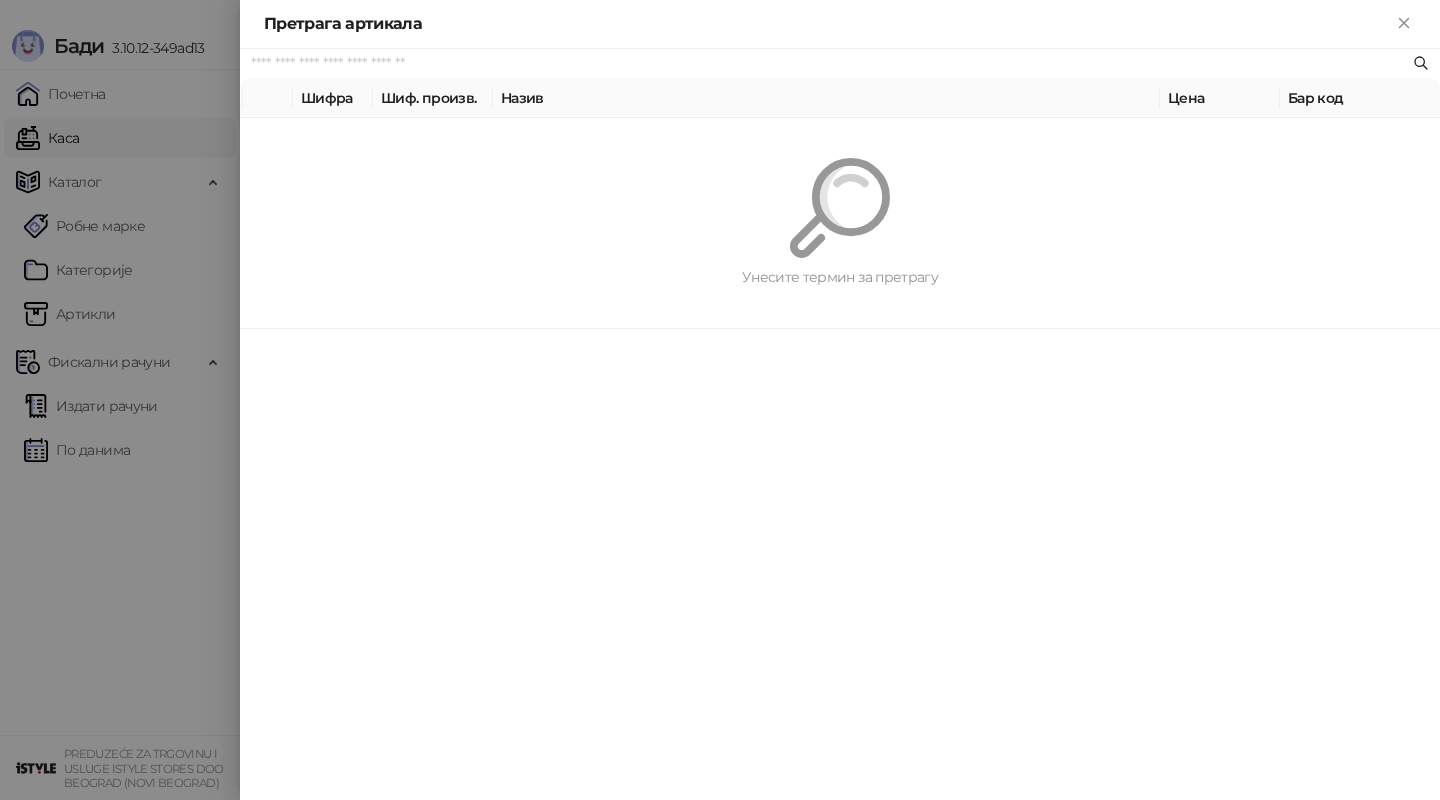 paste on "*********" 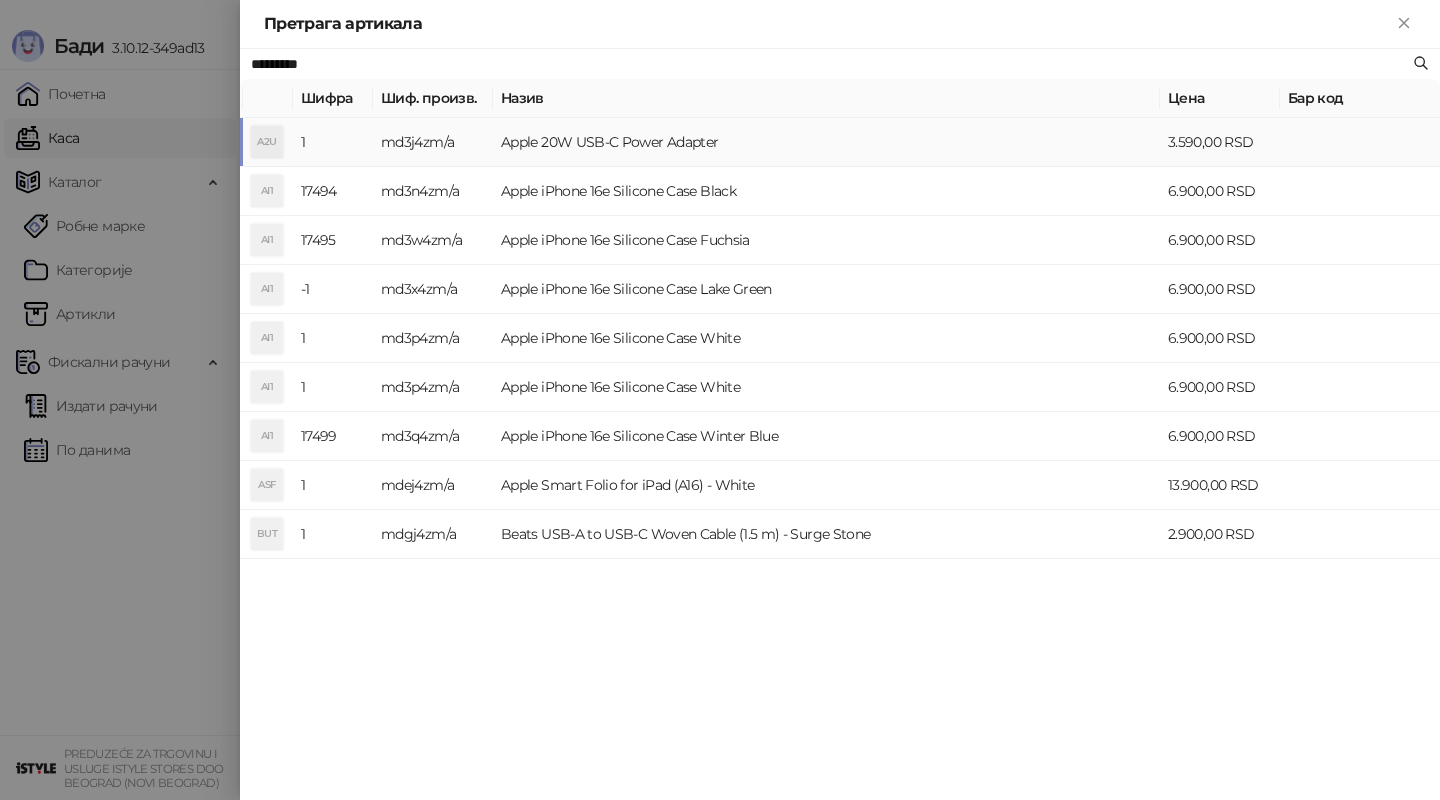 click on "Apple 20W USB-C Power Adapter" at bounding box center [826, 142] 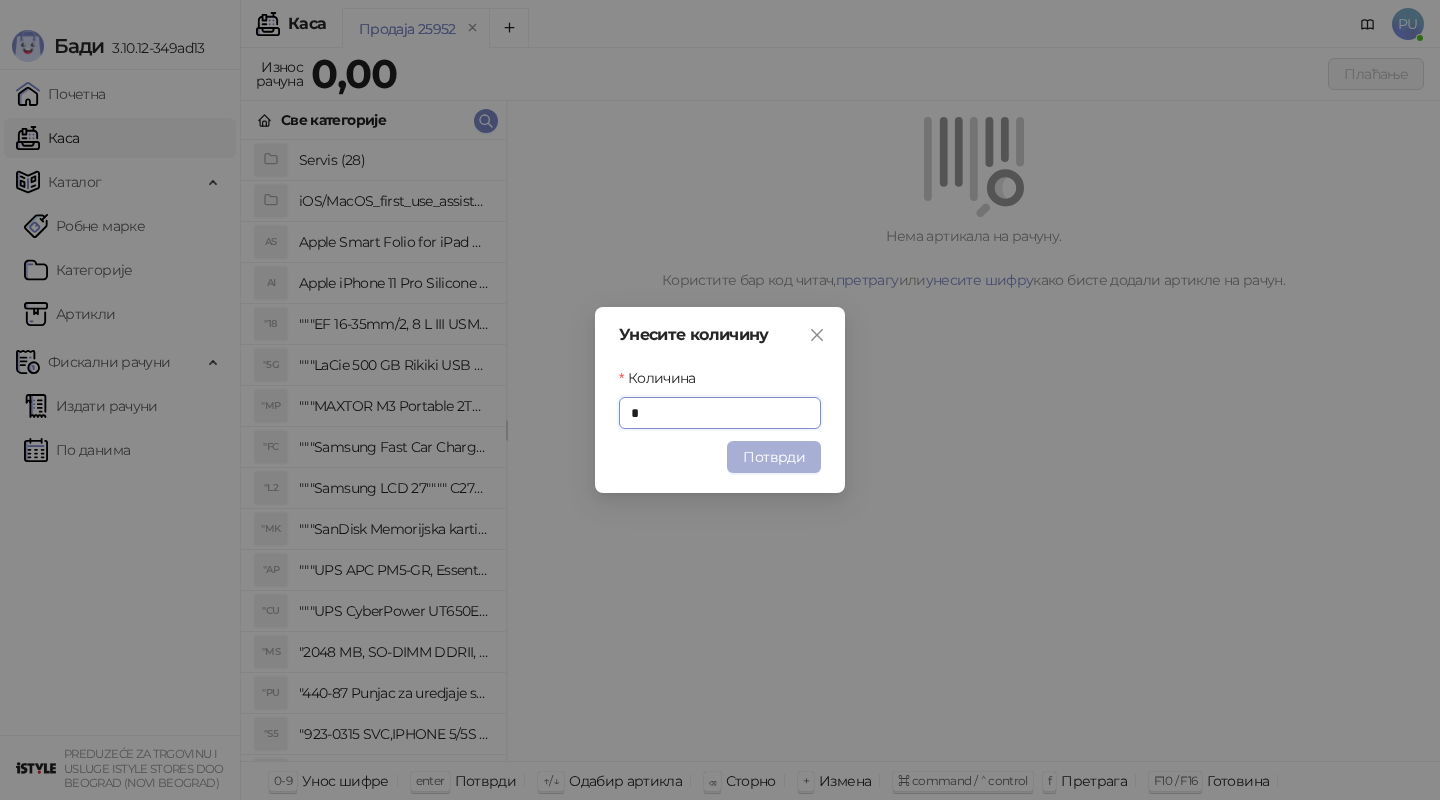 click on "Потврди" at bounding box center [774, 457] 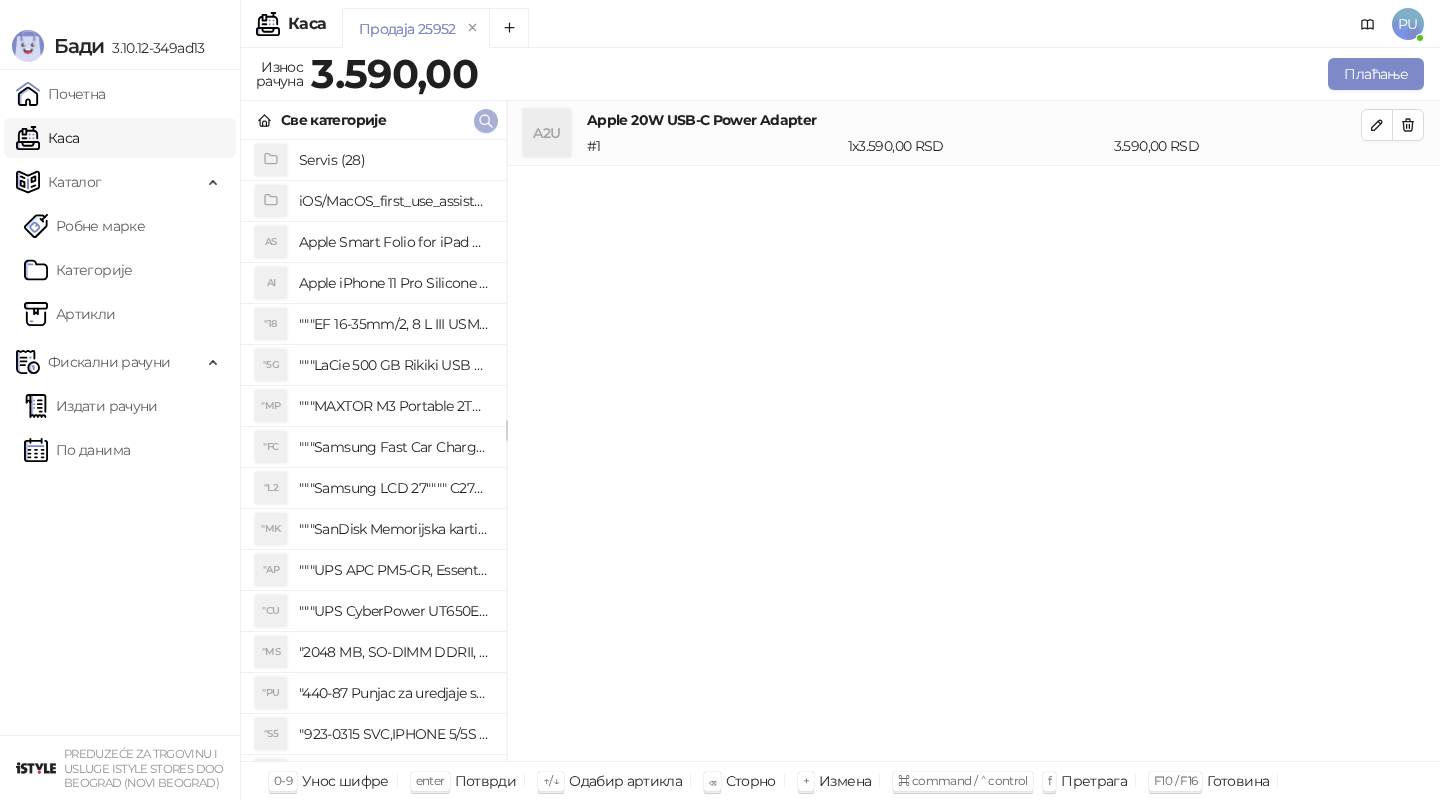 click 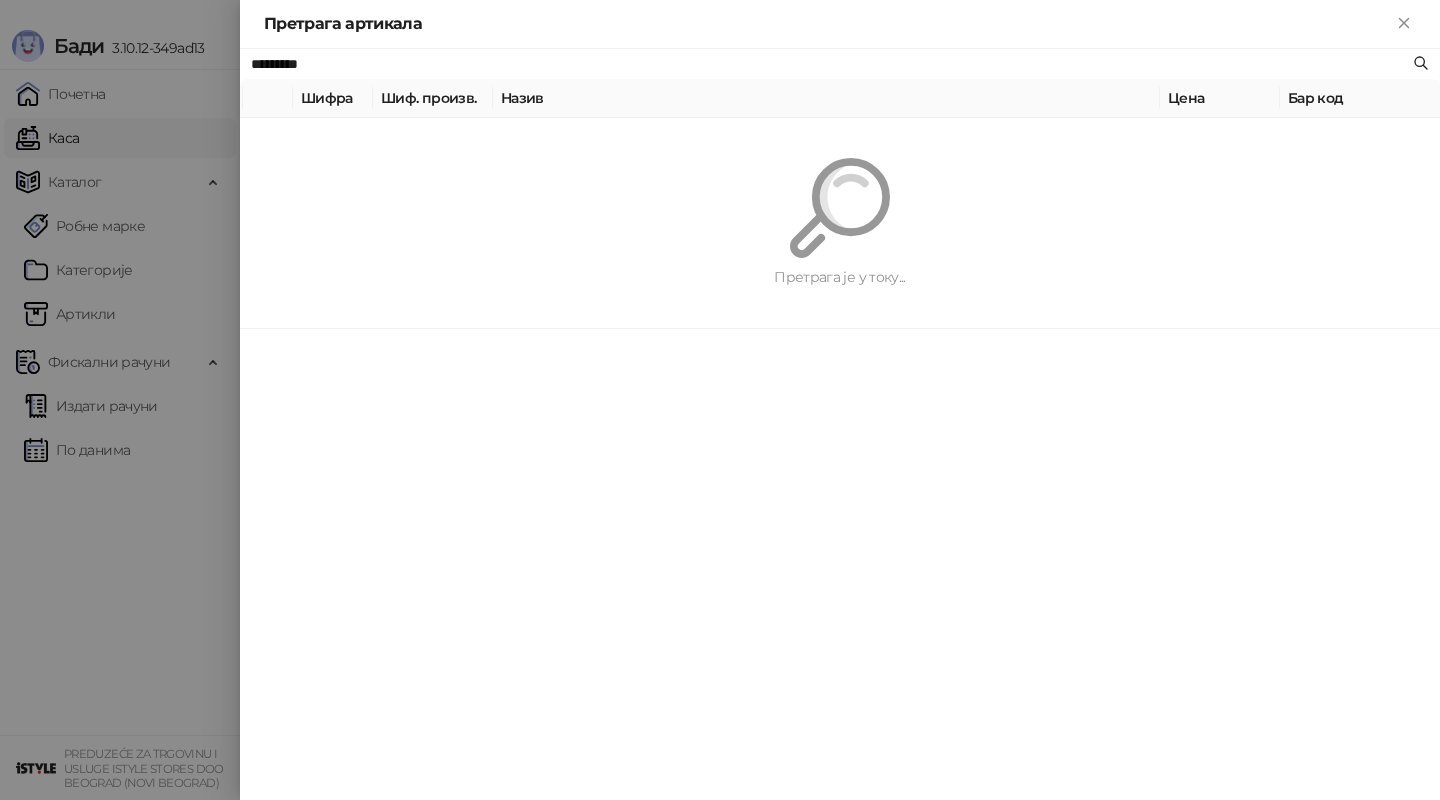 paste on "********" 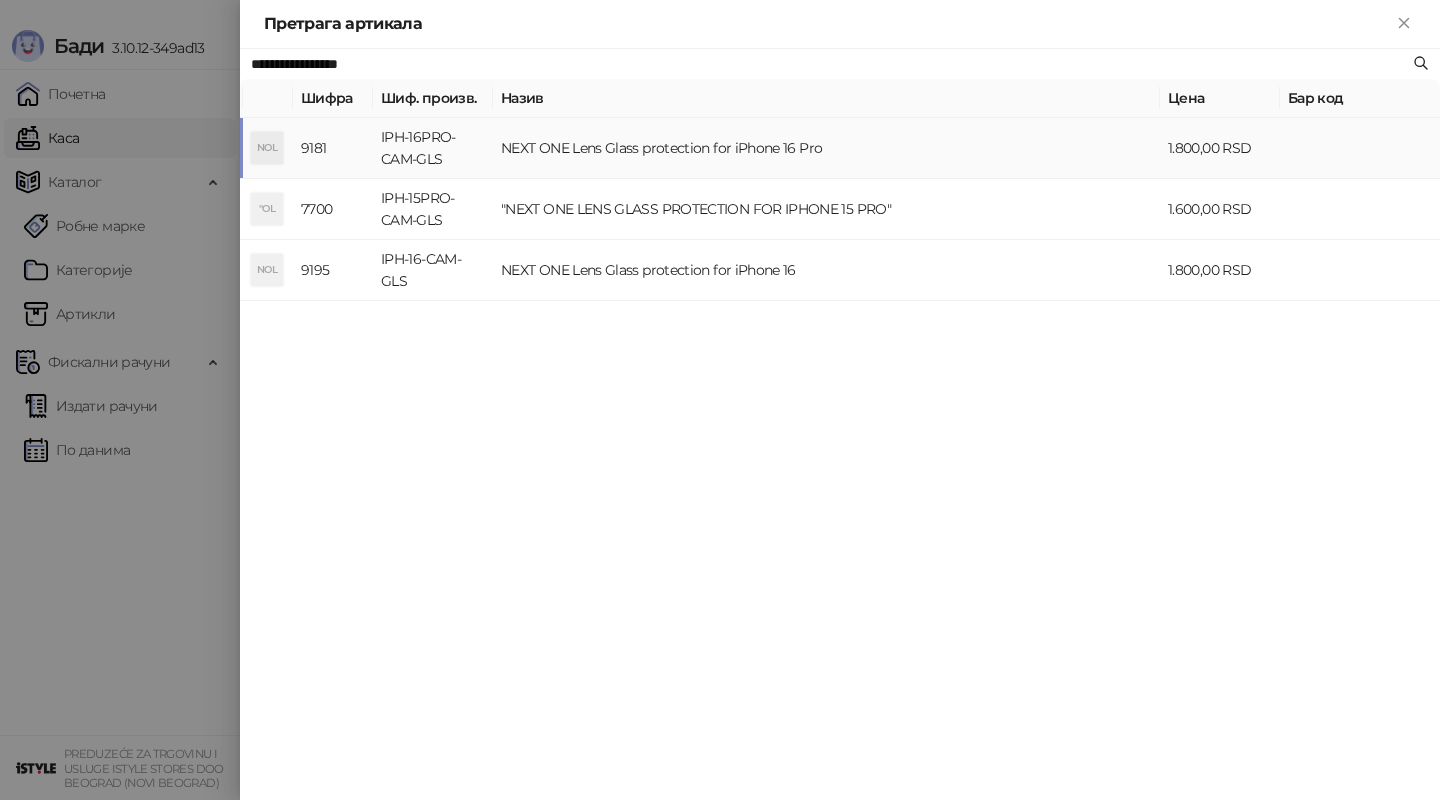 type on "**********" 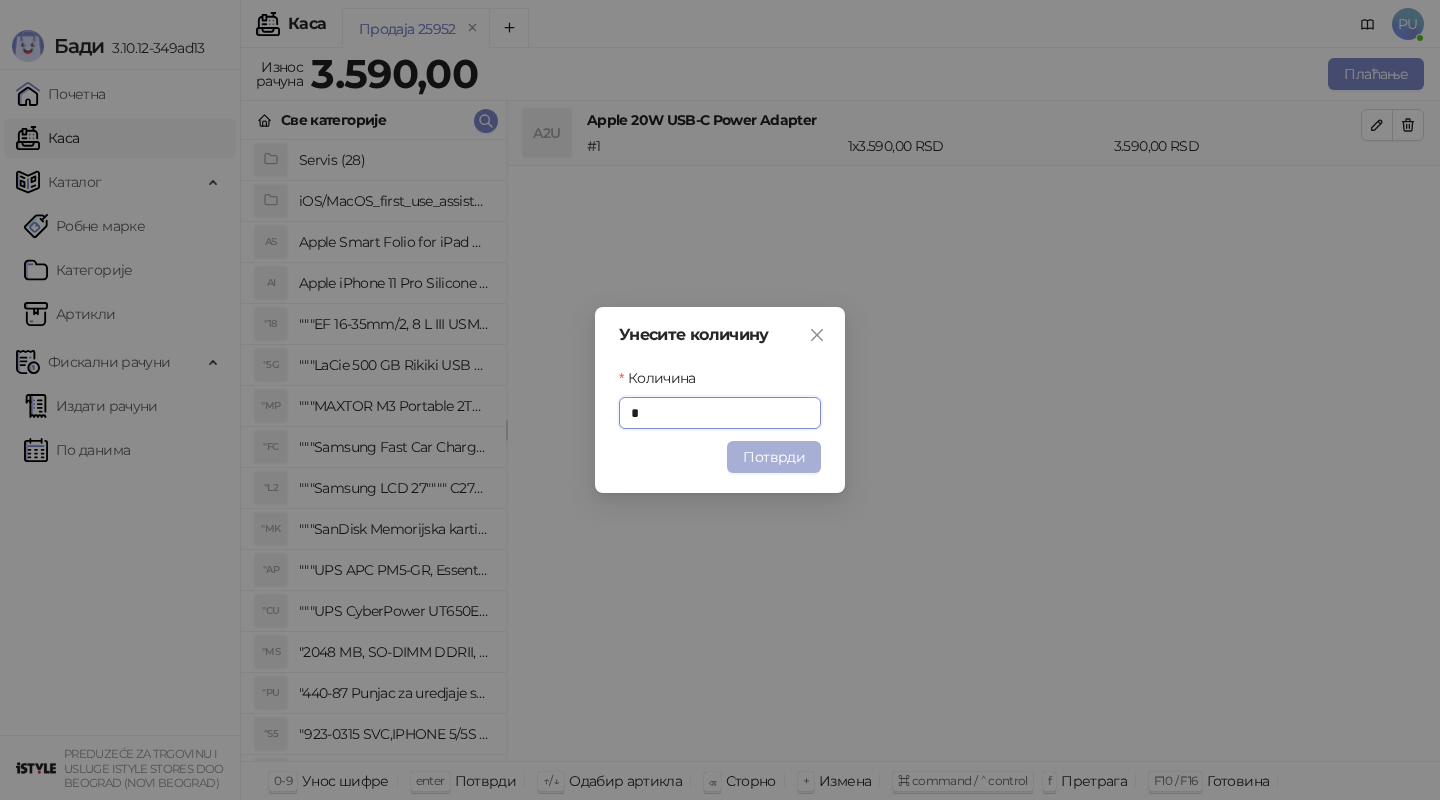 click on "Потврди" at bounding box center (774, 457) 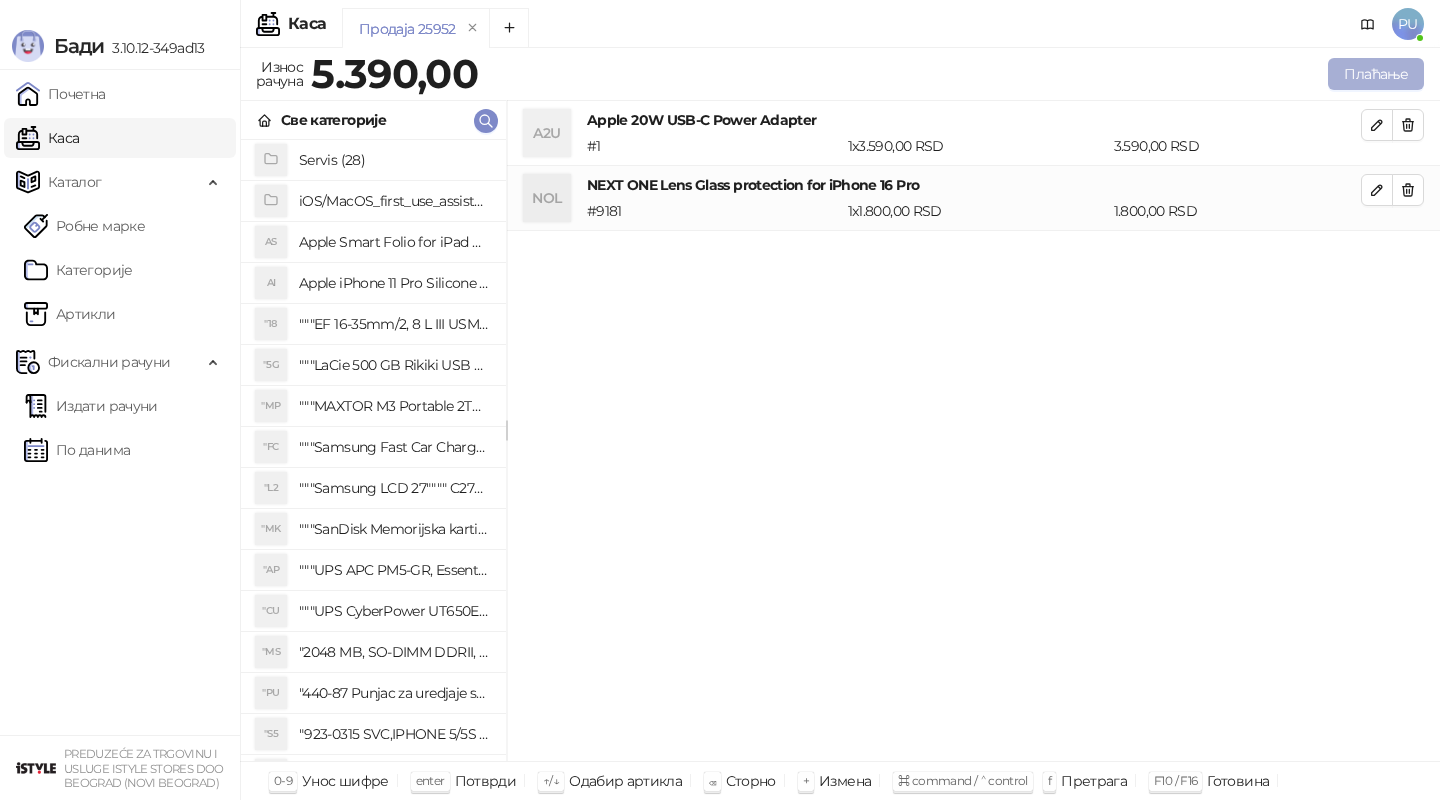 click on "Плаћање" at bounding box center [1376, 74] 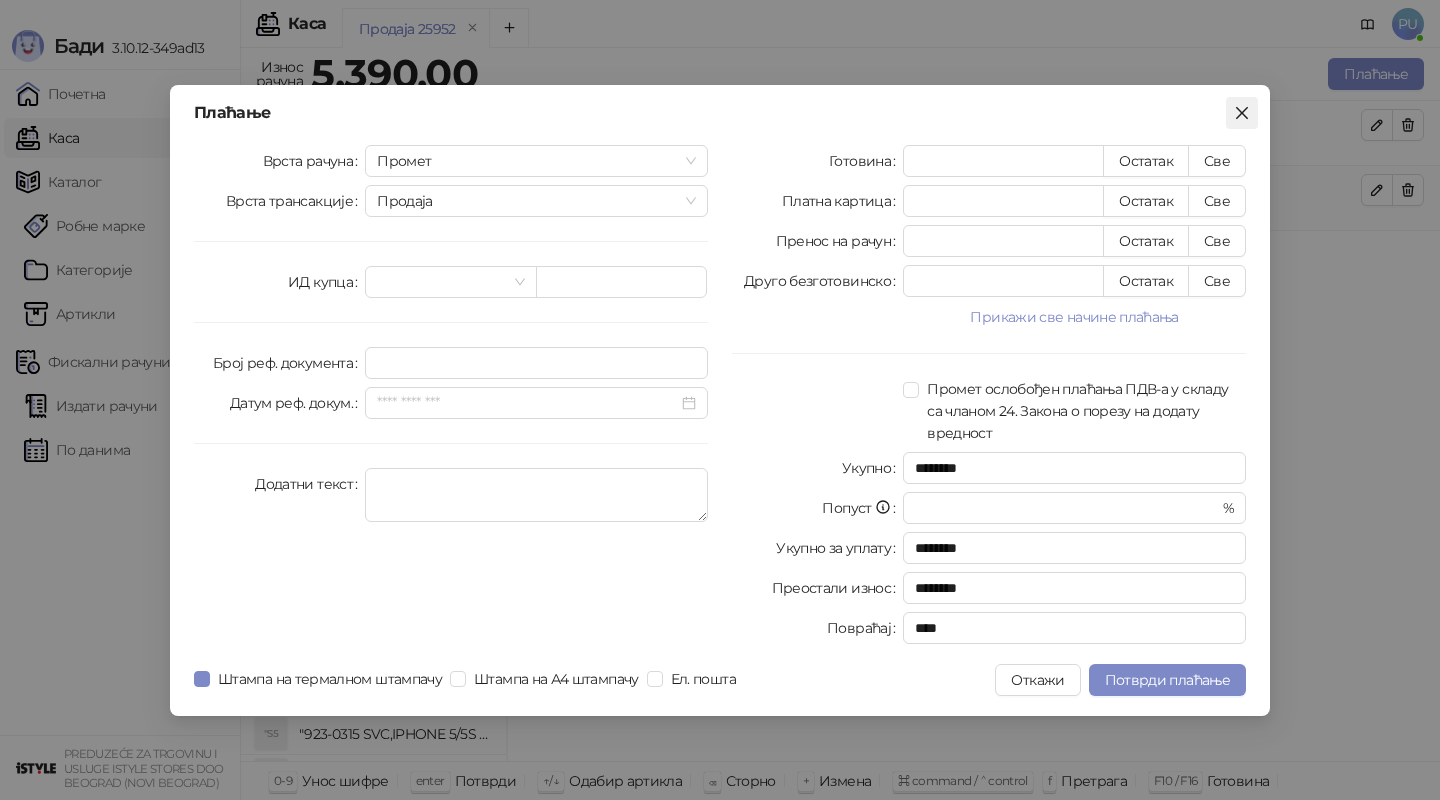 click at bounding box center (1242, 113) 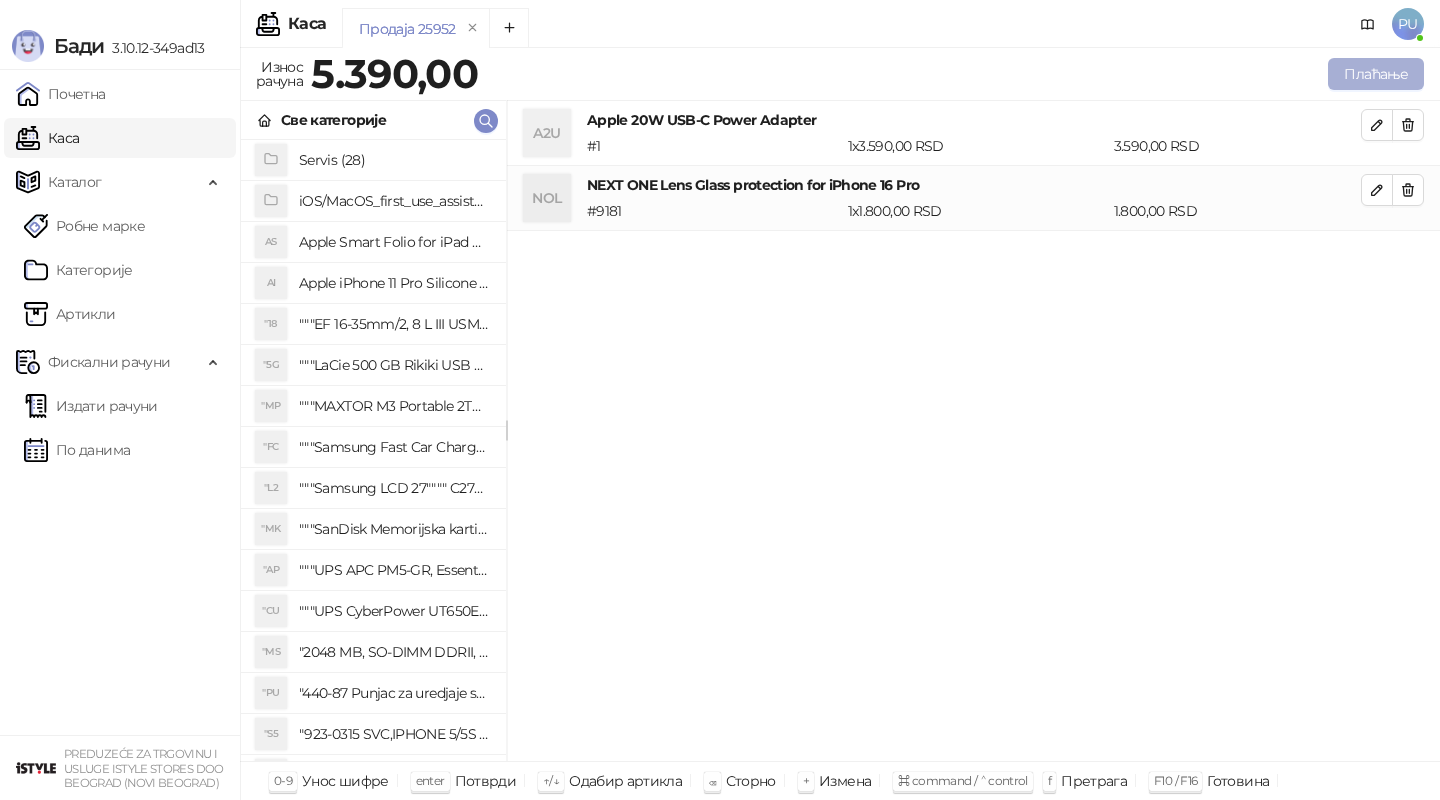 click on "Плаћање" at bounding box center [1376, 74] 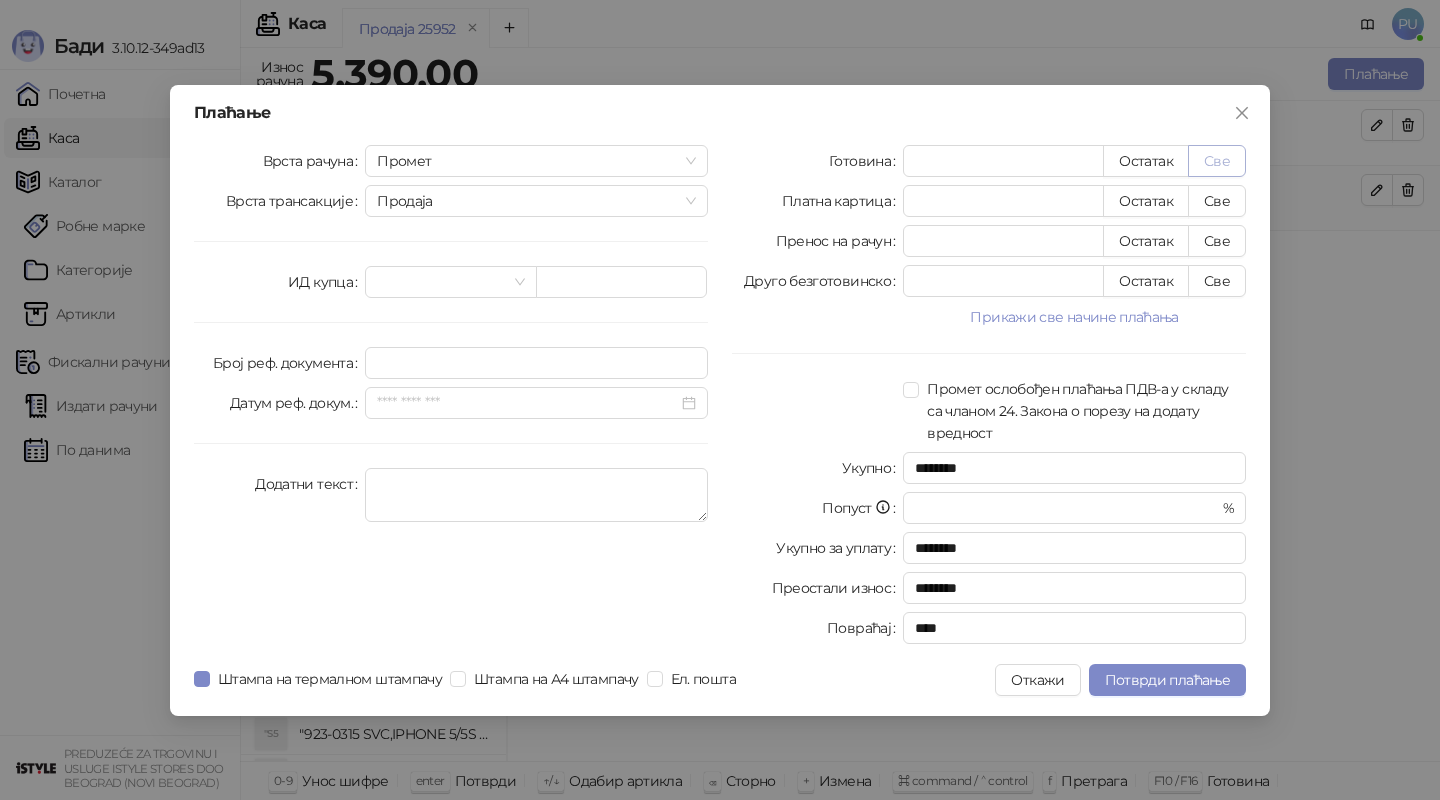 click on "Све" at bounding box center (1217, 161) 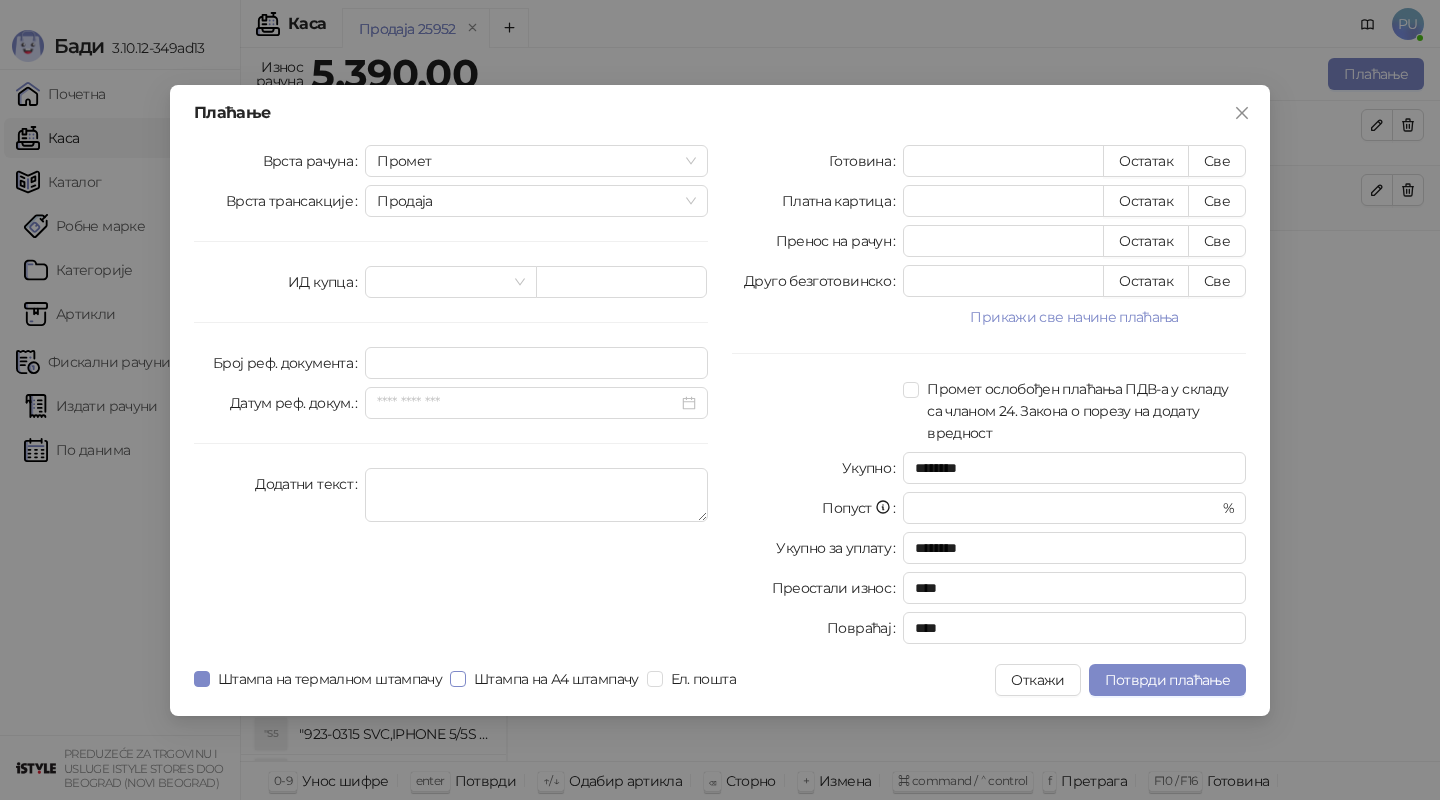 click on "Штампа на А4 штампачу" at bounding box center [556, 679] 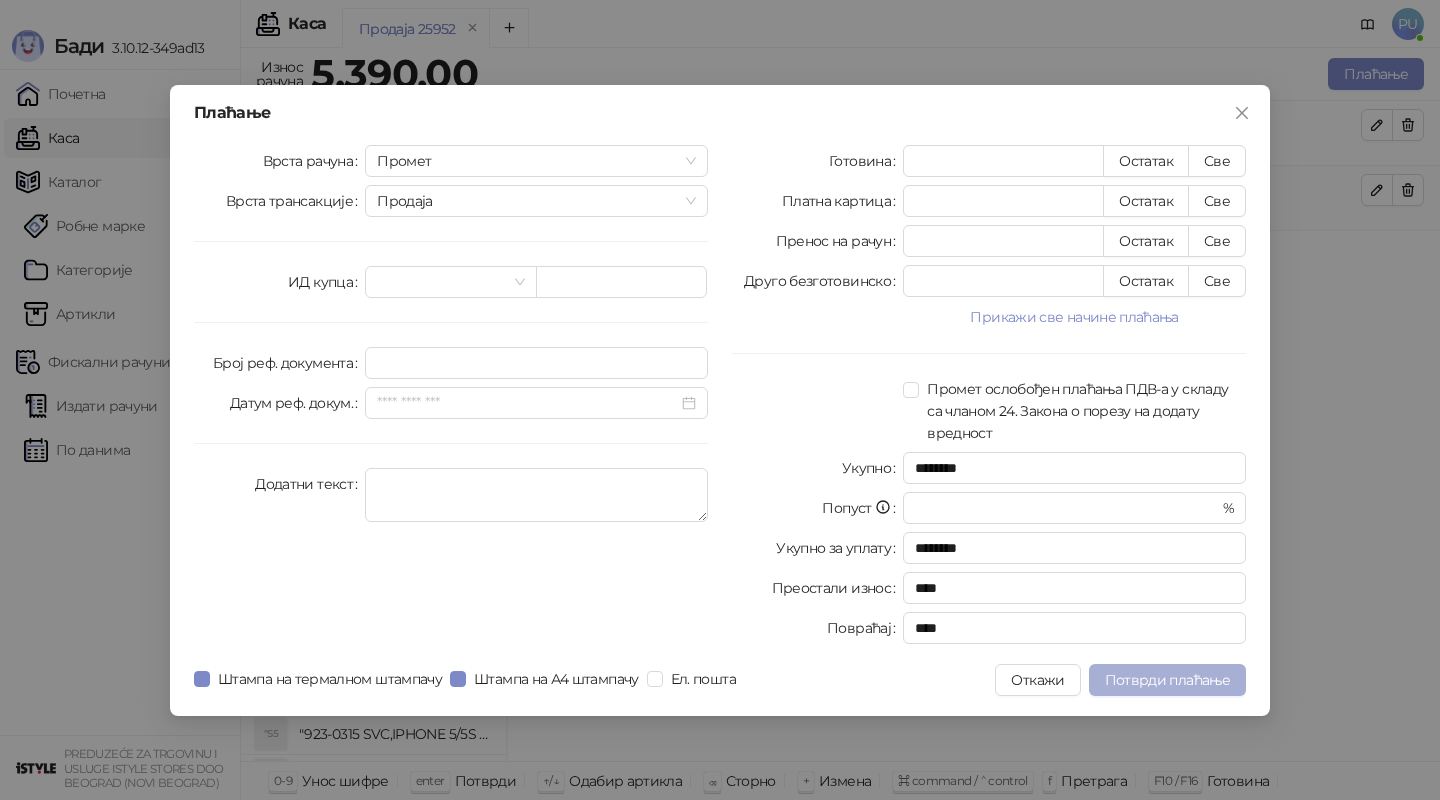 click on "Потврди плаћање" at bounding box center (1167, 680) 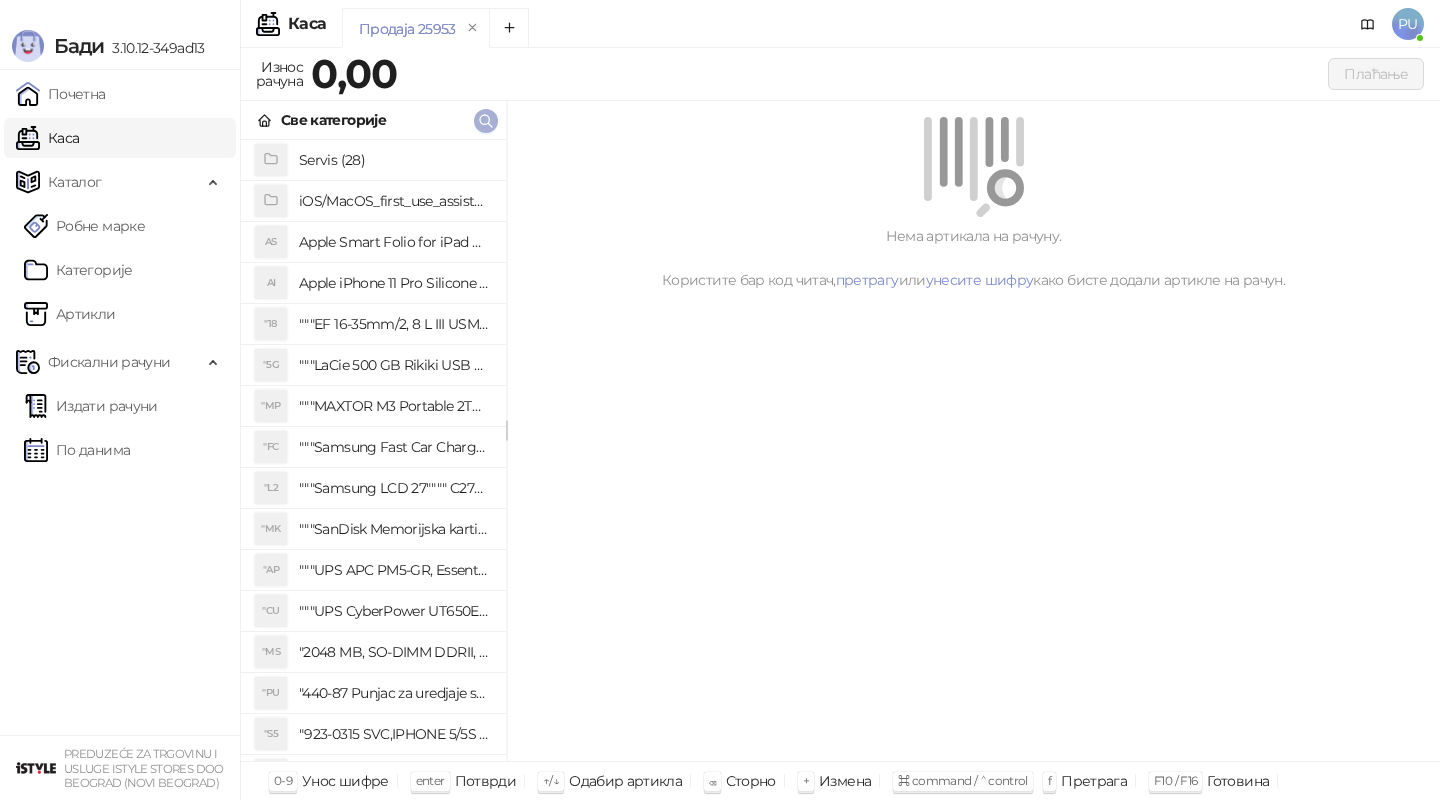 click 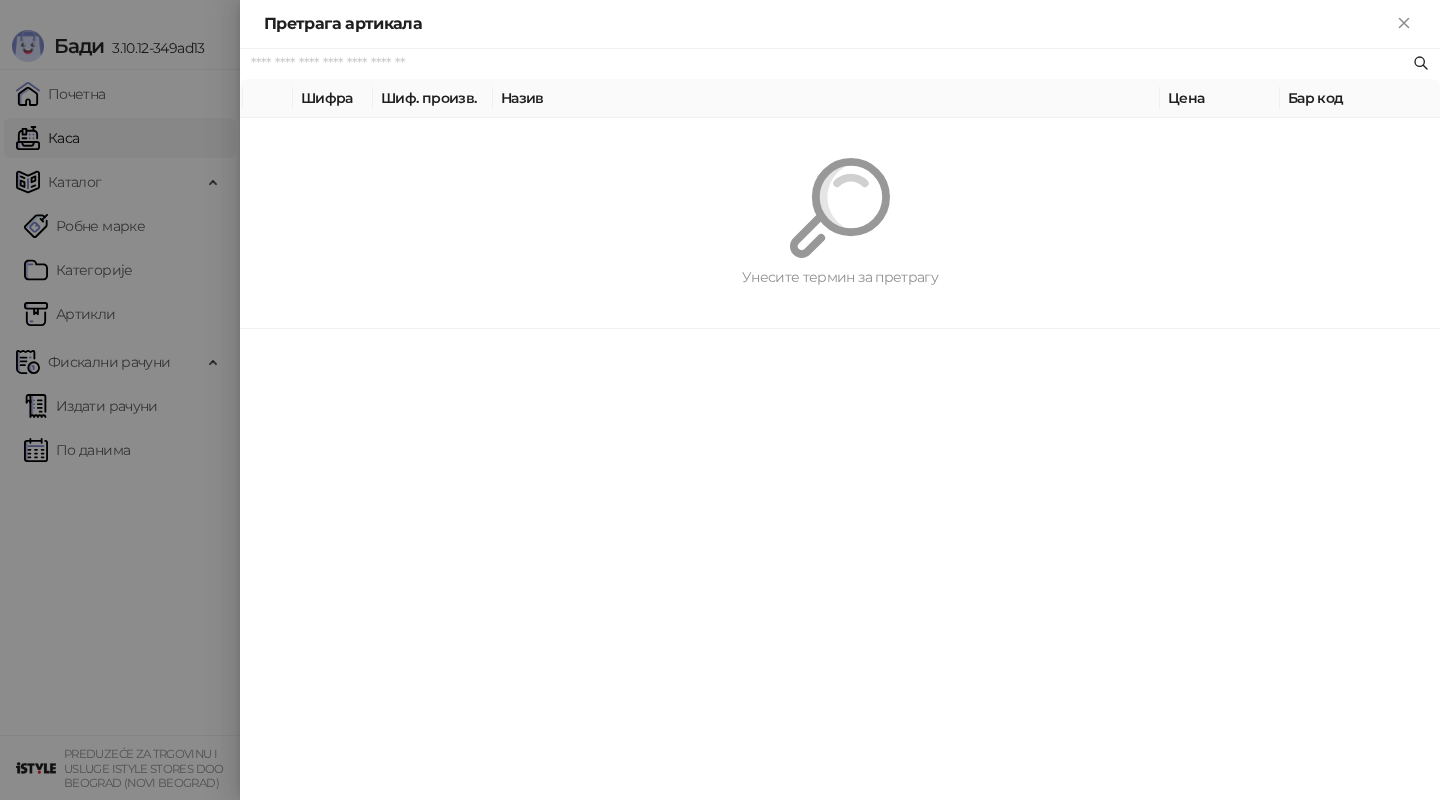 paste on "*********" 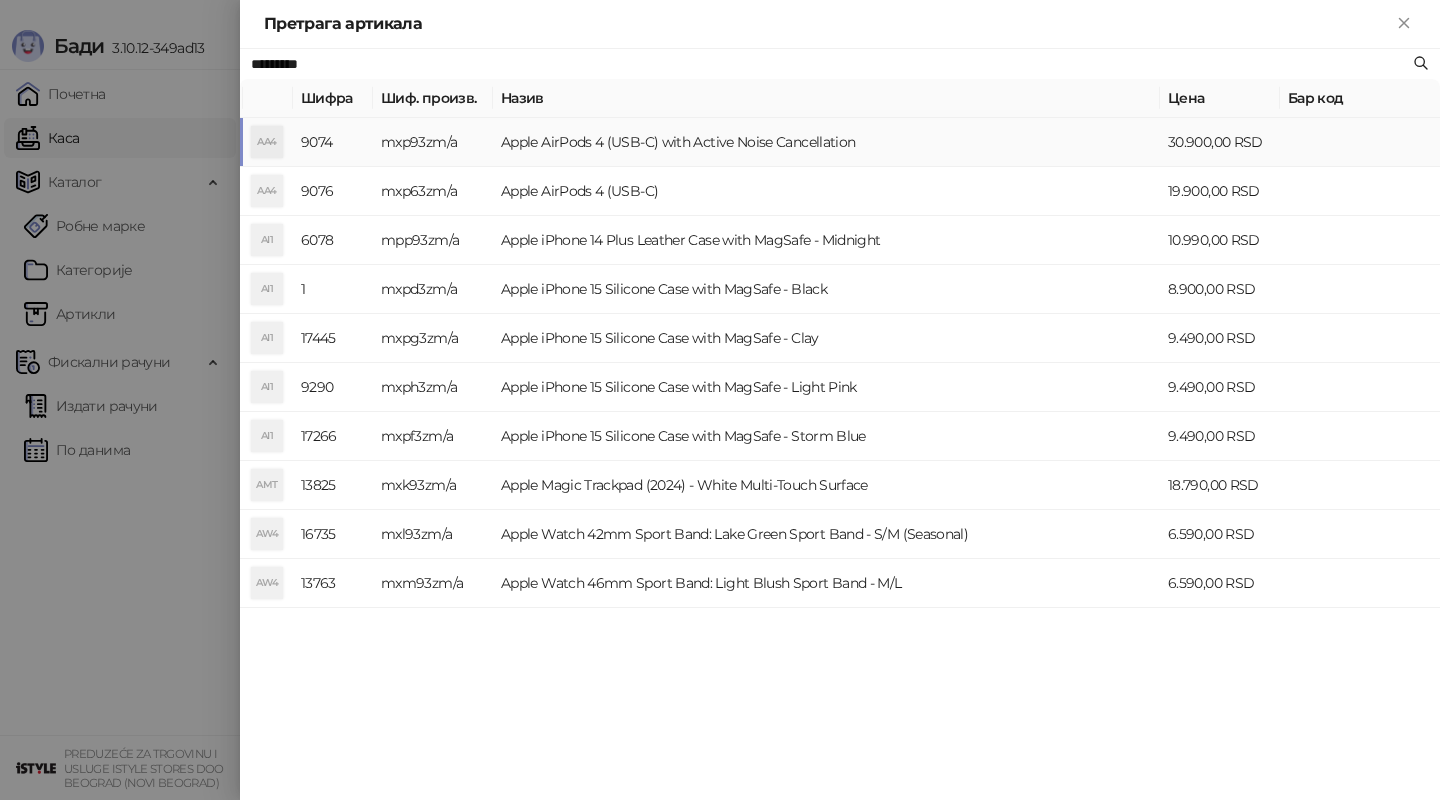 click on "Apple AirPods 4 (USB-C) with Active Noise Cancellation" at bounding box center (826, 142) 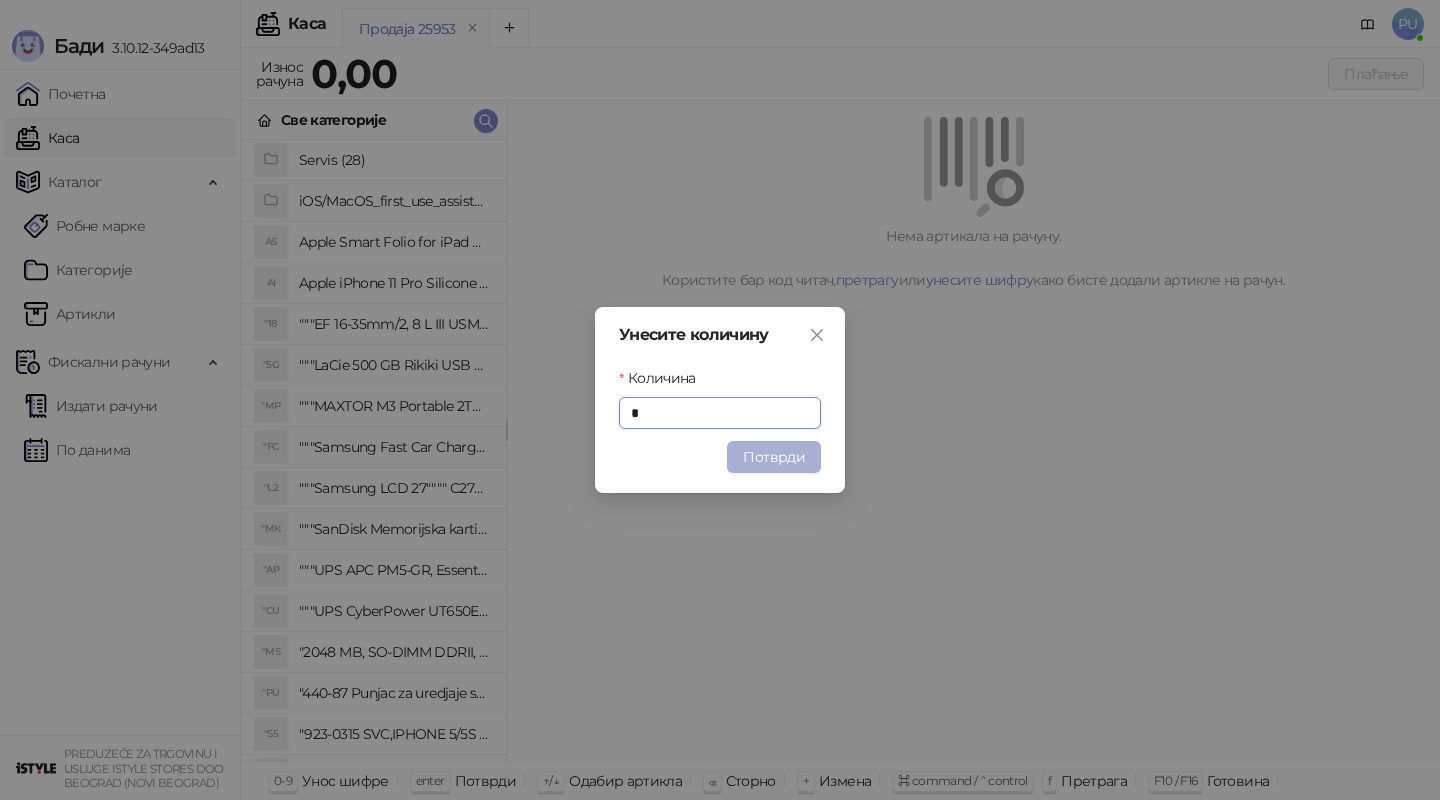 click on "Потврди" at bounding box center (774, 457) 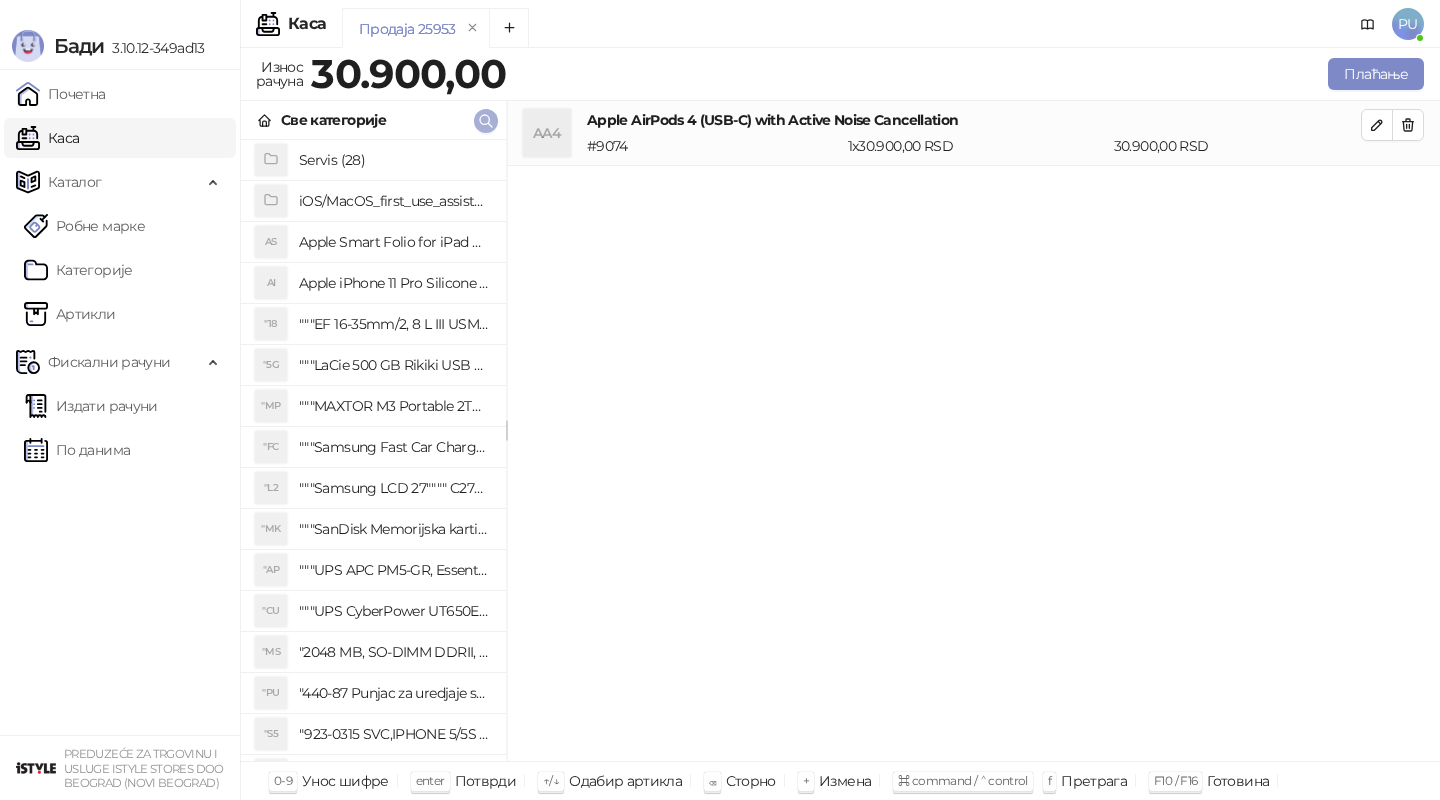 click 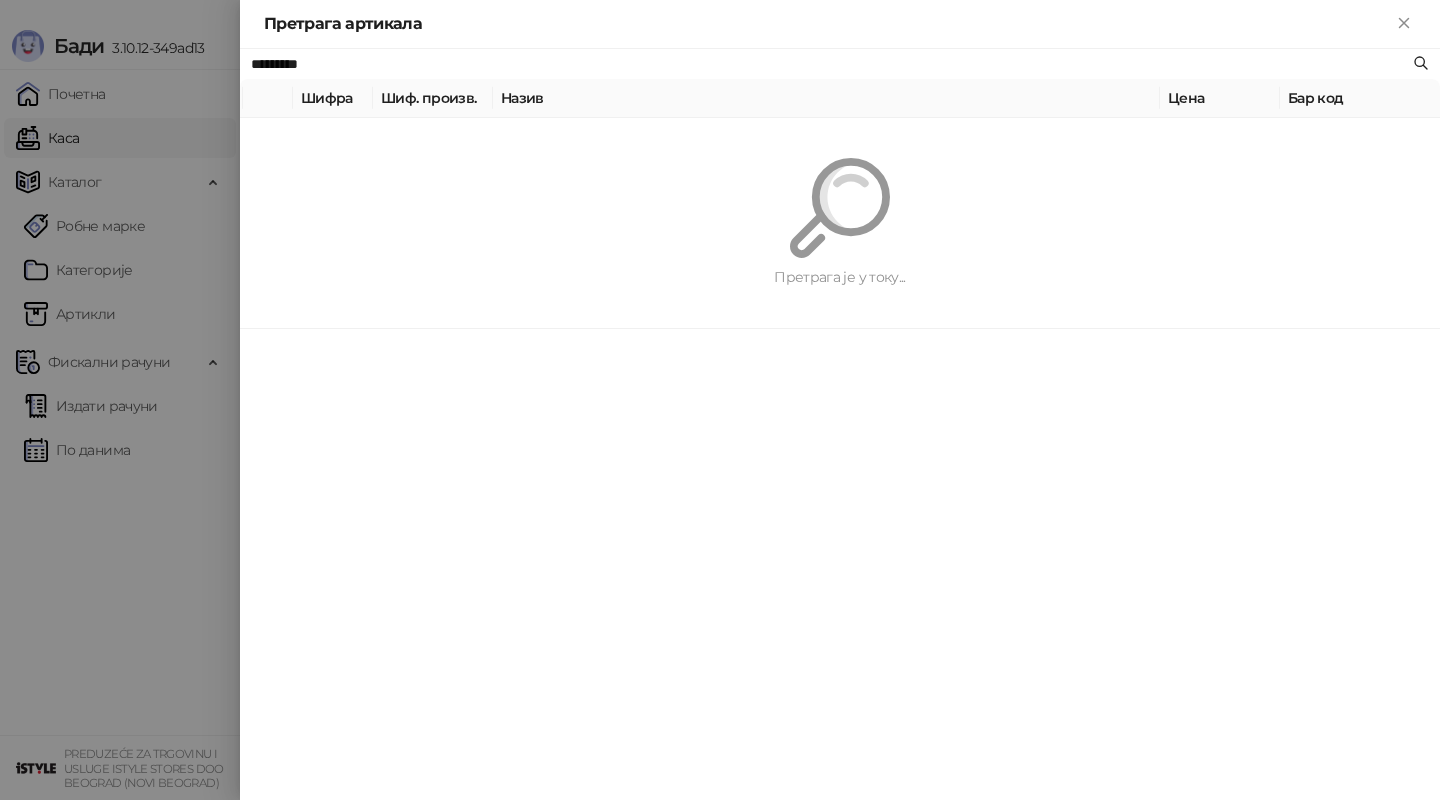 paste on "**********" 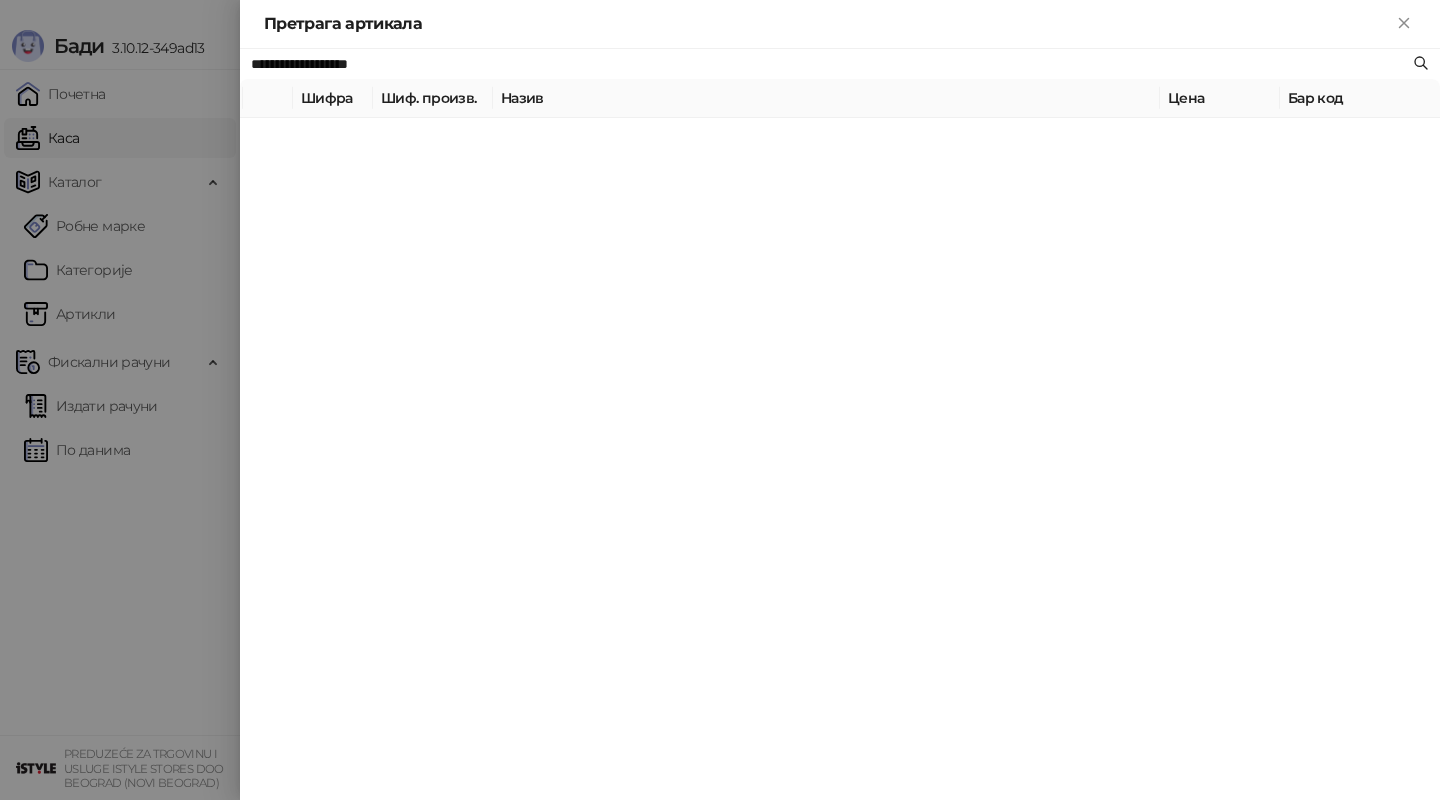 type on "**********" 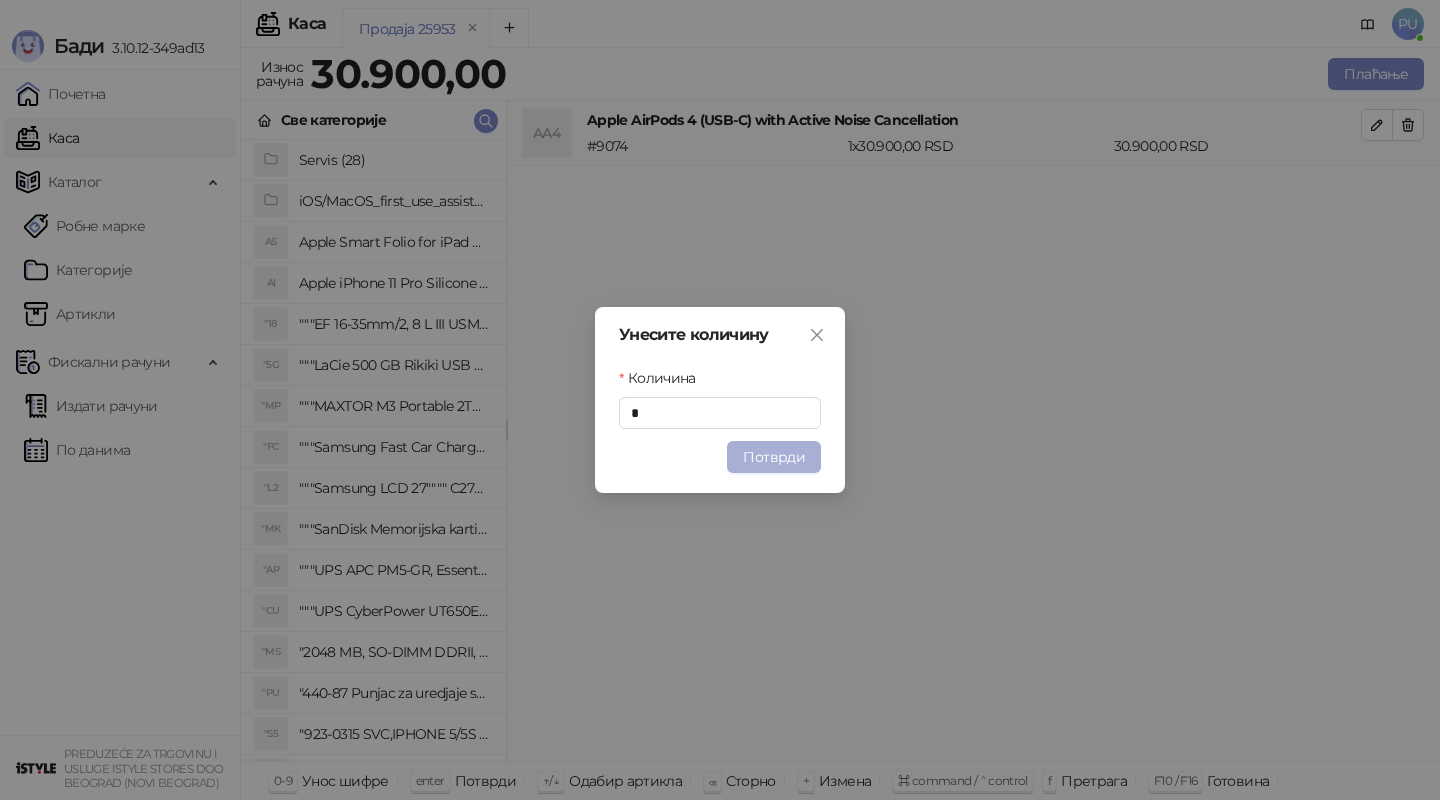click on "Потврди" at bounding box center [774, 457] 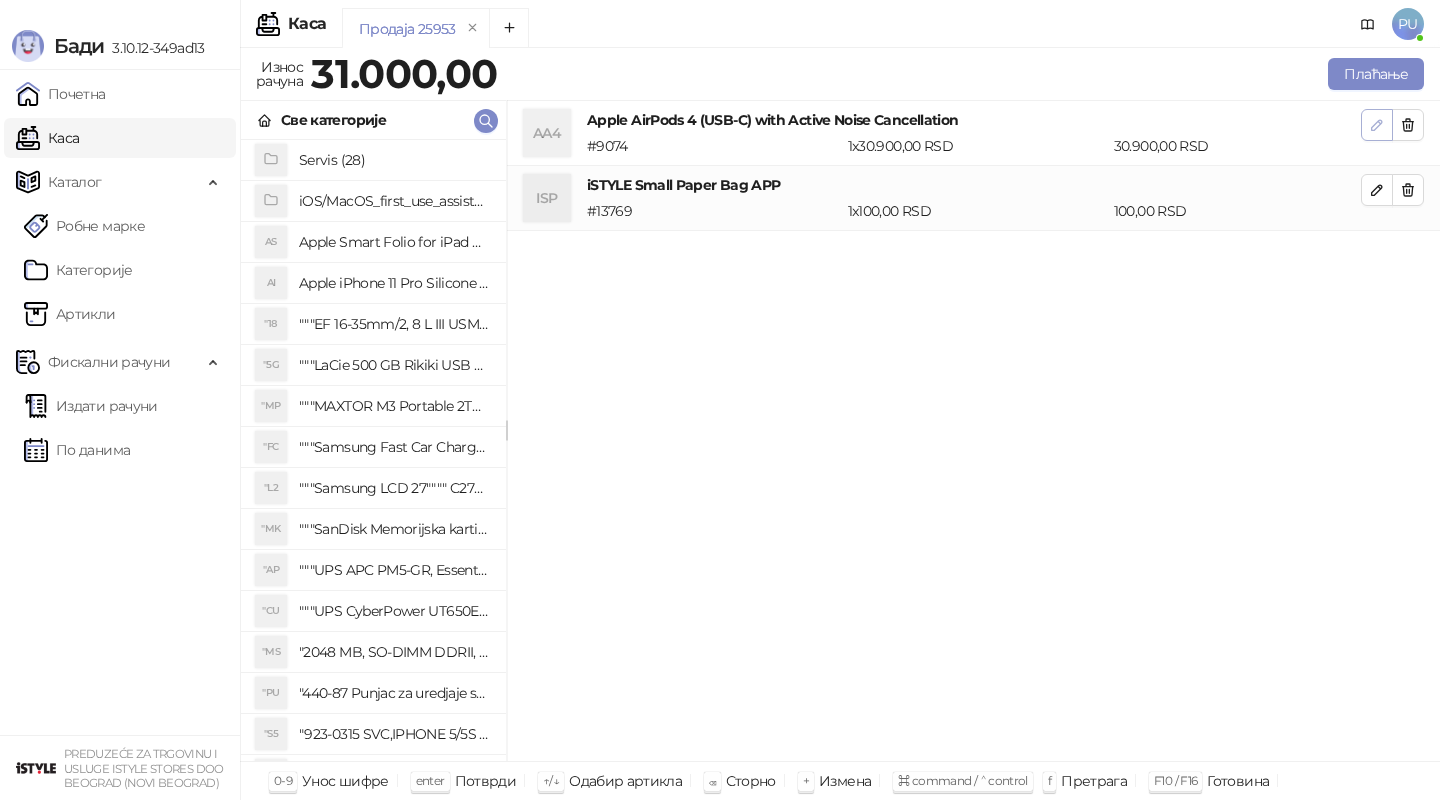 click 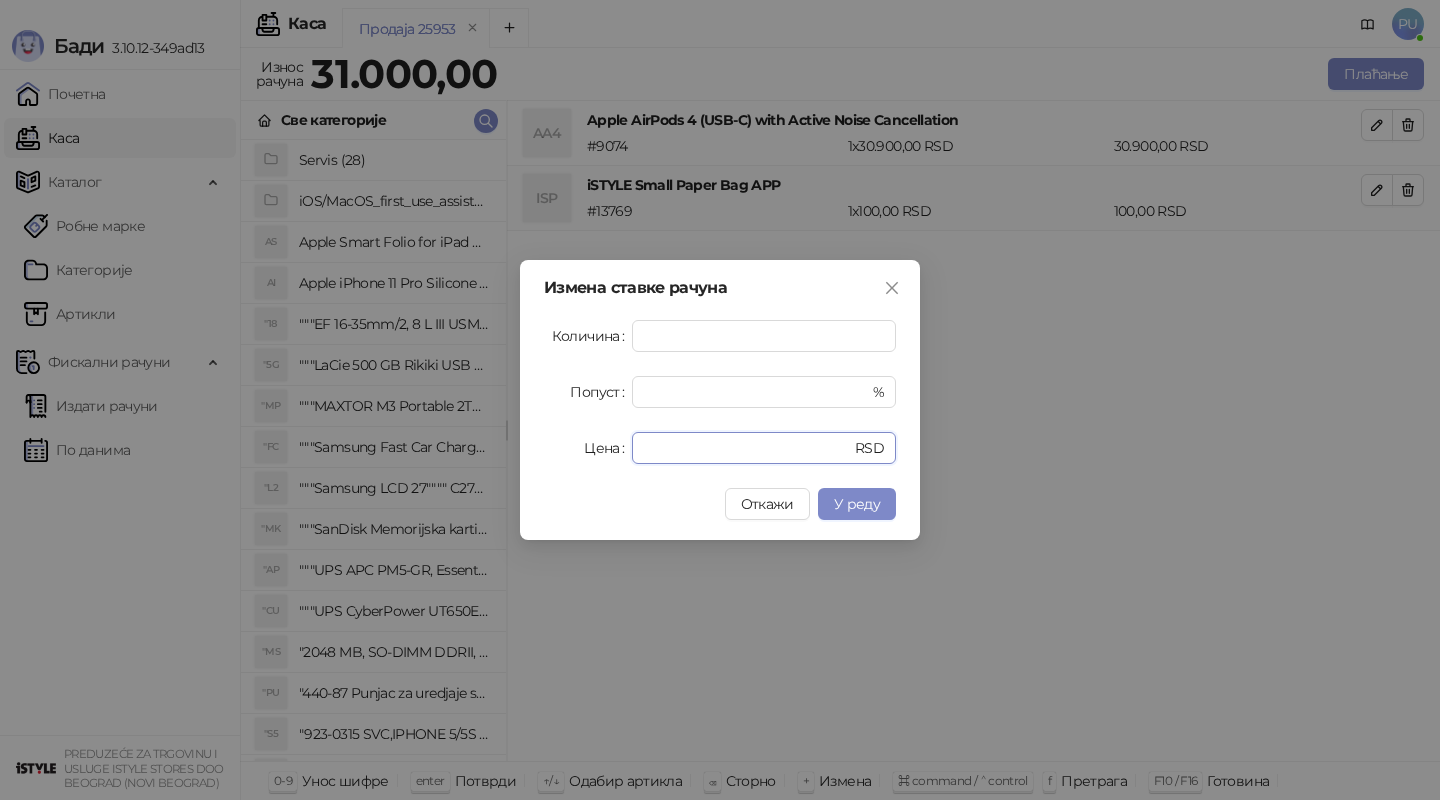 drag, startPoint x: 705, startPoint y: 448, endPoint x: 451, endPoint y: 446, distance: 254.00787 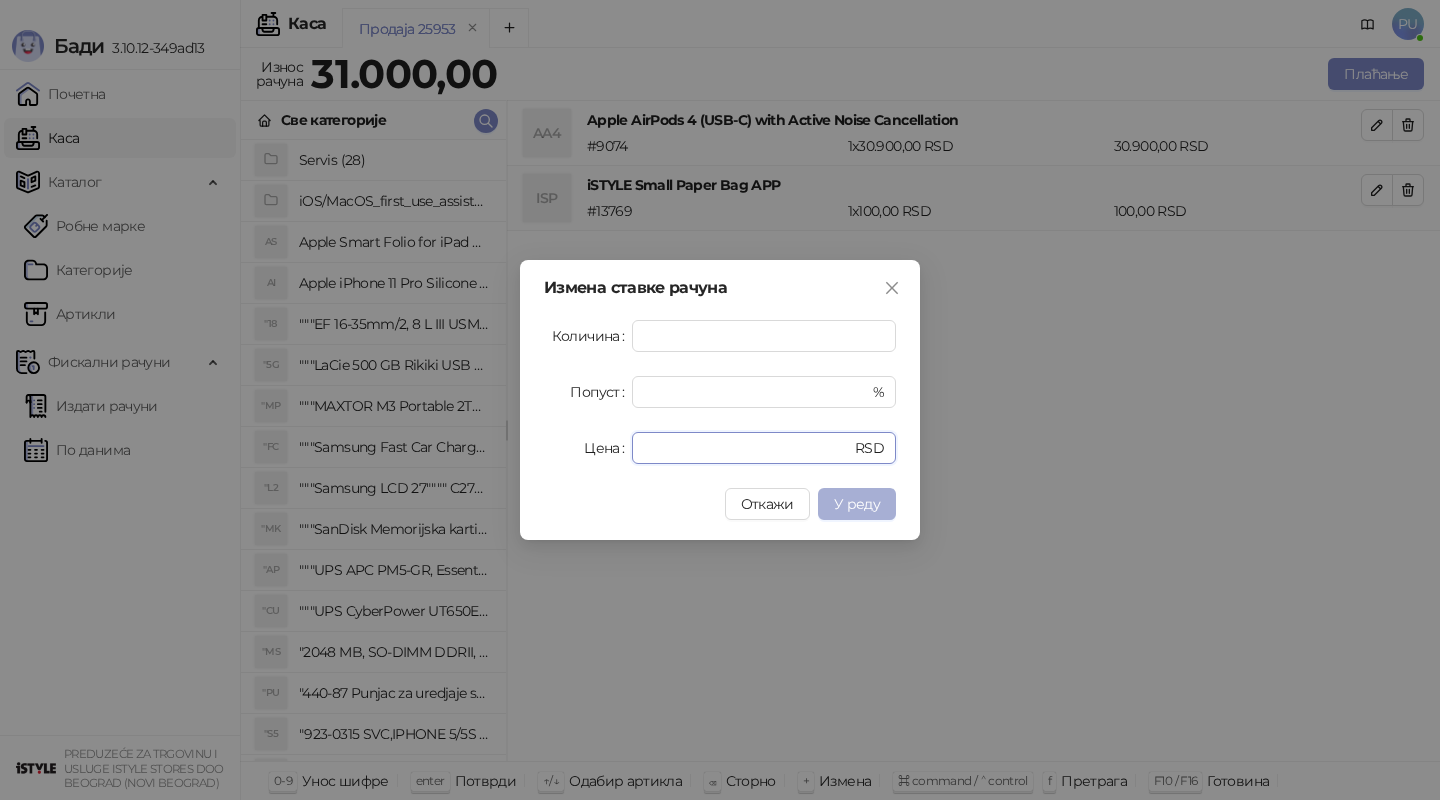 type on "*****" 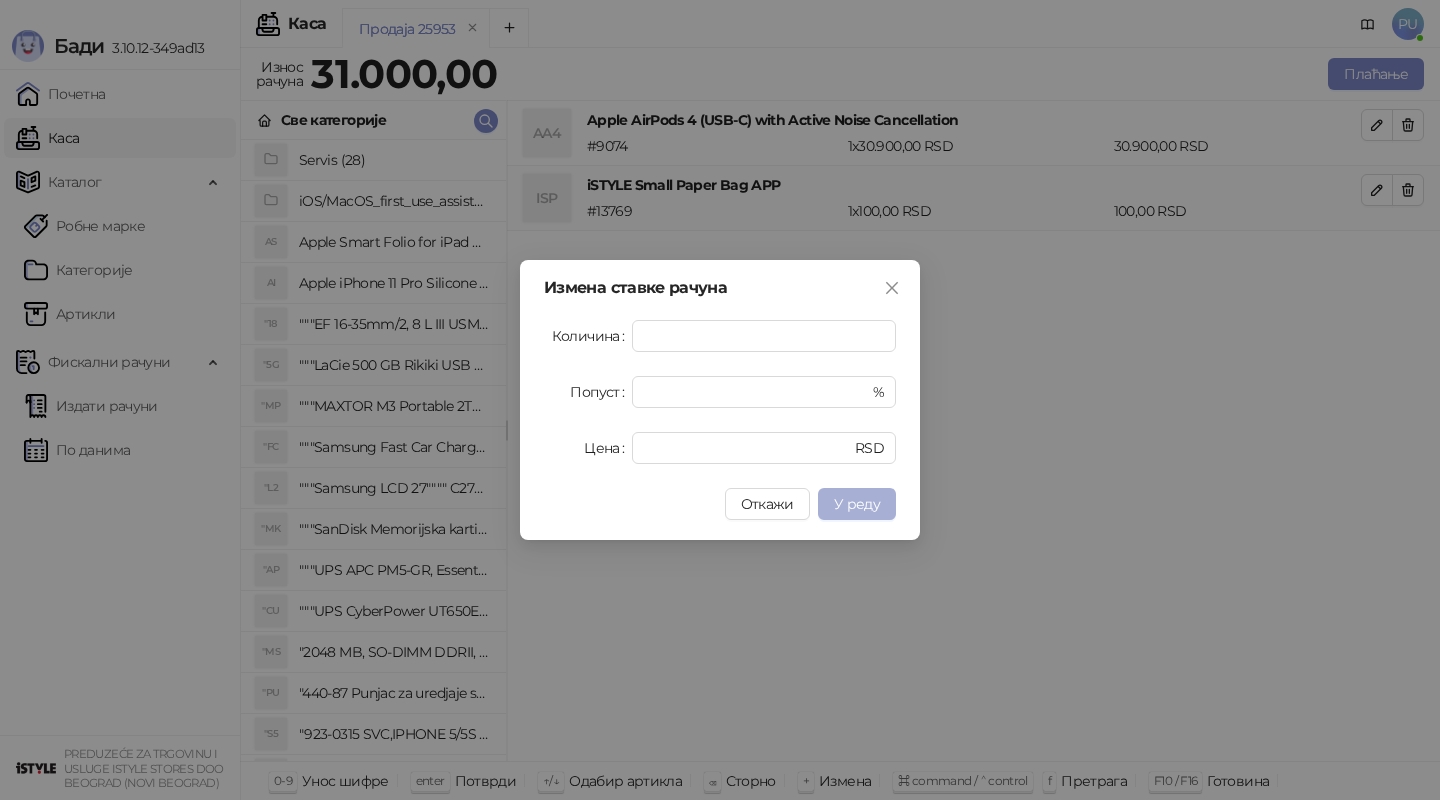 click on "У реду" at bounding box center [857, 504] 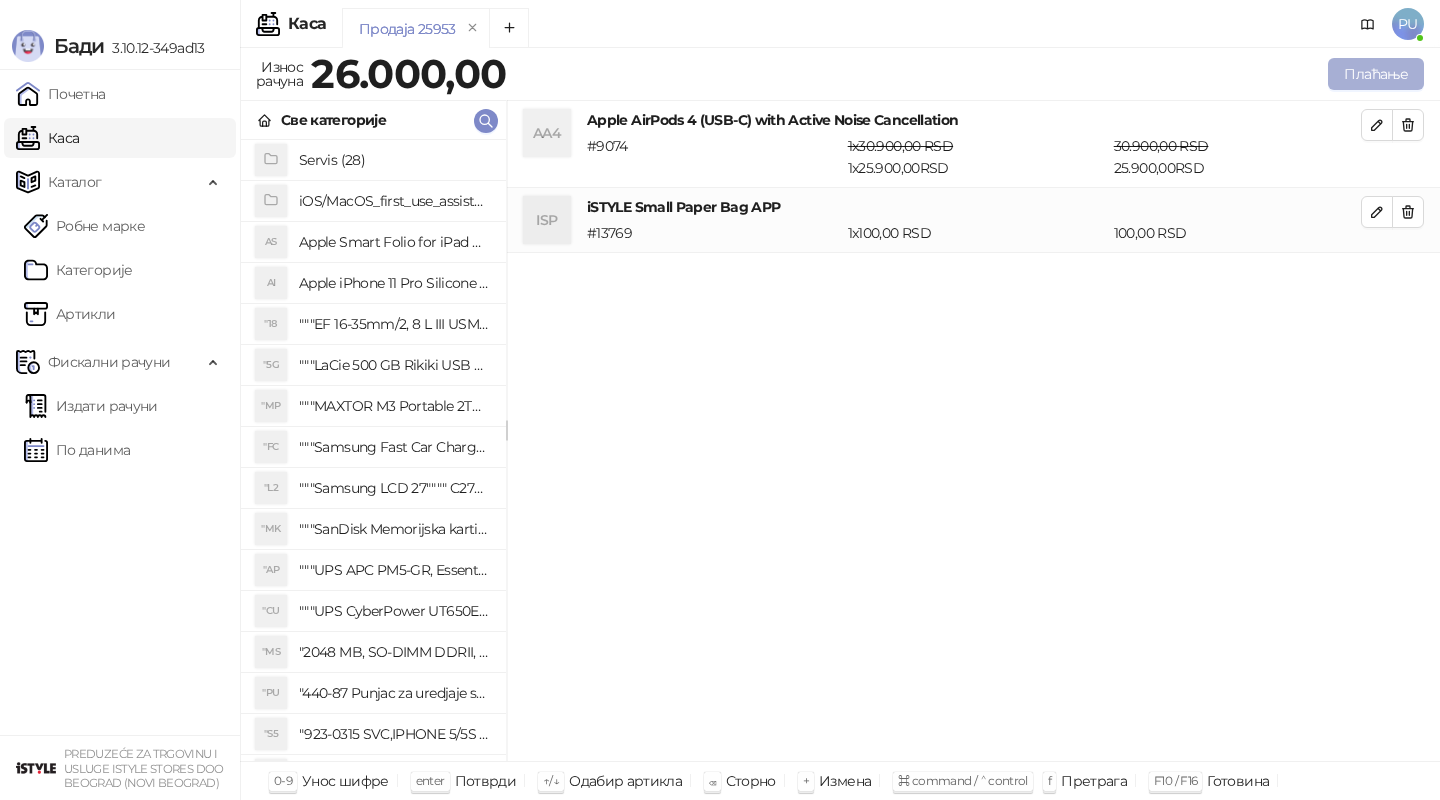 click on "Плаћање" at bounding box center (1376, 74) 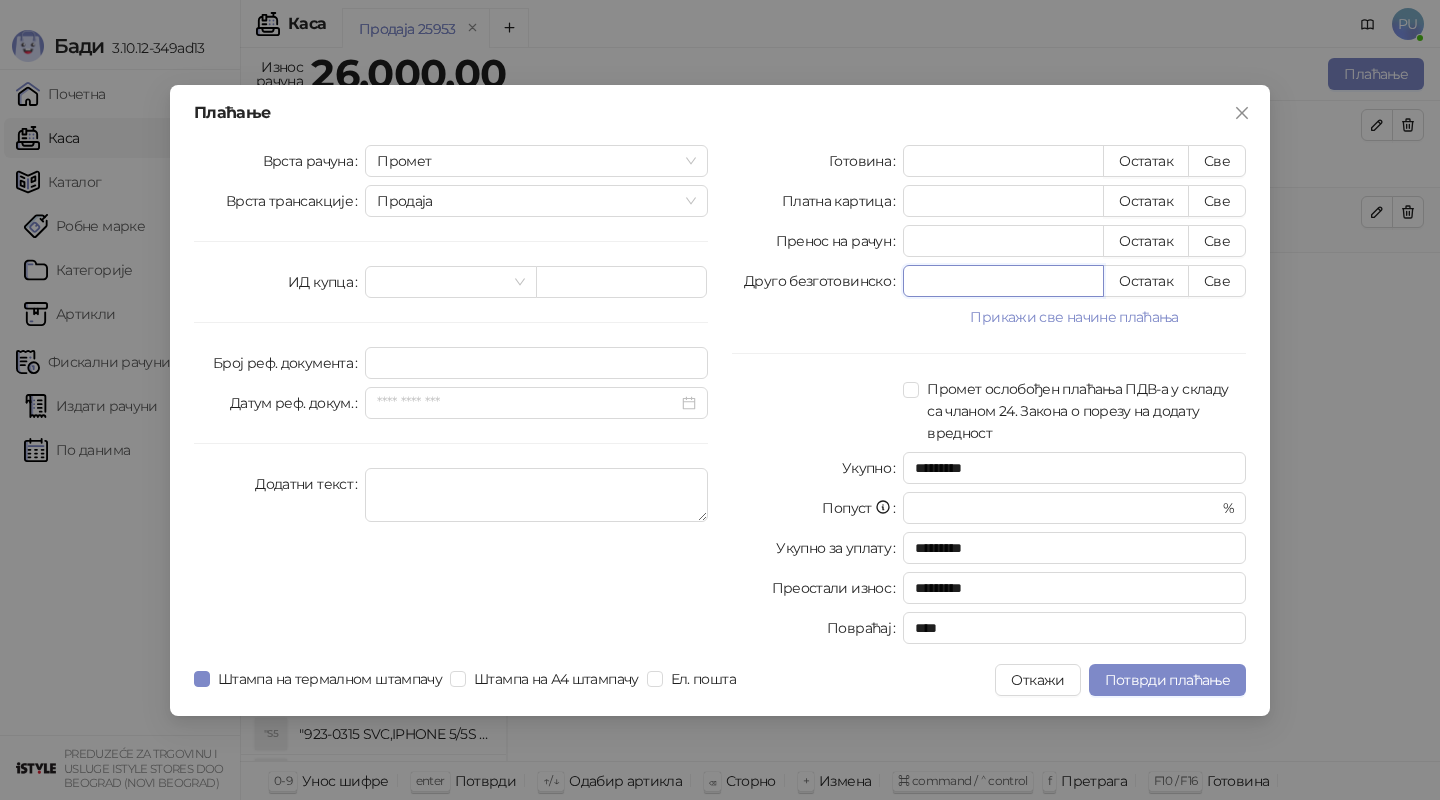 click on "*" at bounding box center (1003, 281) 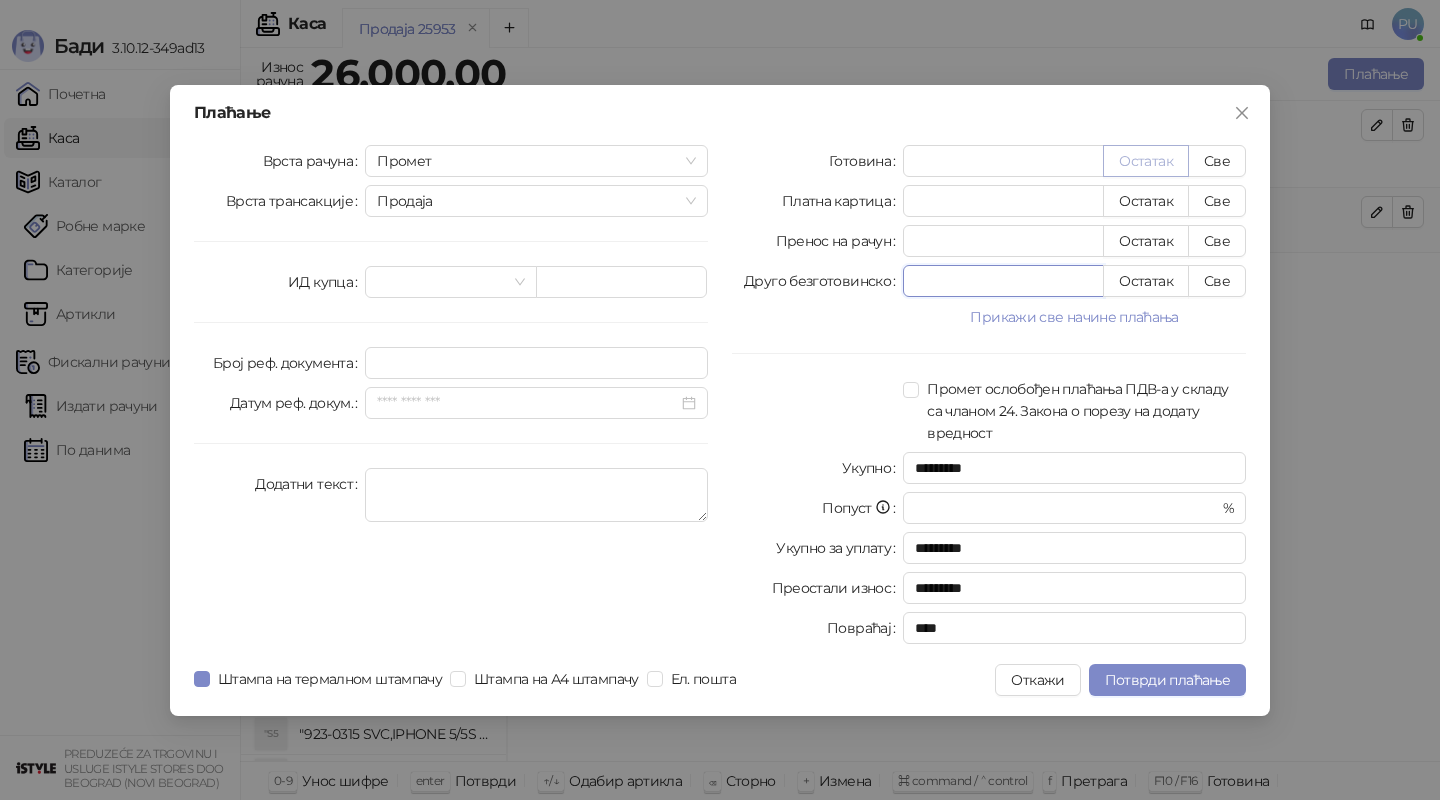 type on "****" 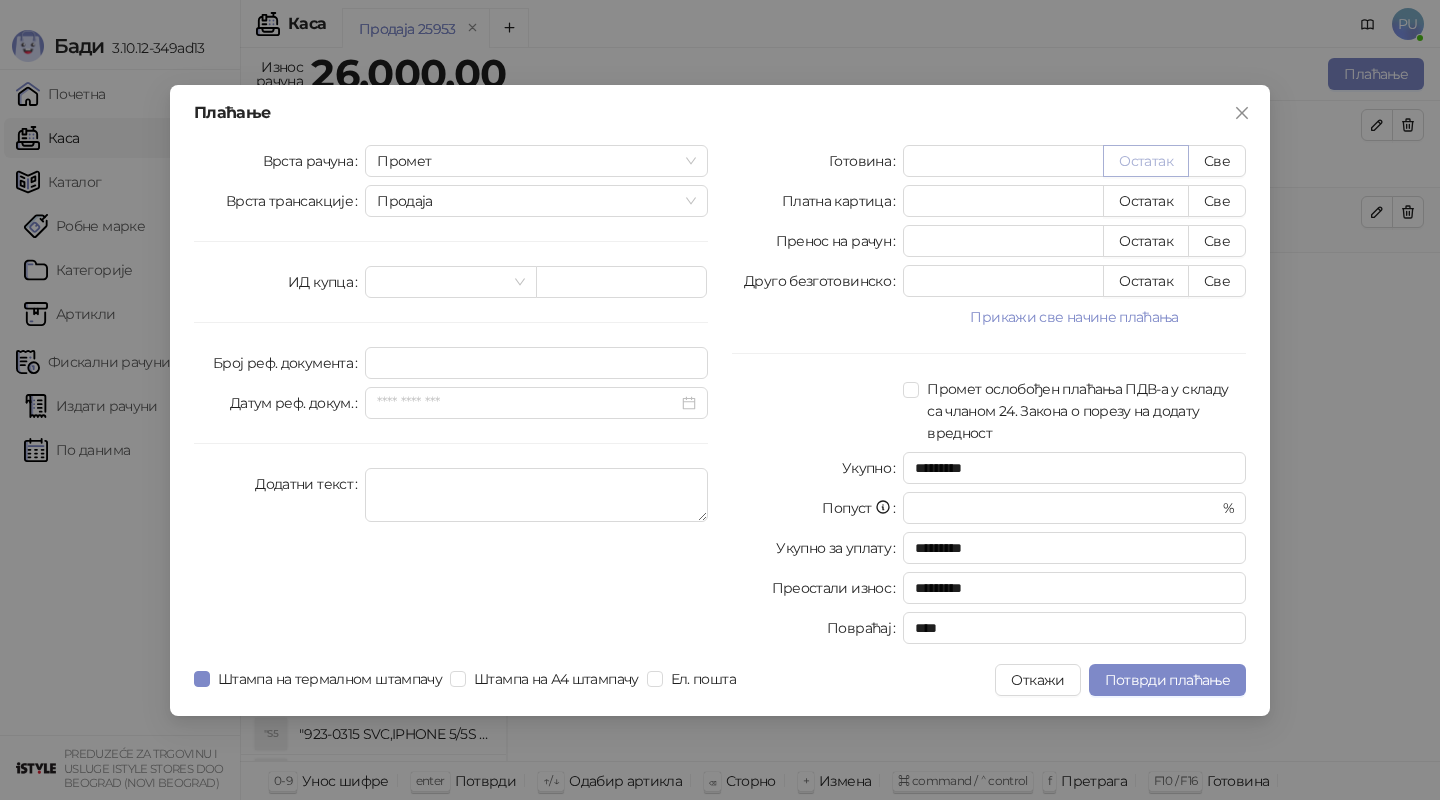 click on "Остатак" at bounding box center (1146, 161) 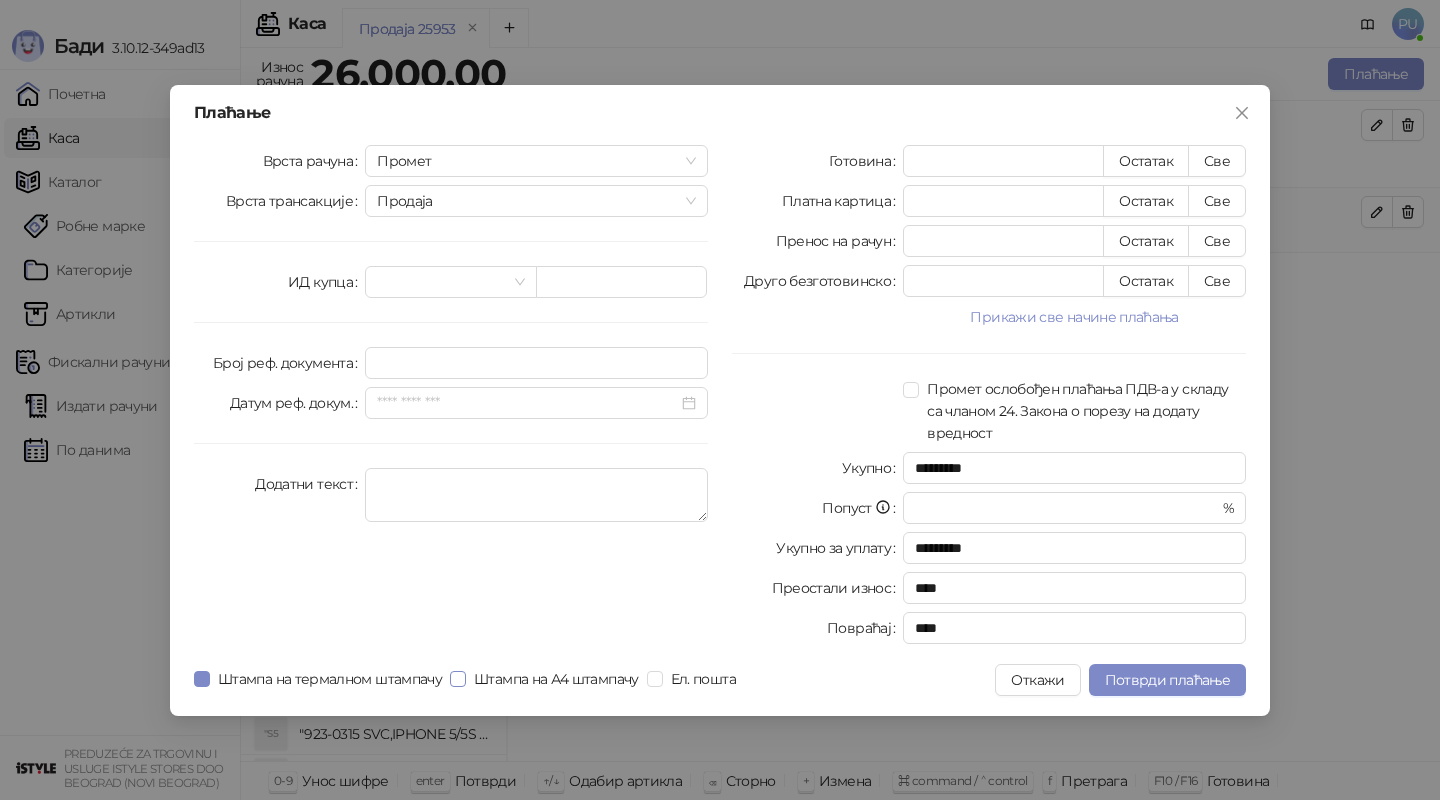 click on "Штампа на А4 штампачу" at bounding box center (556, 679) 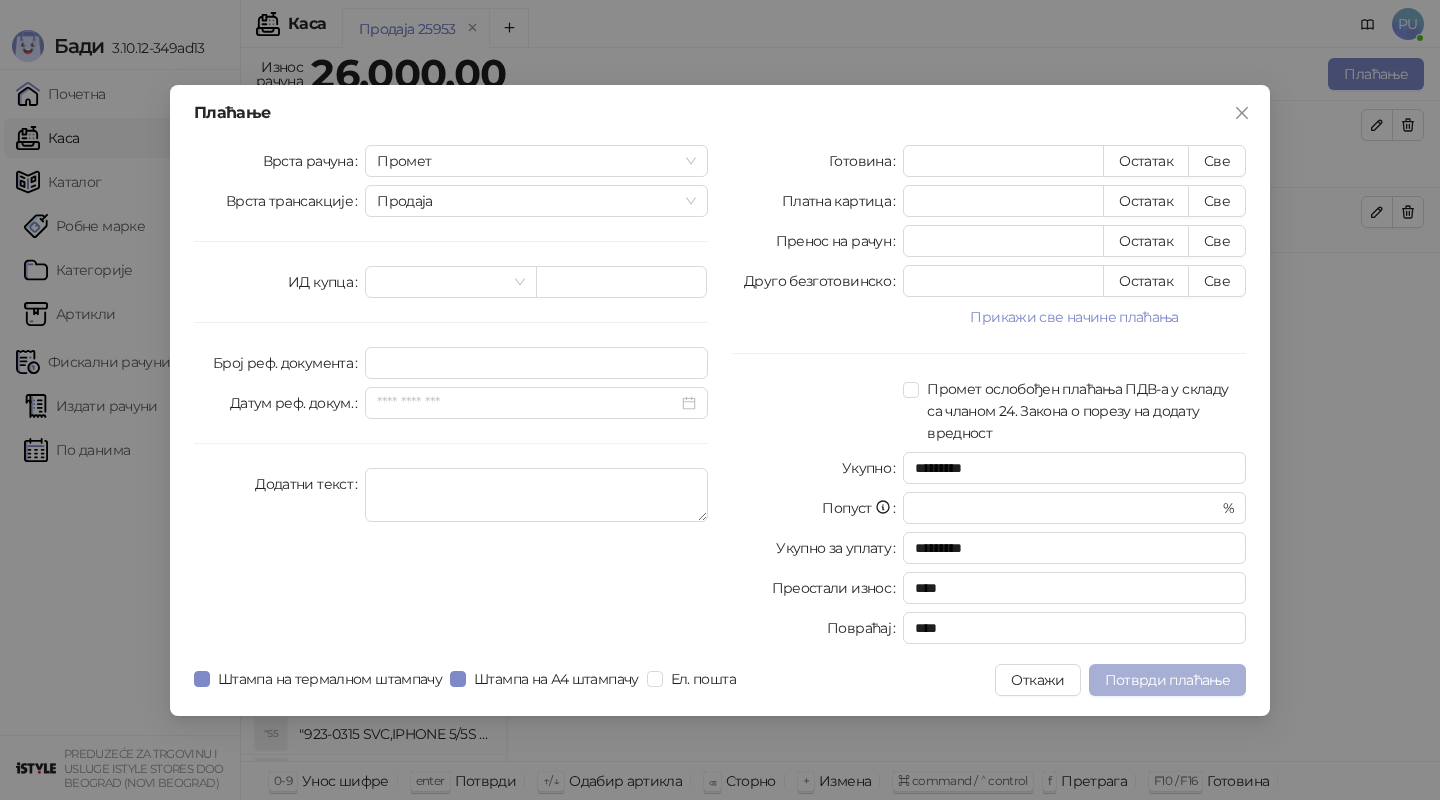 click on "Потврди плаћање" at bounding box center [1167, 680] 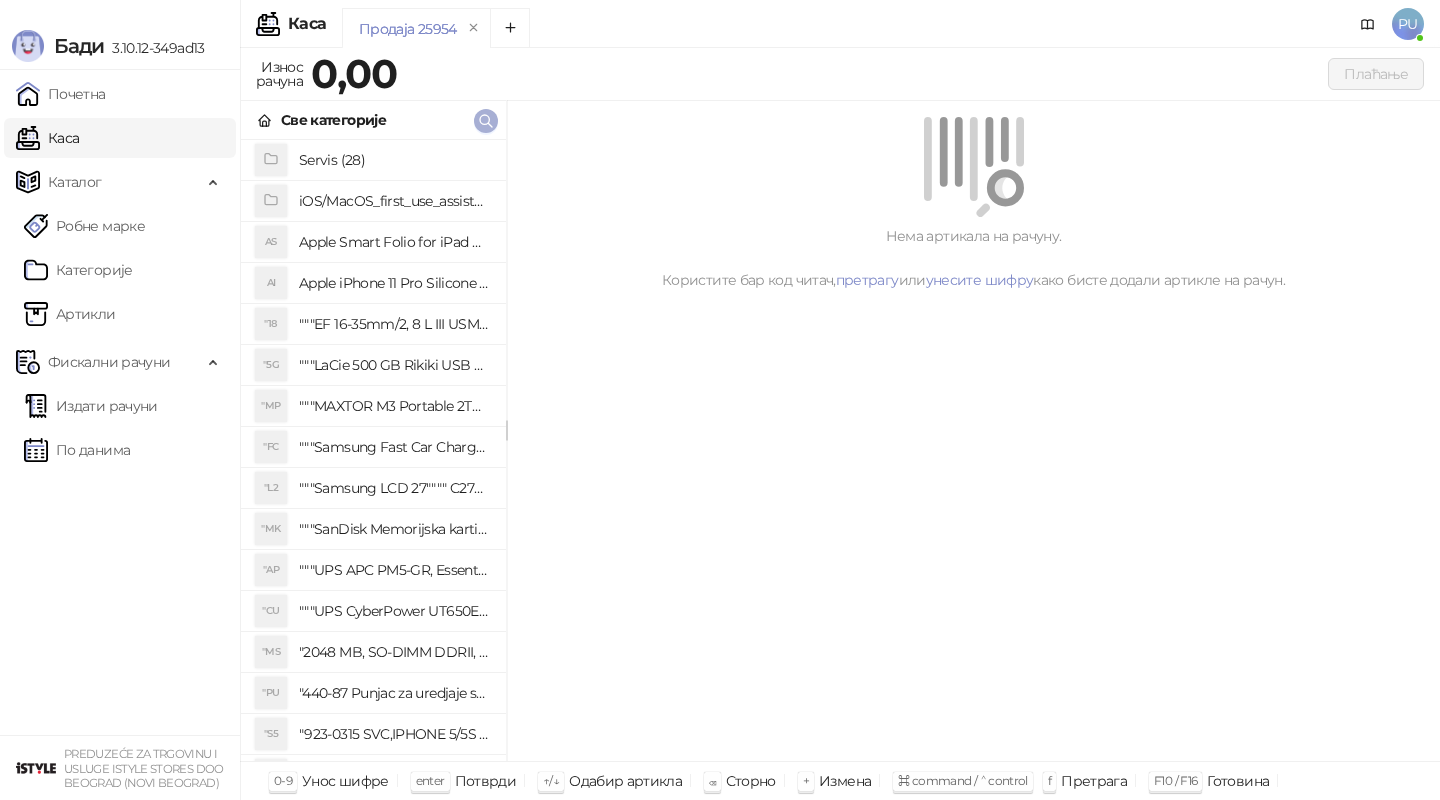 click 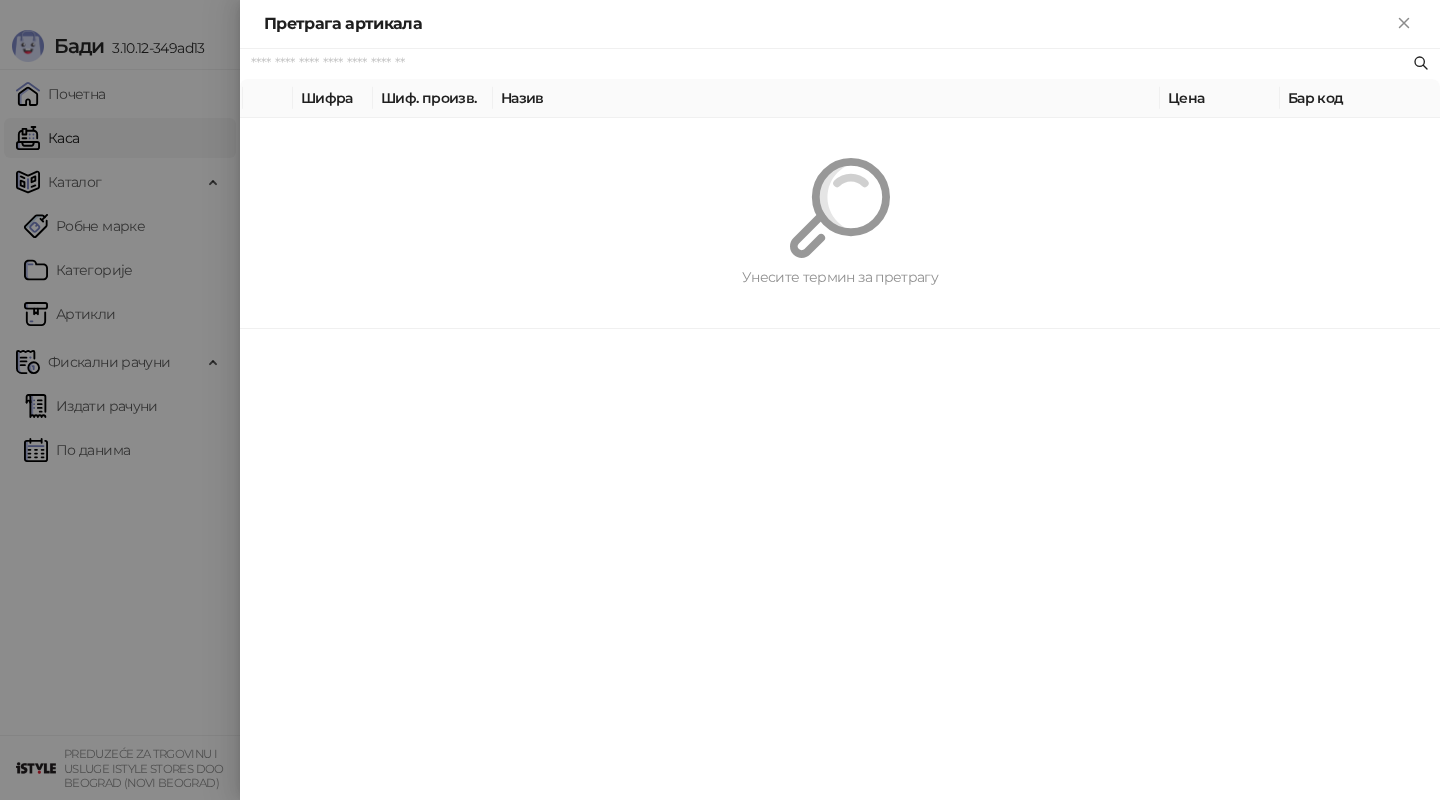 paste on "*********" 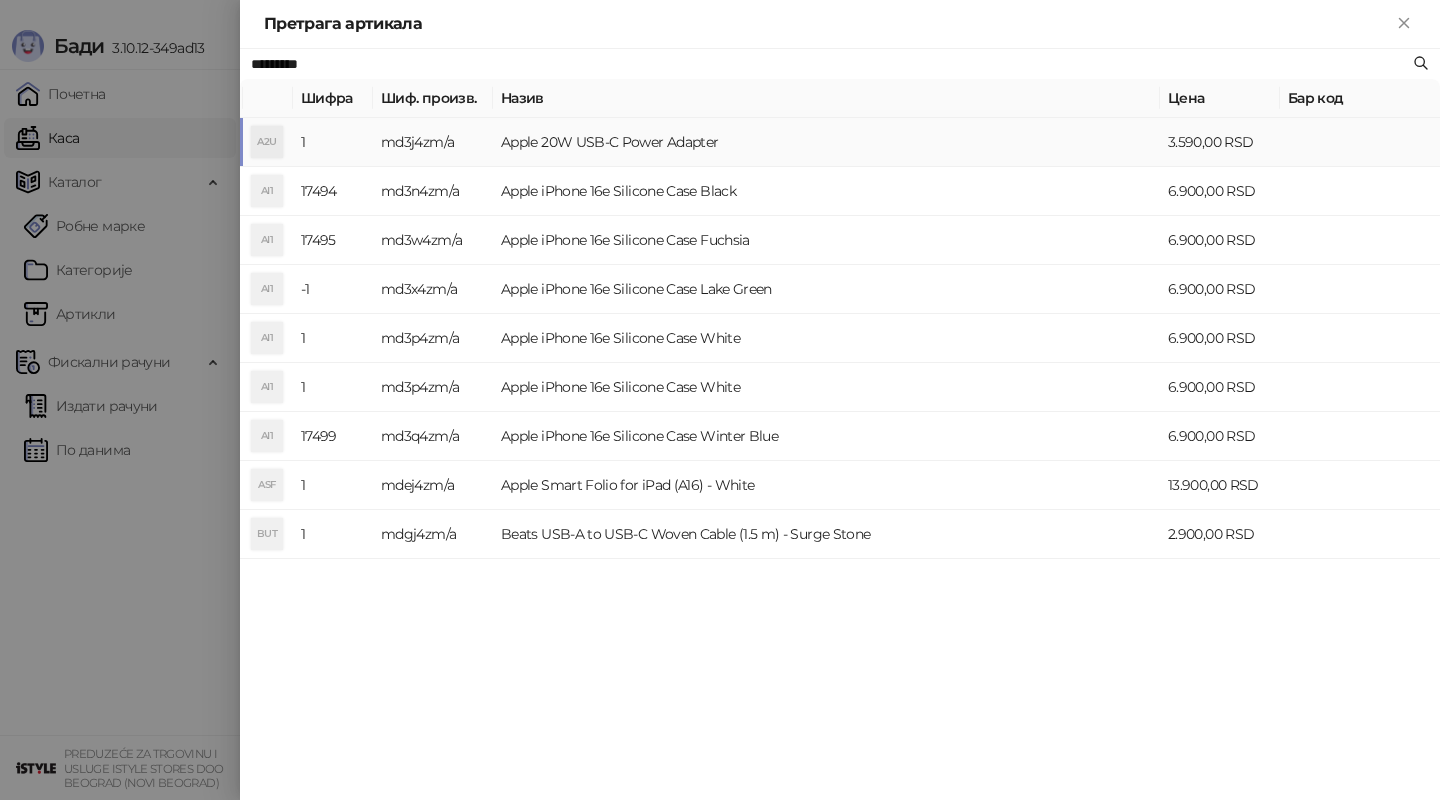type on "*********" 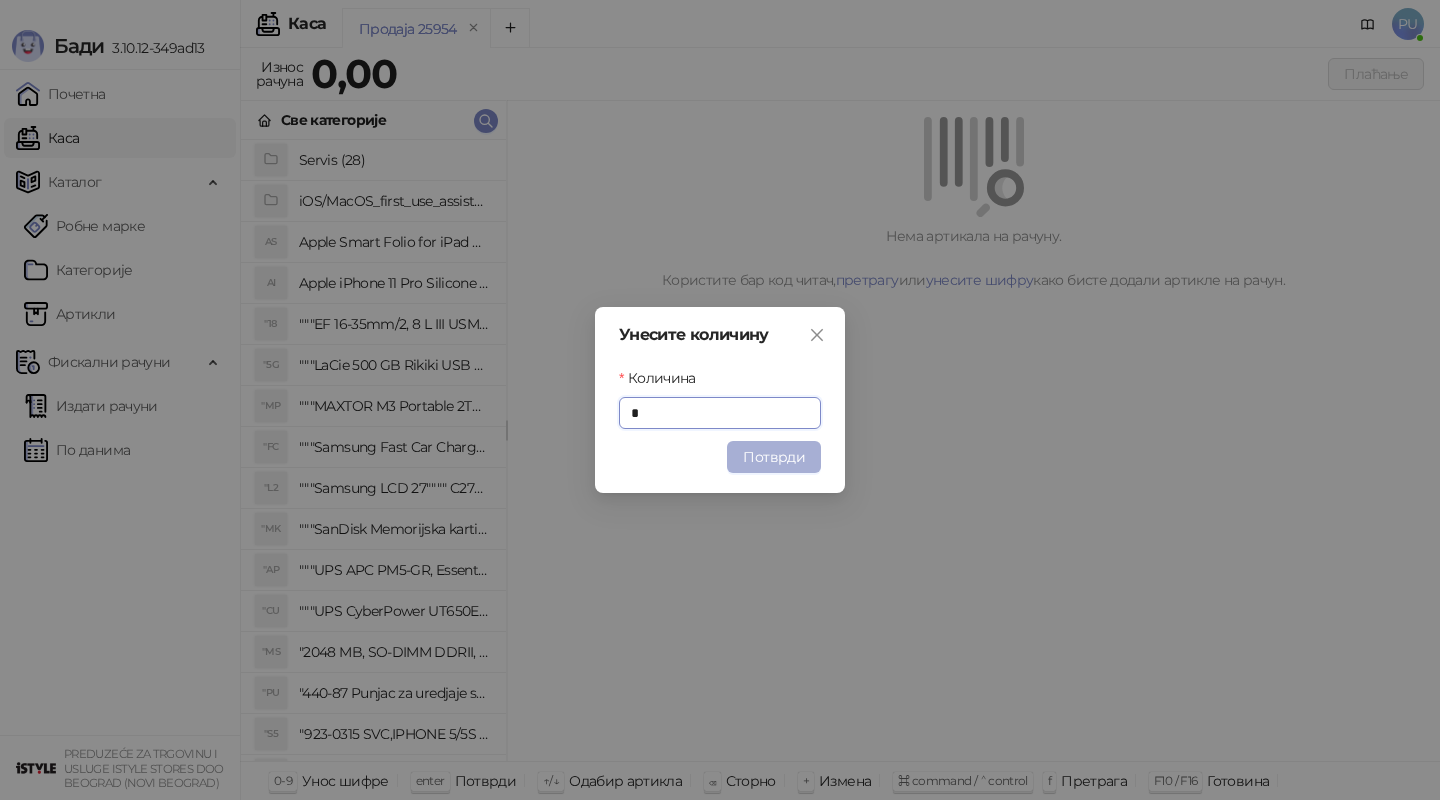 click on "Потврди" at bounding box center [774, 457] 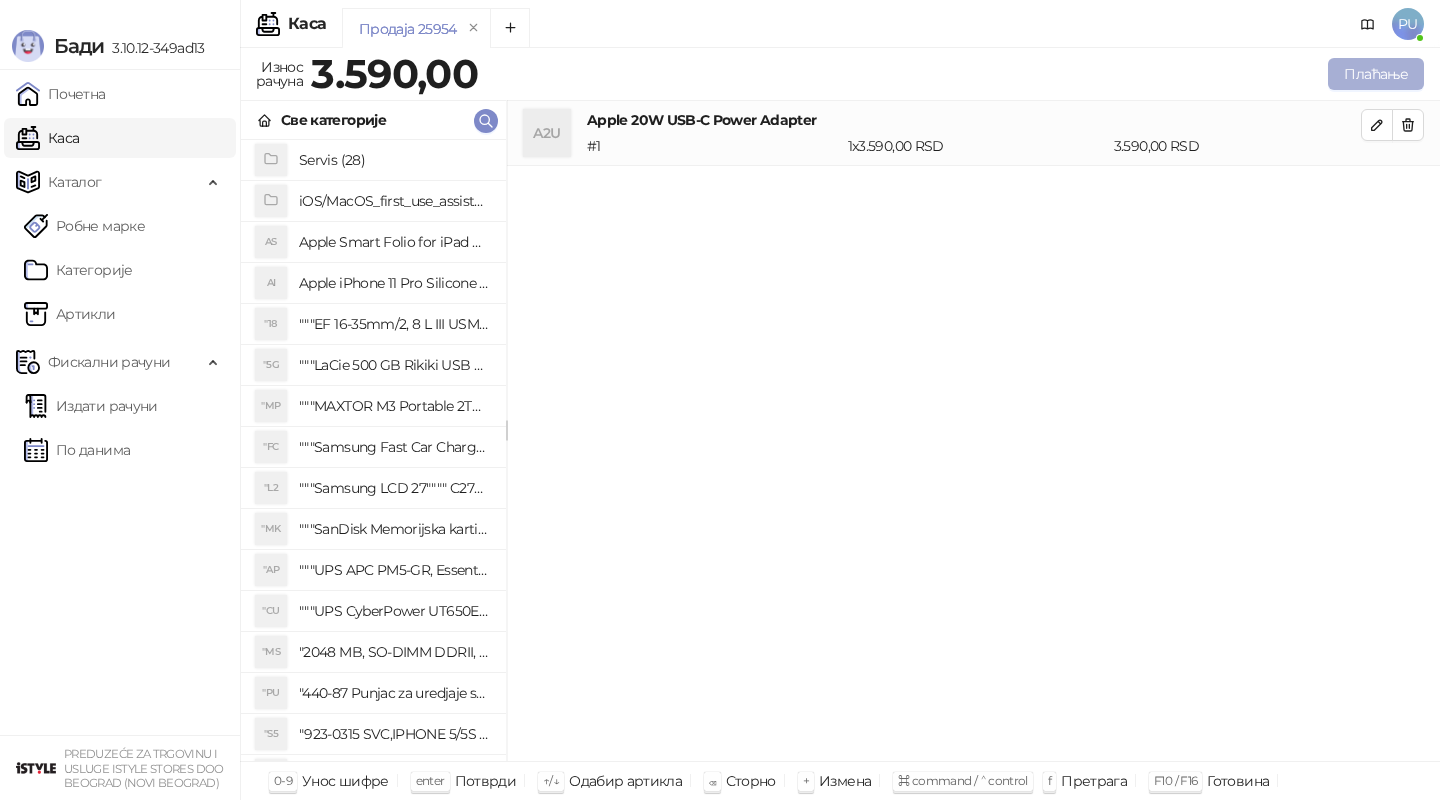 click on "Плаћање" at bounding box center (1376, 74) 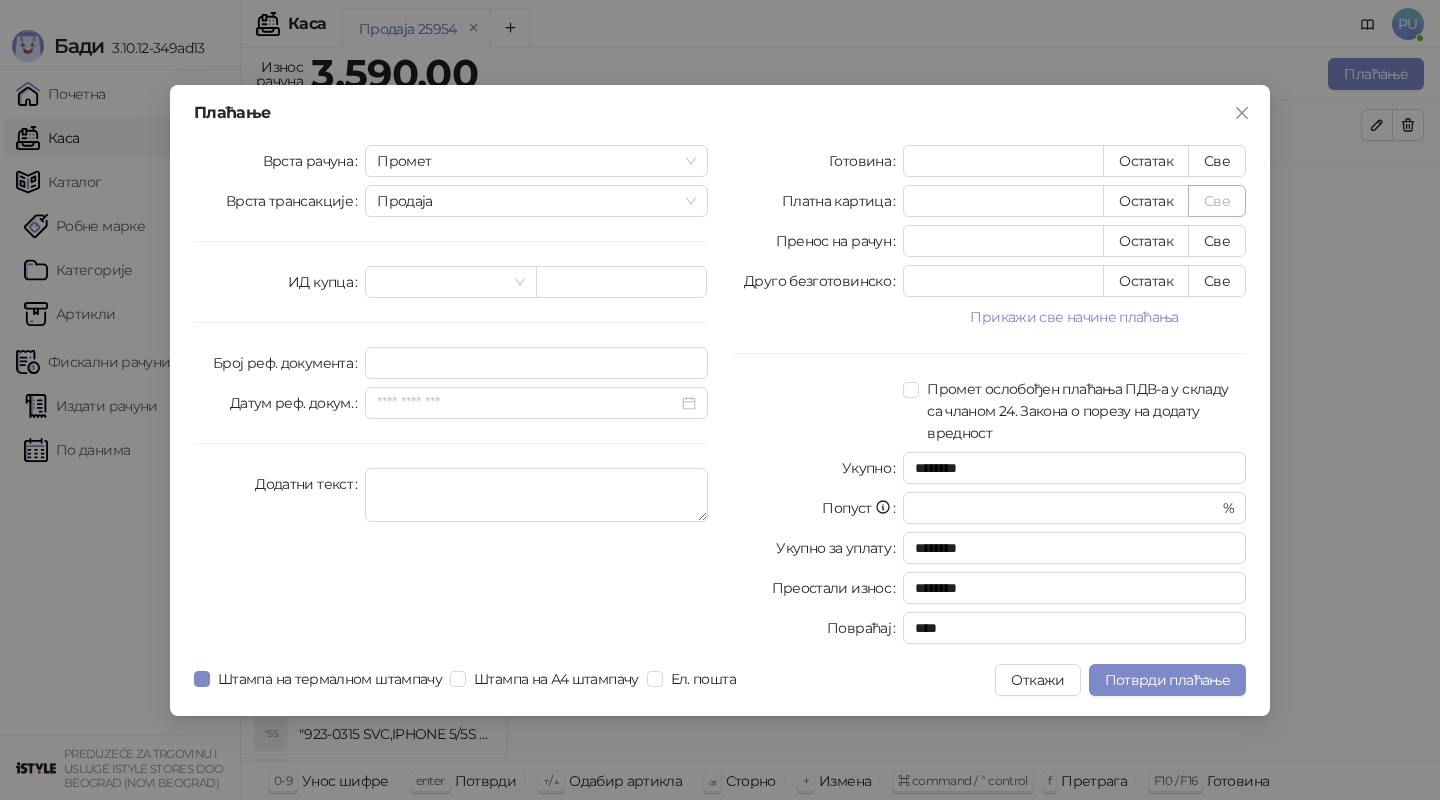 click on "Све" at bounding box center (1217, 201) 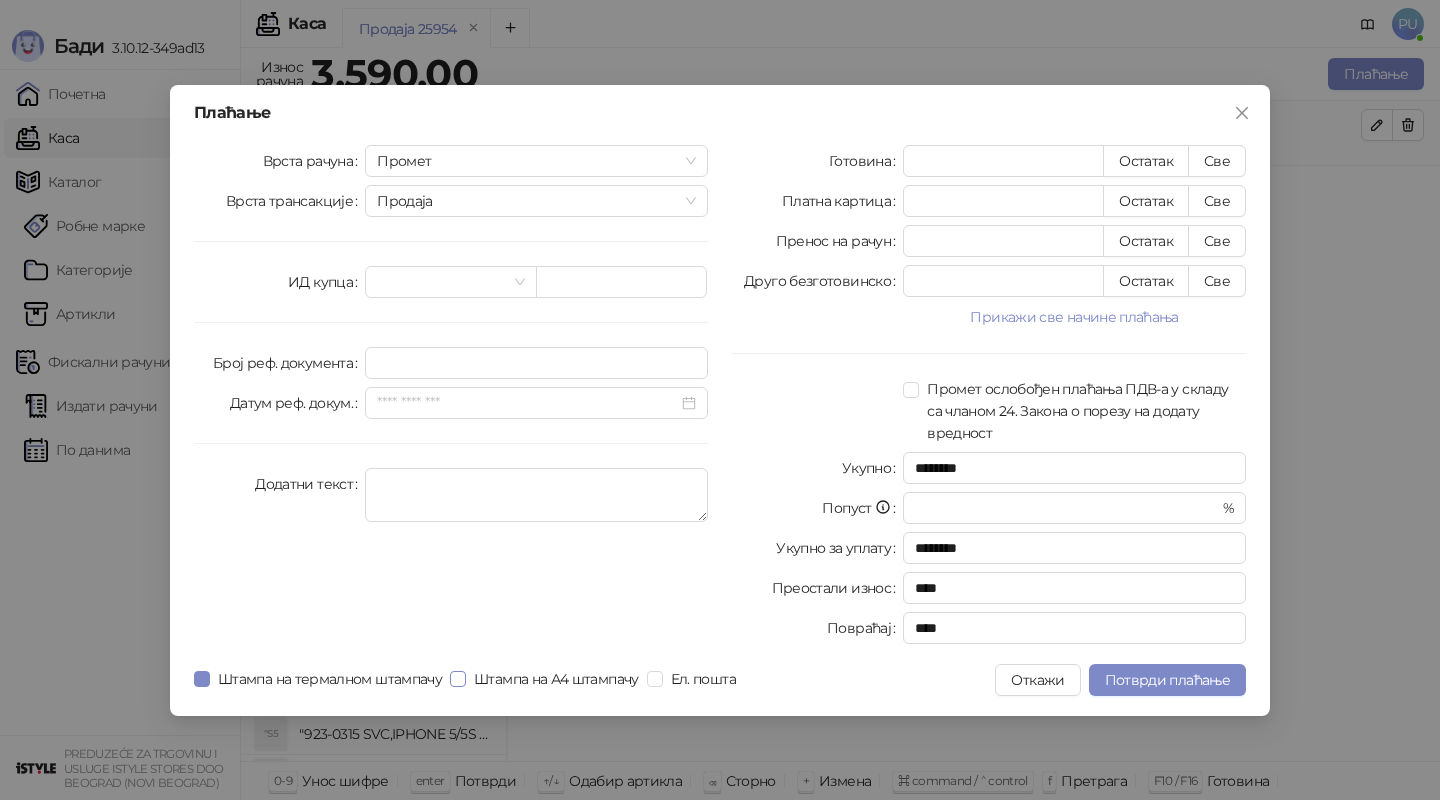 click on "Штампа на А4 штампачу" at bounding box center (556, 679) 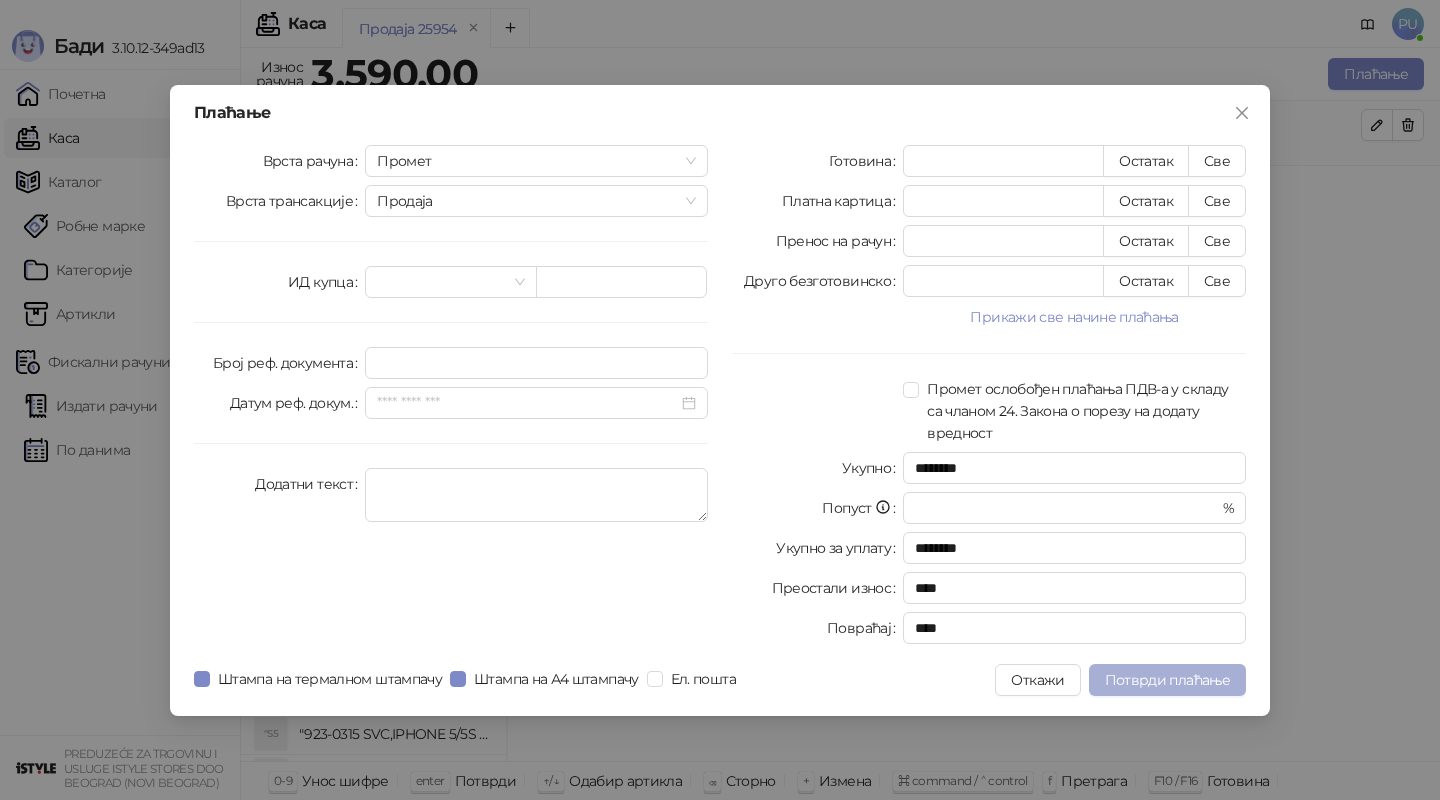 click on "Потврди плаћање" at bounding box center [1167, 680] 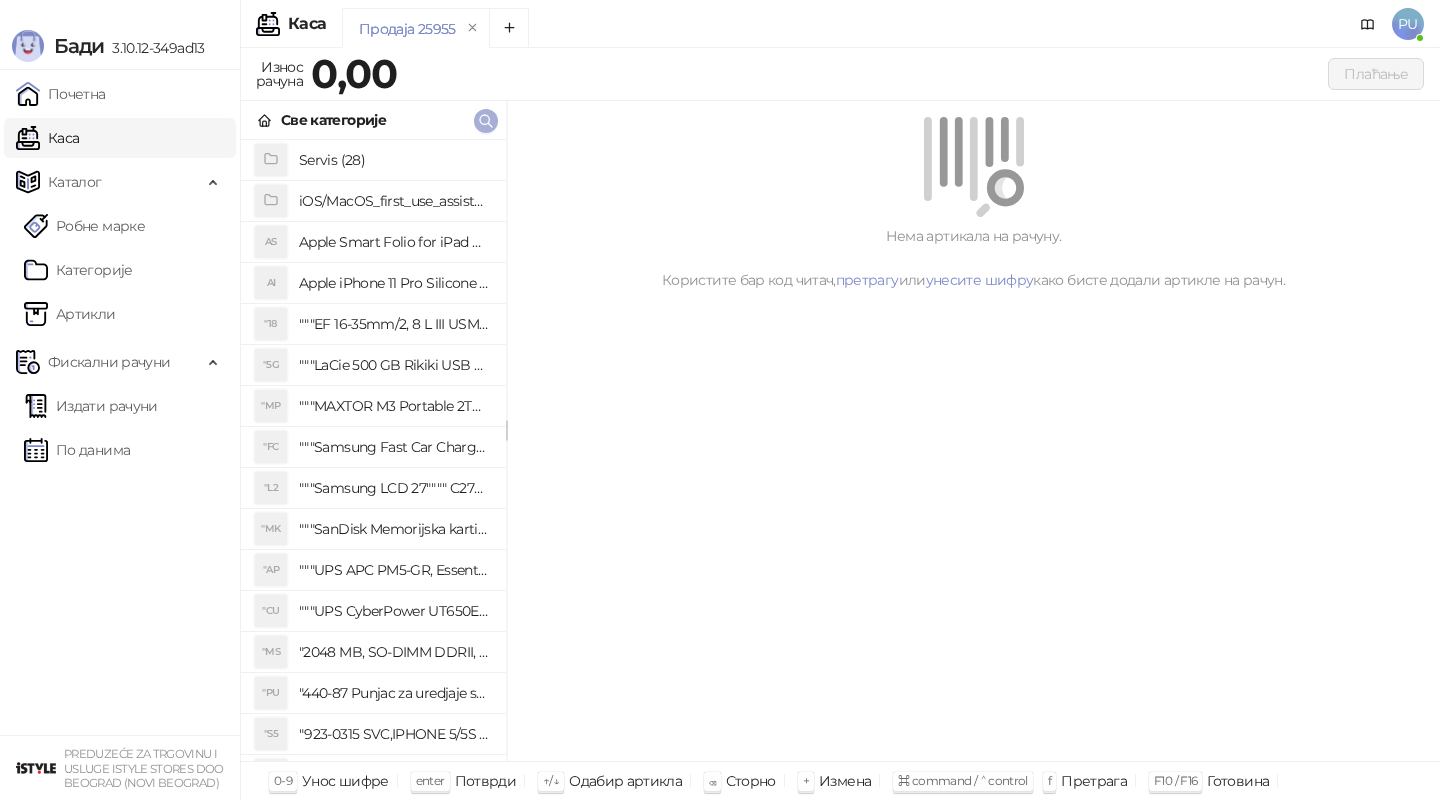 click 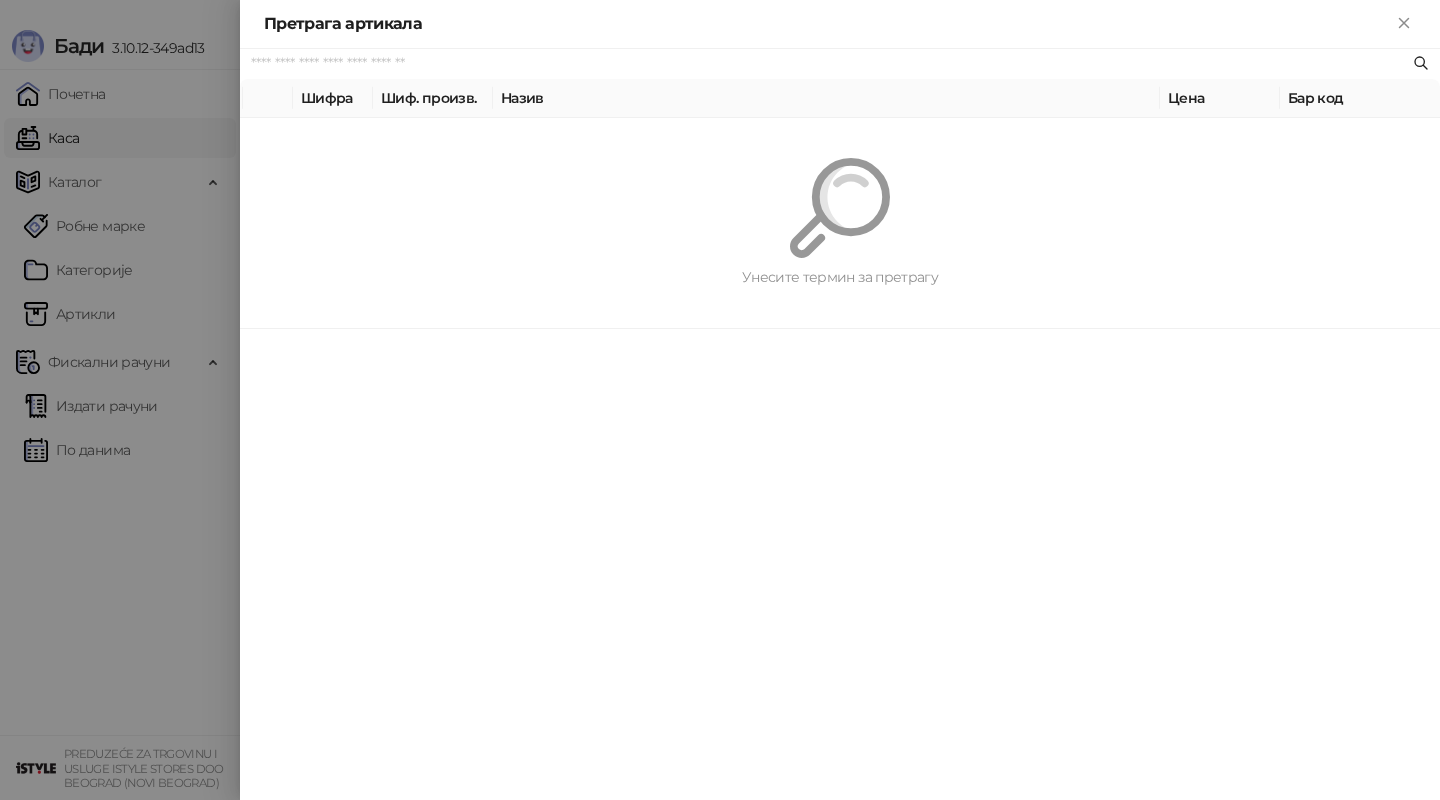 paste on "**********" 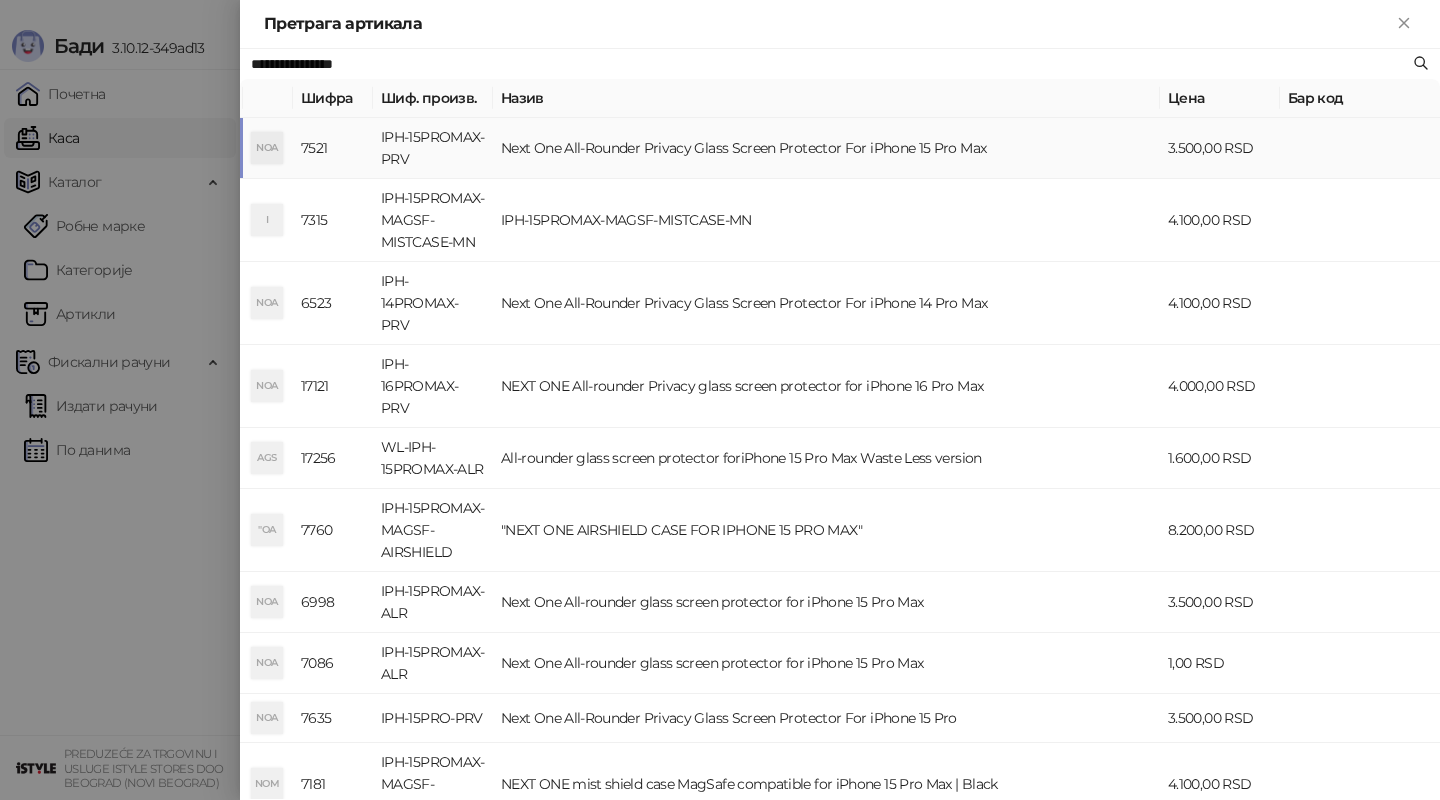 click on "Next One All-Rounder Privacy Glass Screen Protector For iPhone 15 Pro Max" at bounding box center [826, 148] 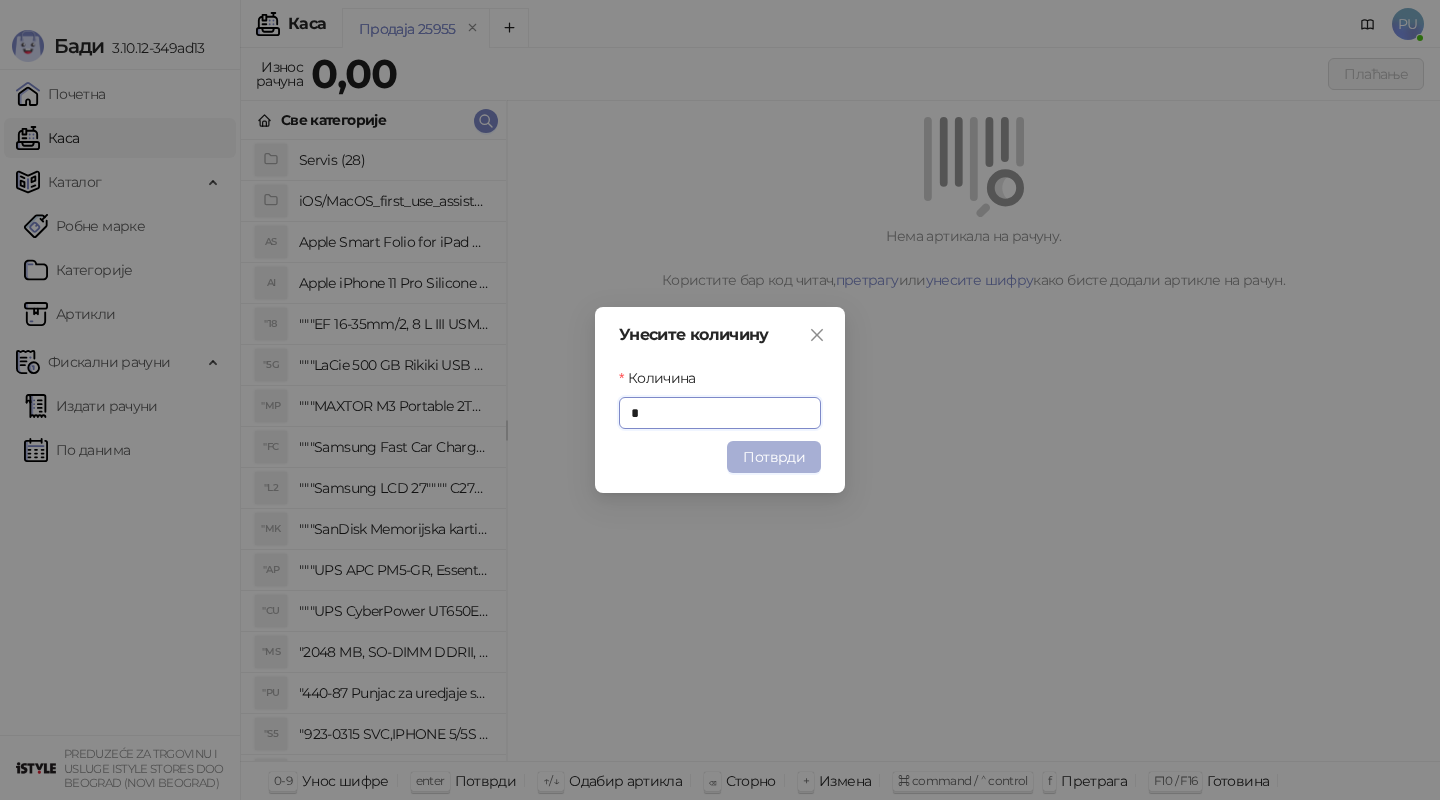 click on "Потврди" at bounding box center (774, 457) 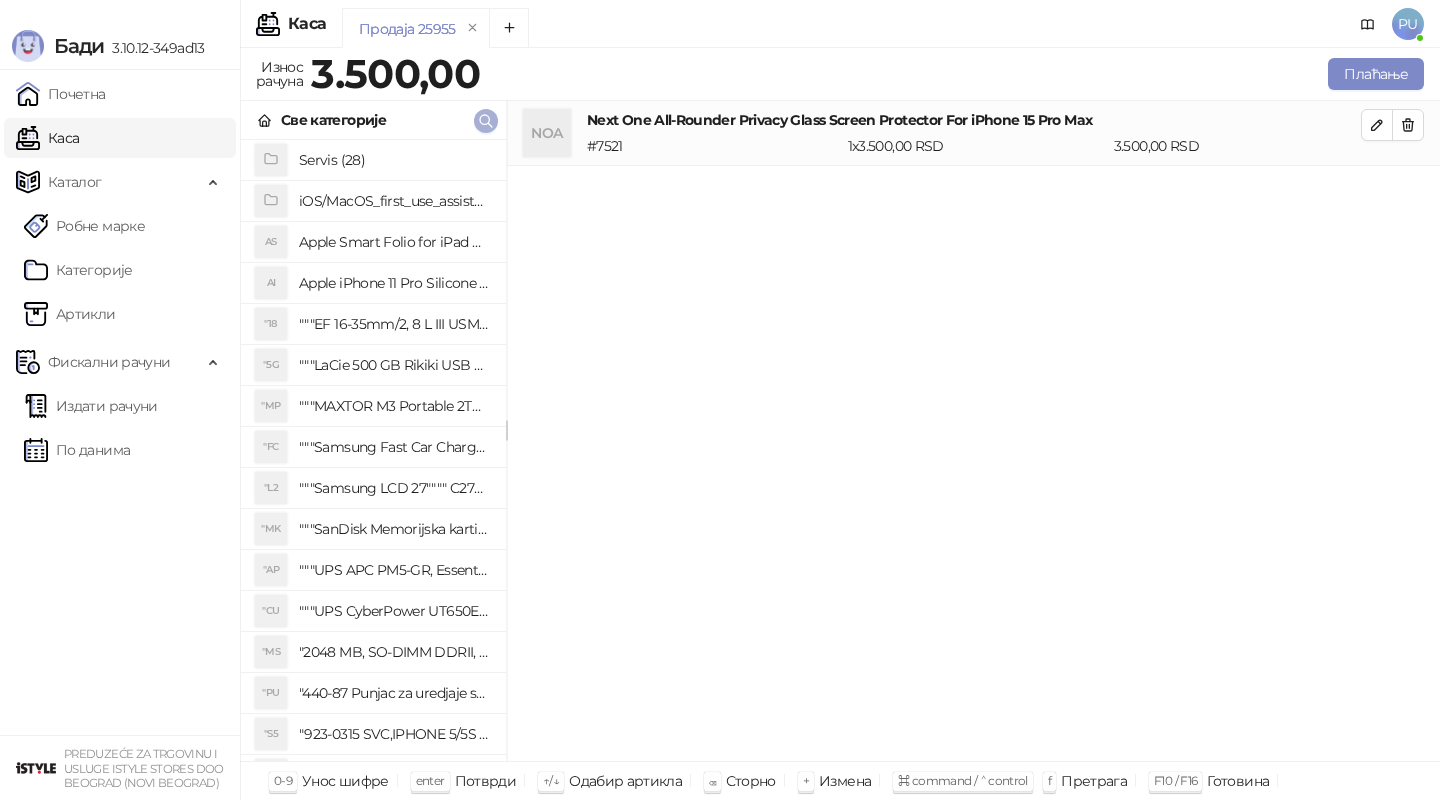 click 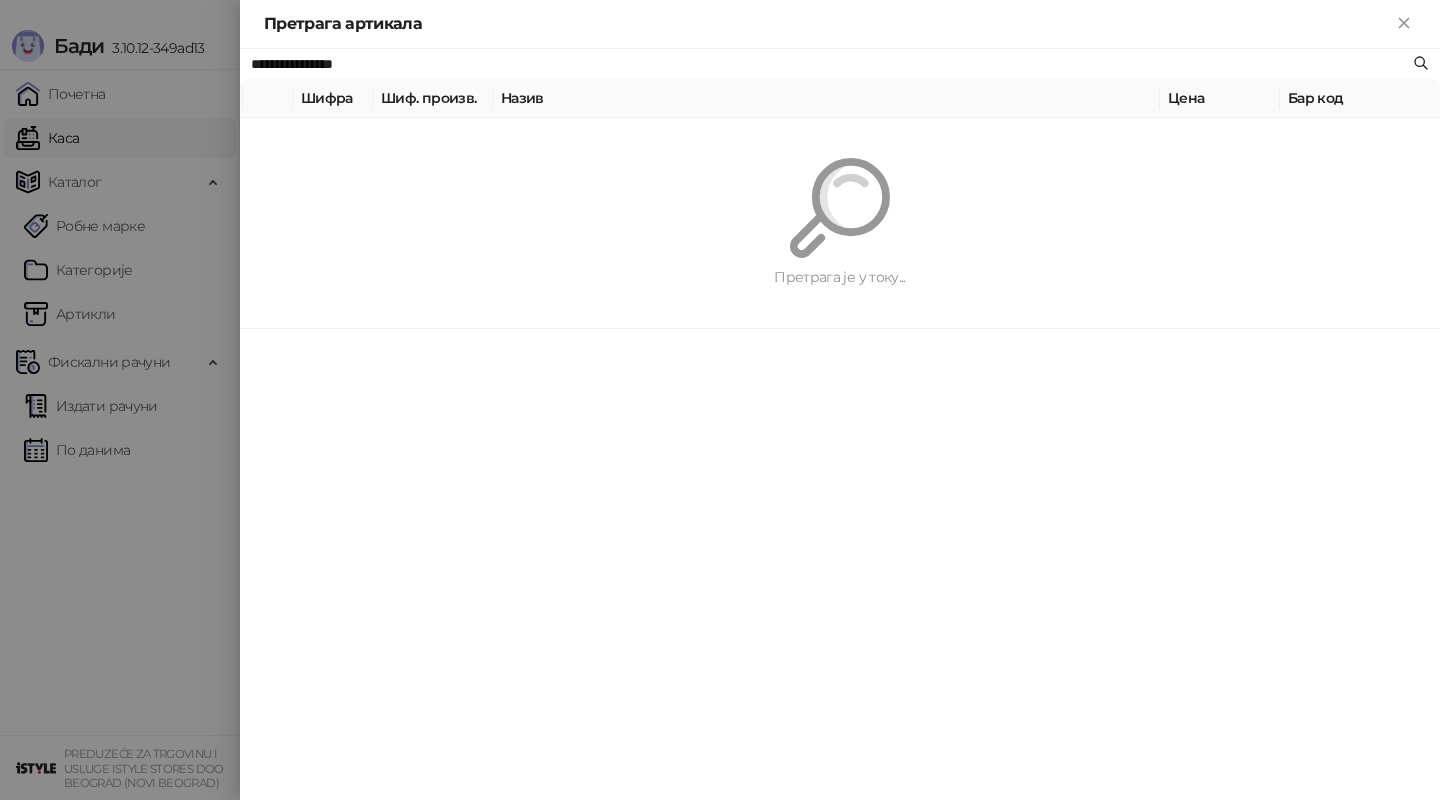 paste on "*********" 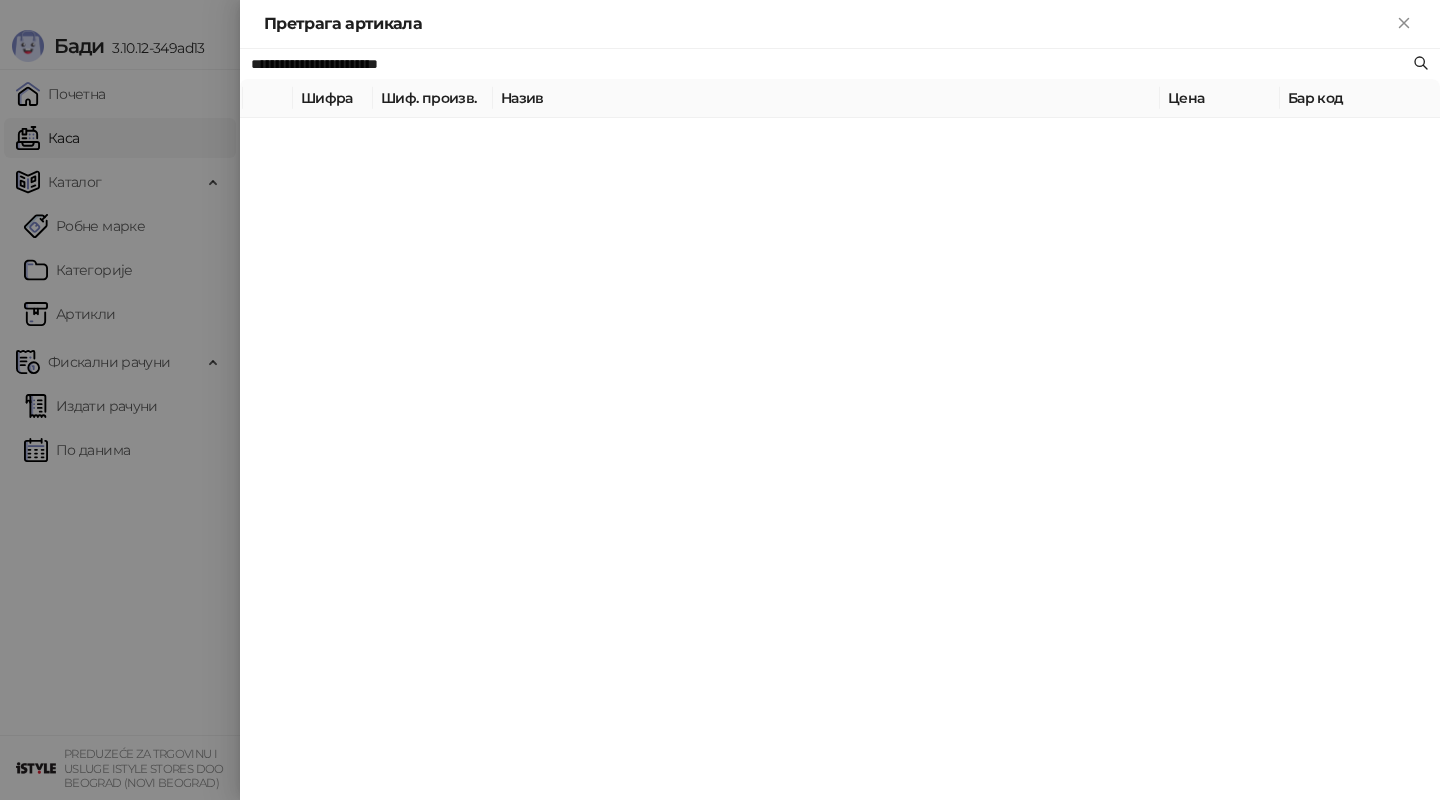 type on "**********" 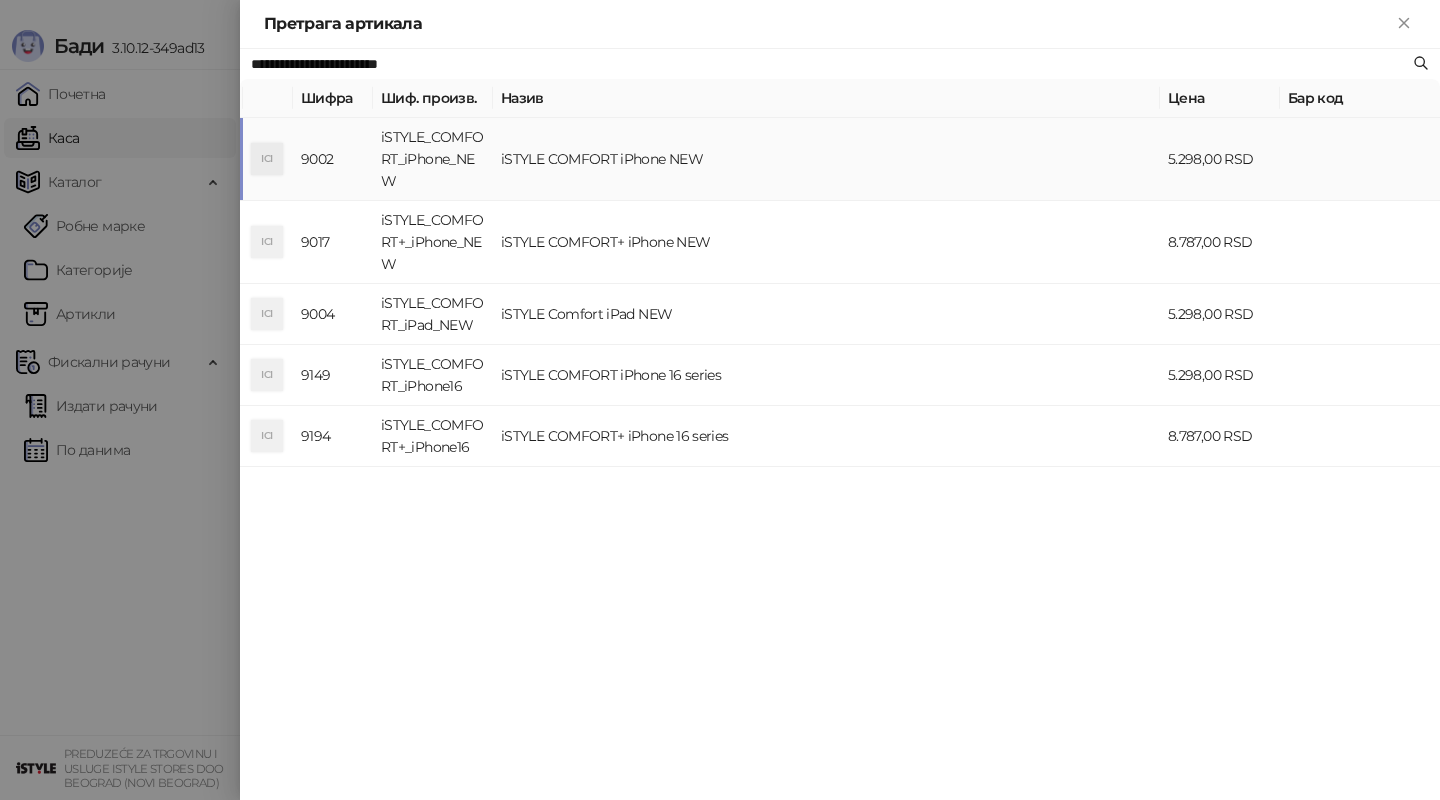 click on "iSTYLE COMFORT iPhone NEW" at bounding box center (826, 159) 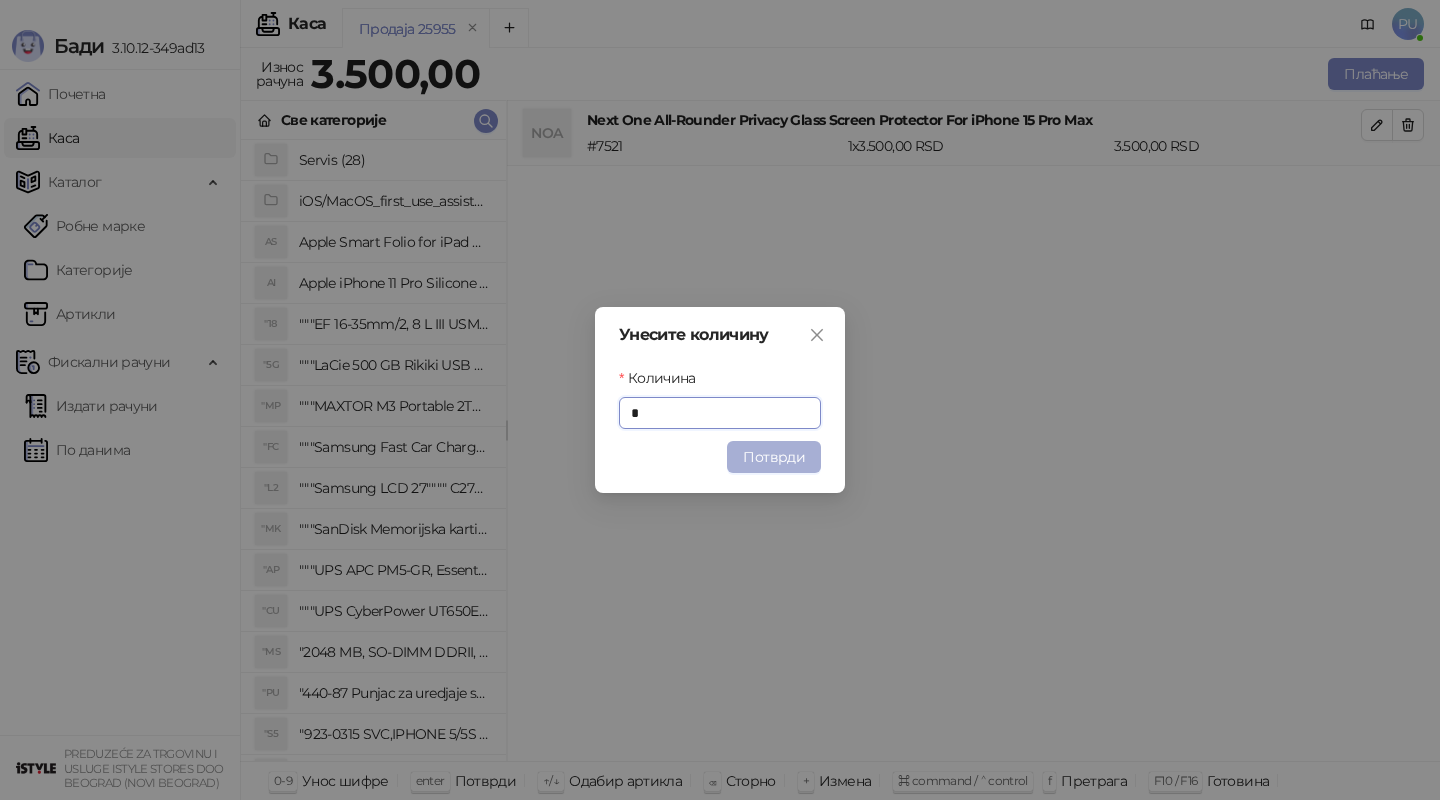 click on "Потврди" at bounding box center [774, 457] 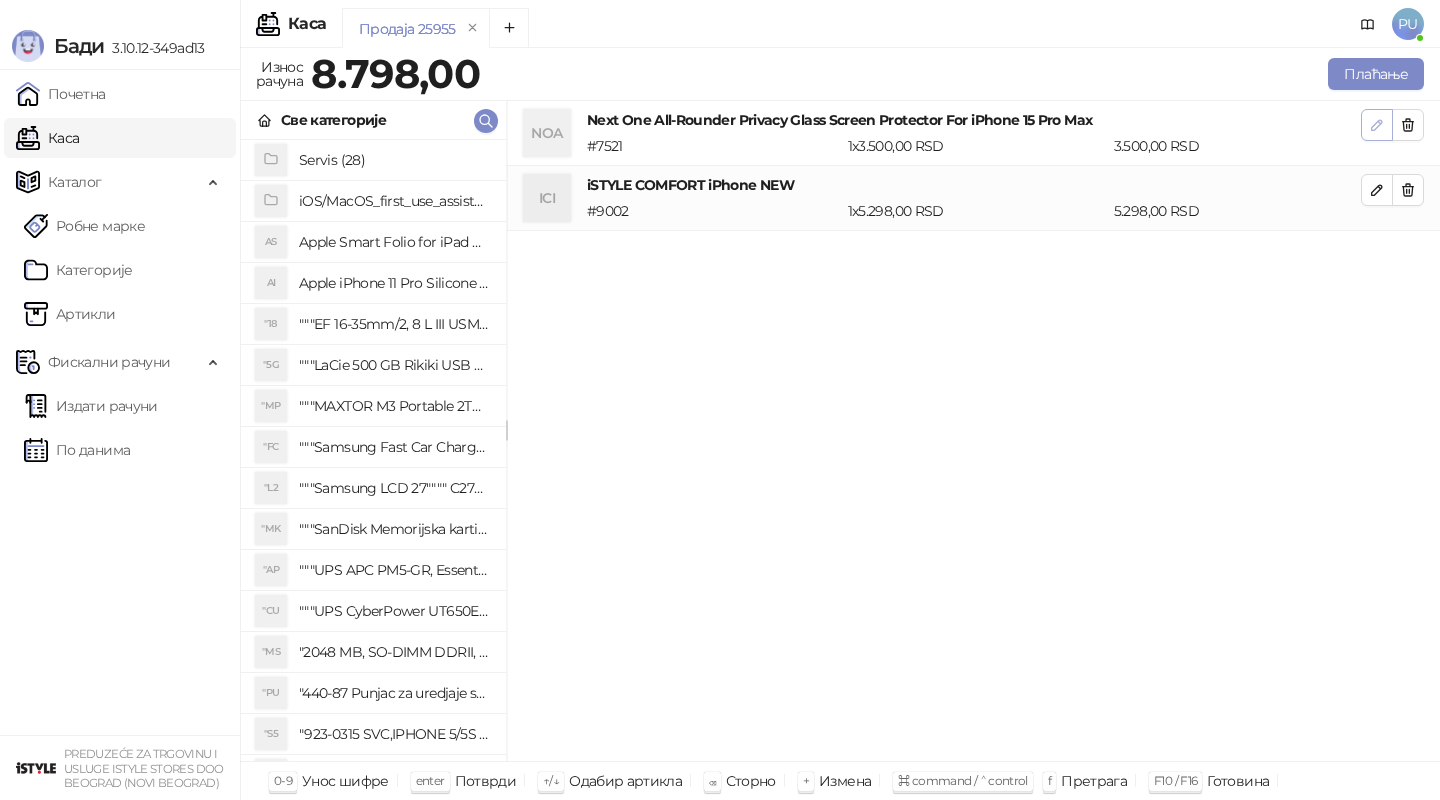 click 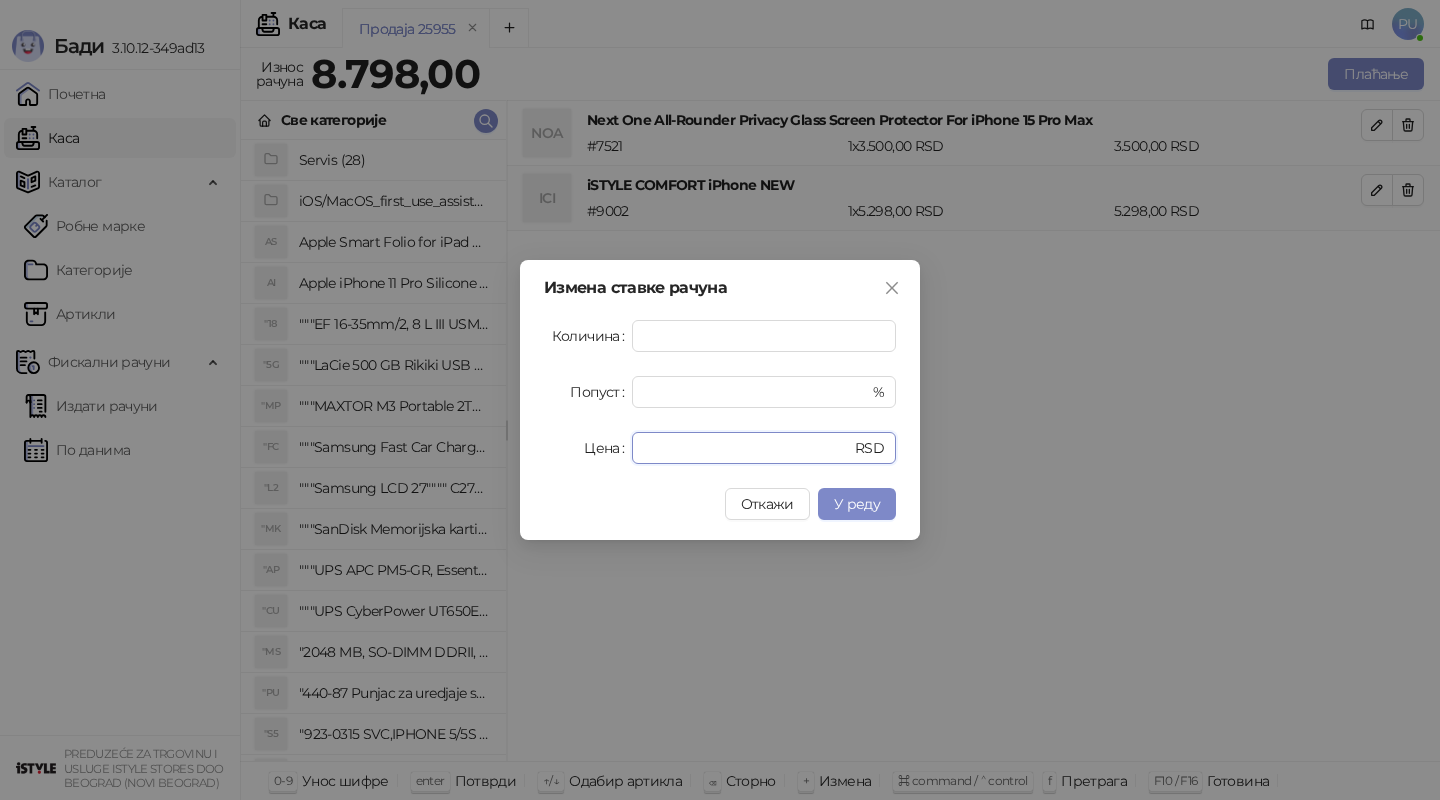 drag, startPoint x: 692, startPoint y: 452, endPoint x: 584, endPoint y: 420, distance: 112.64102 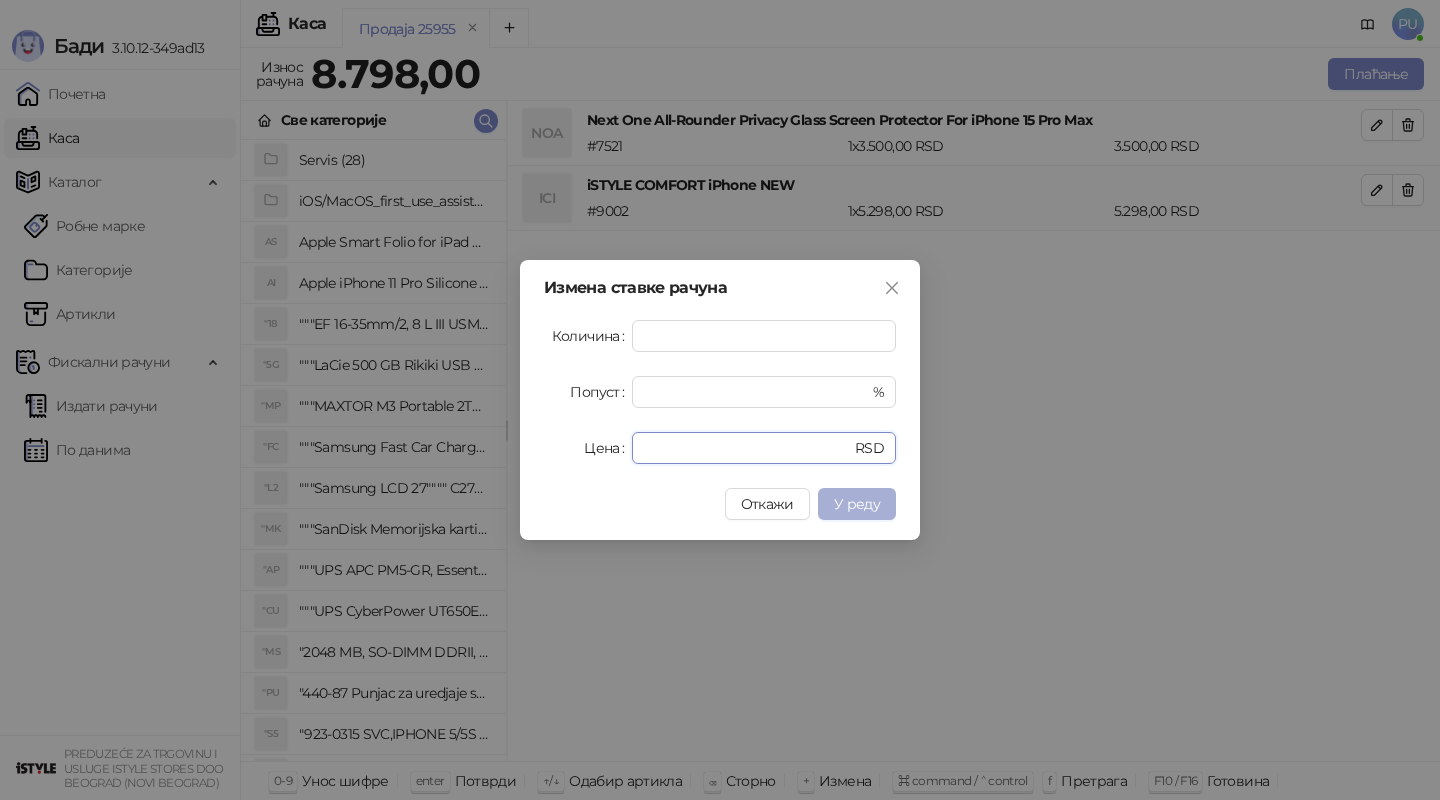 type on "*" 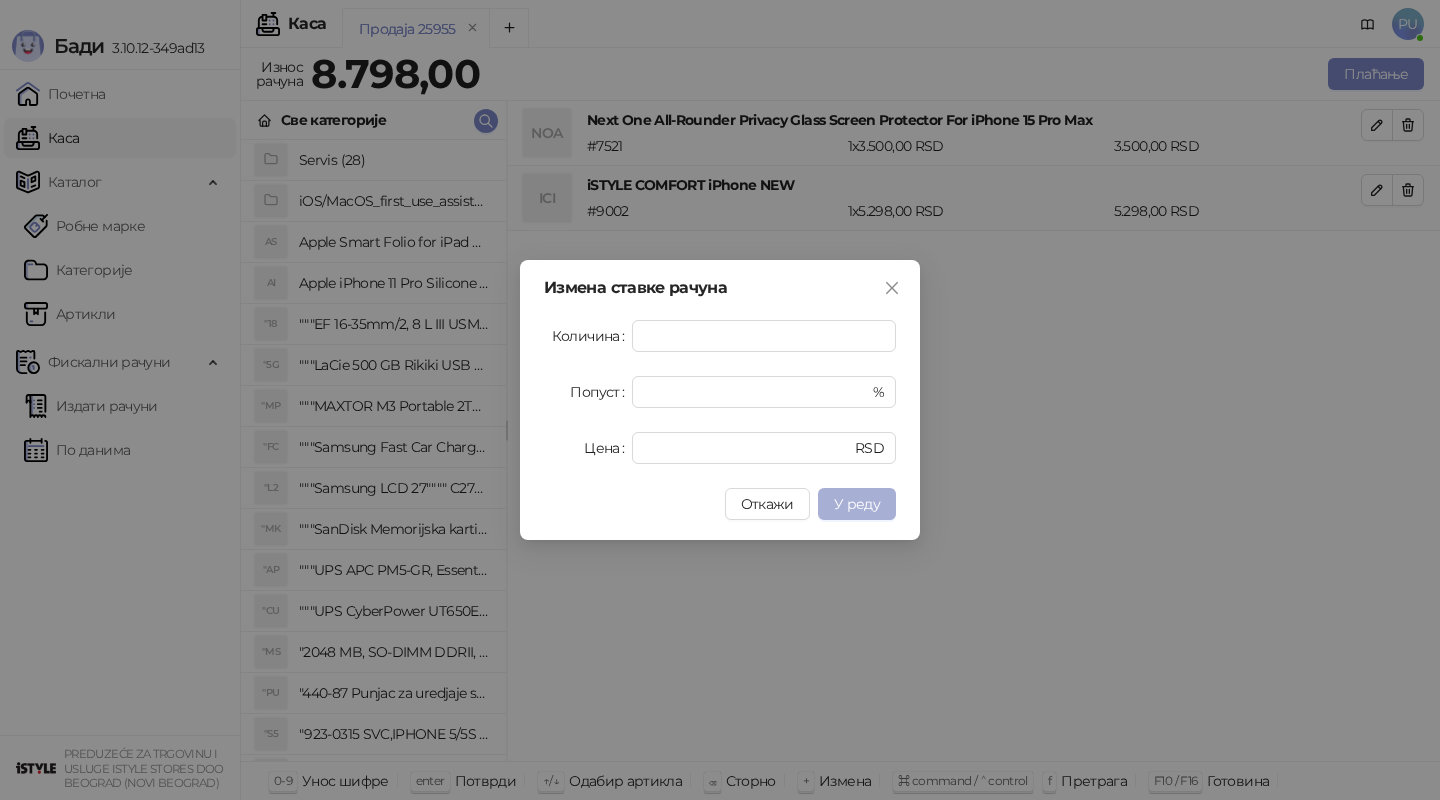click on "У реду" at bounding box center (857, 504) 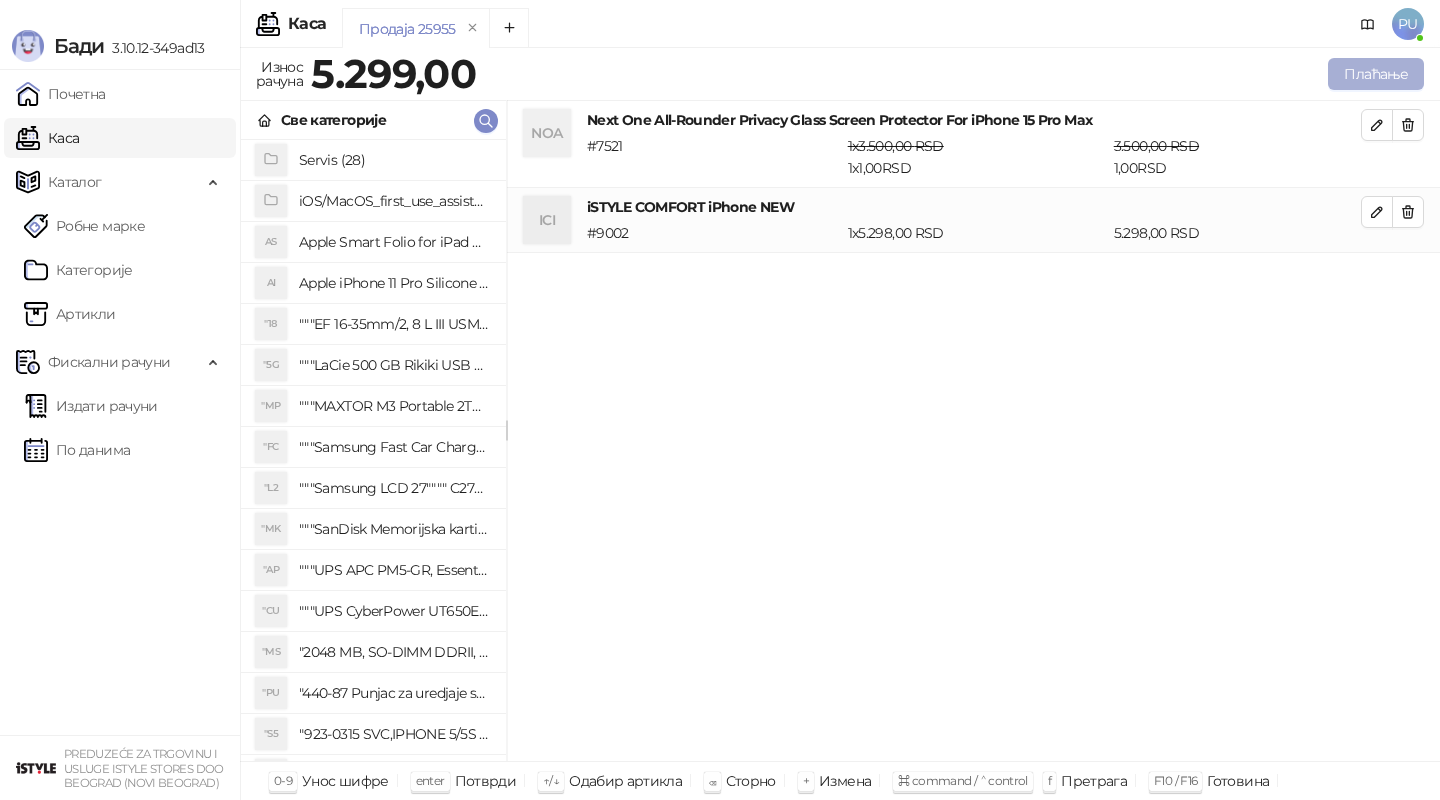 click on "Плаћање" at bounding box center [1376, 74] 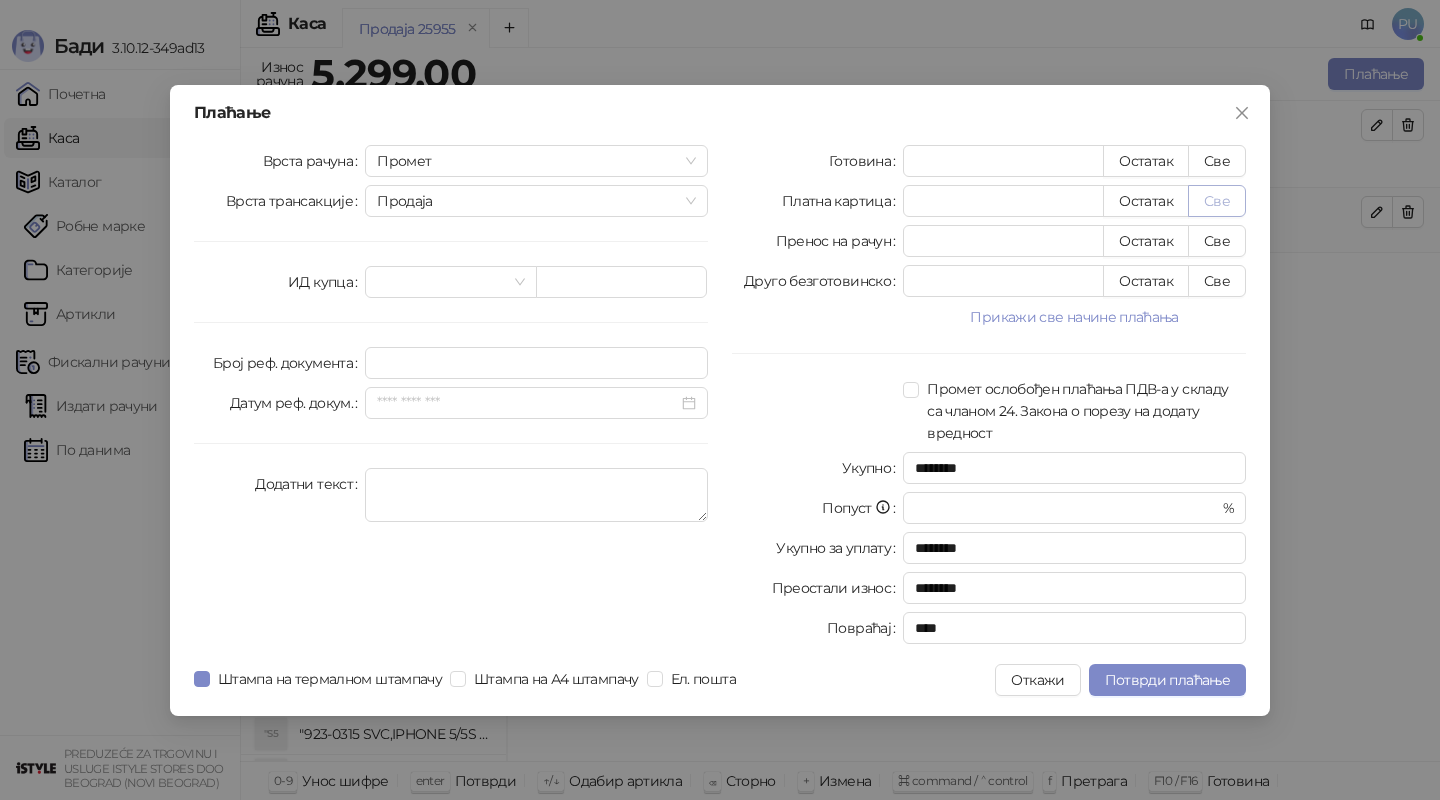 click on "Све" at bounding box center [1217, 201] 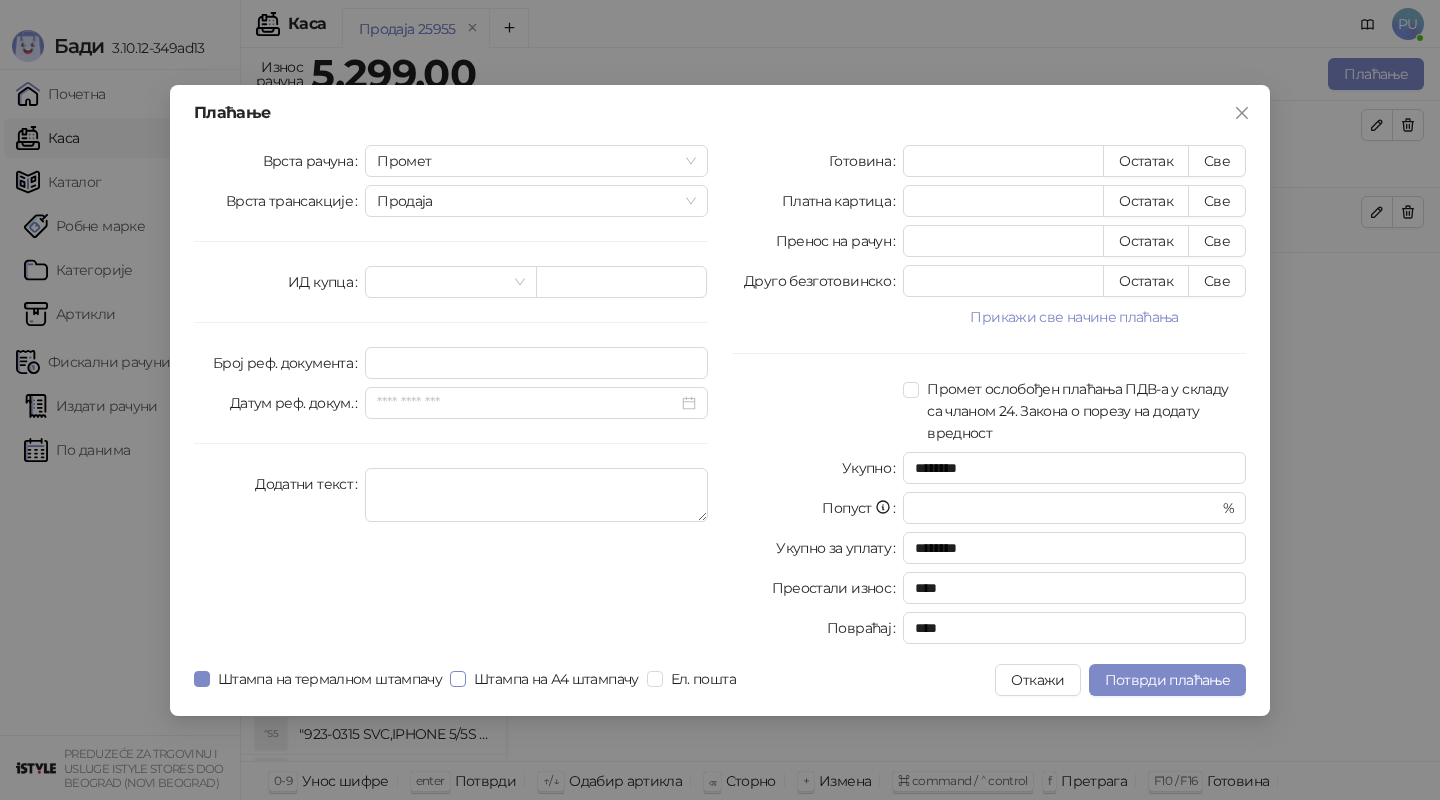 click on "Штампа на А4 штампачу" at bounding box center (556, 679) 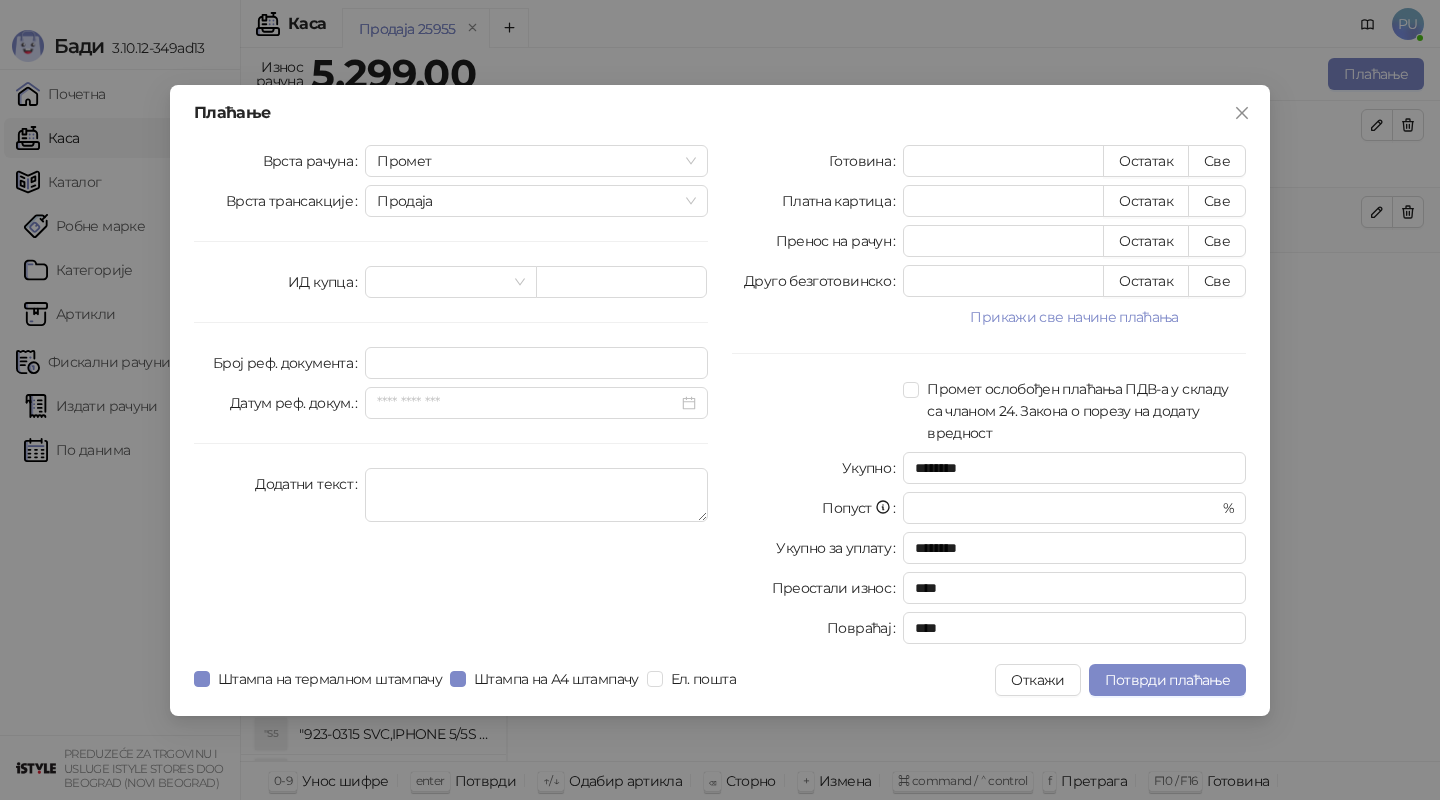 click on "Плаћање Врста рачуна Промет Врста трансакције Продаја ИД купца Број реф. документа Датум реф. докум. Додатни текст Готовина * Остатак Све Платна картица **** Остатак Све Пренос на рачун * Остатак Све Друго безготовинско * Остатак Све Прикажи све начине плаћања Чек * Остатак Све Ваучер * Остатак Све Инстант плаћање * Остатак Све   Промет ослобођен плаћања ПДВ-а у складу са чланом 24. Закона о порезу на додату вредност Укупно ******** Попуст   * % Укупно за уплату ******** Преостали износ **** Повраћај **** Штампа на термалном штампачу Штампа на А4 штампачу Ел. пошта Откажи" at bounding box center [720, 400] 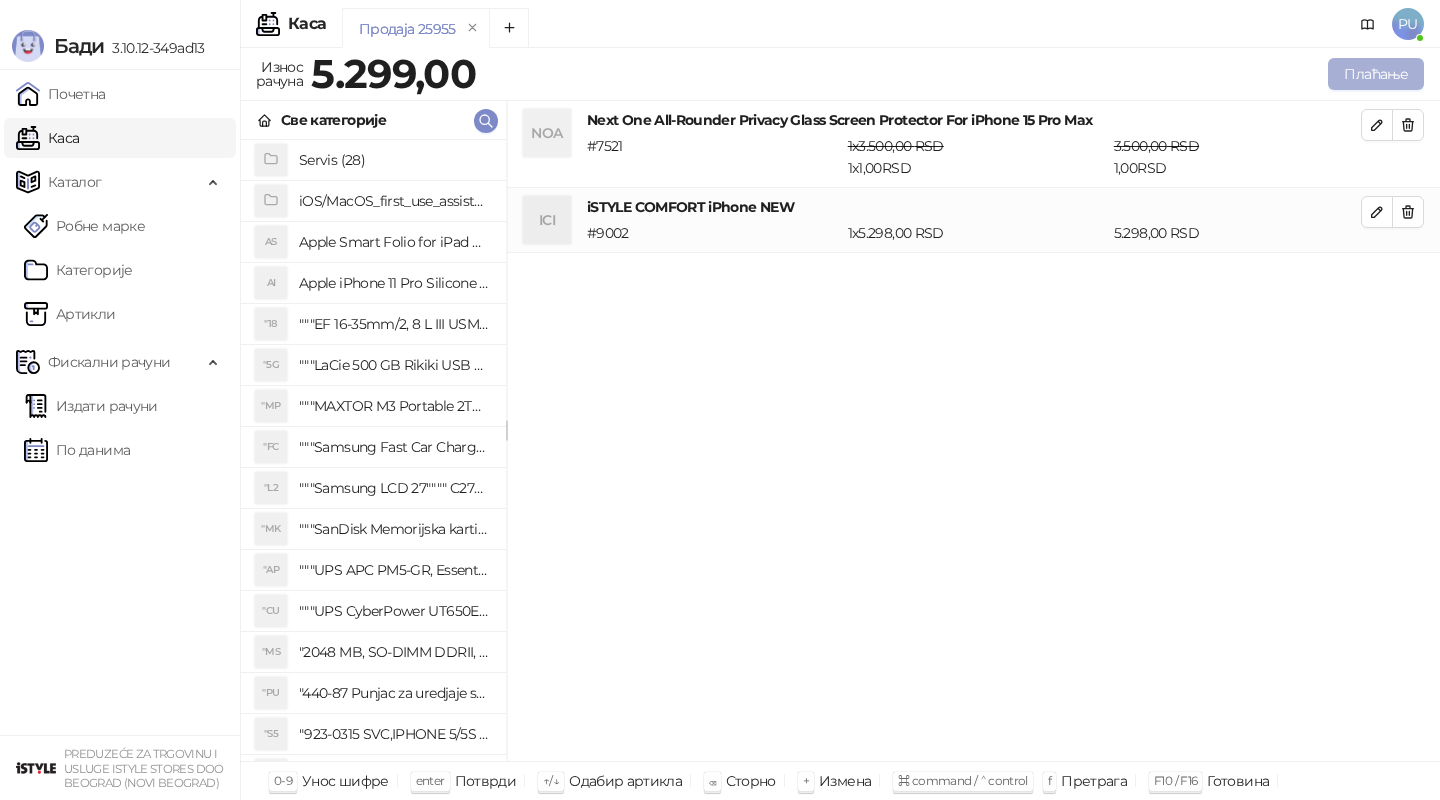 click on "Плаћање" at bounding box center (1376, 74) 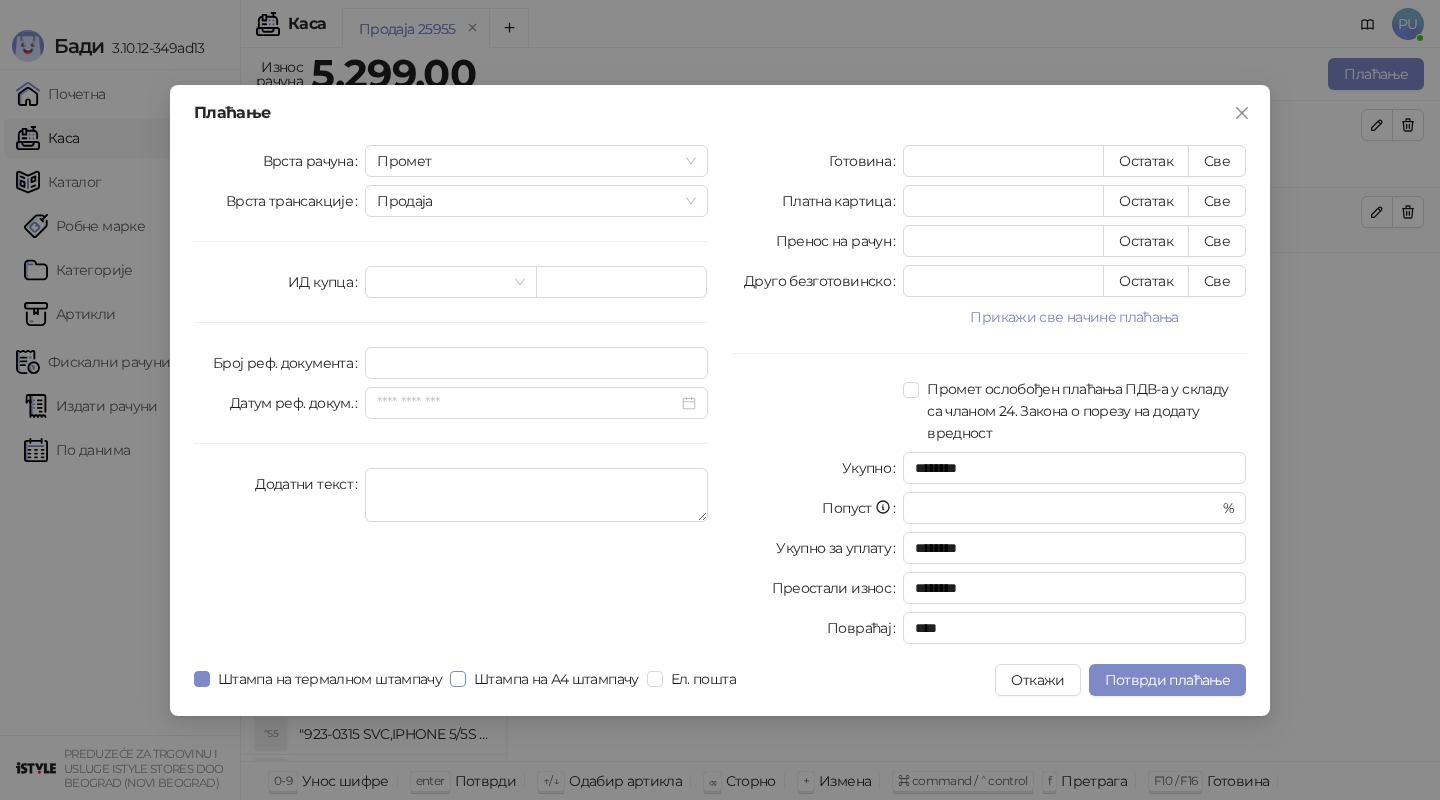 click on "Штампа на А4 штампачу" at bounding box center (556, 679) 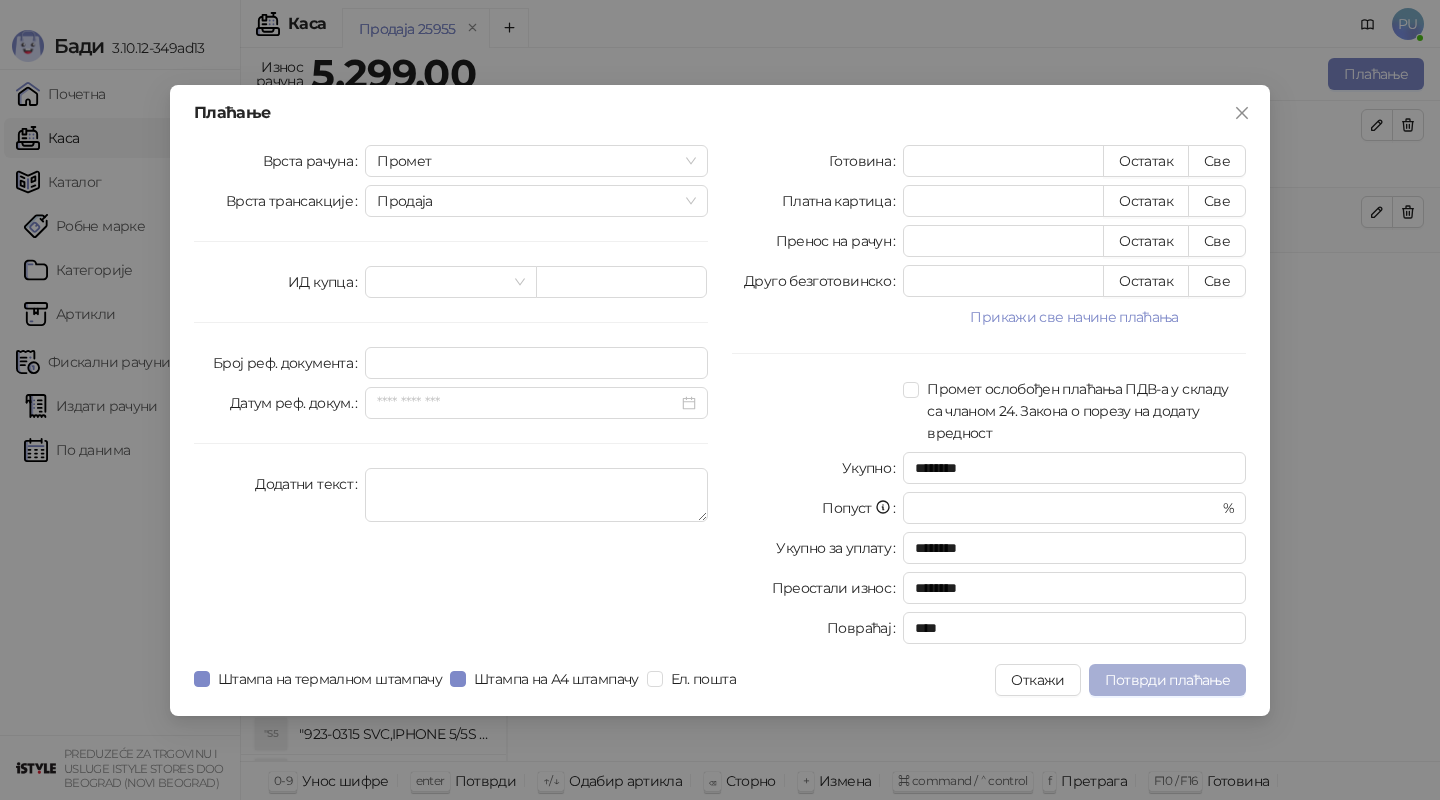 click on "Потврди плаћање" at bounding box center [1167, 680] 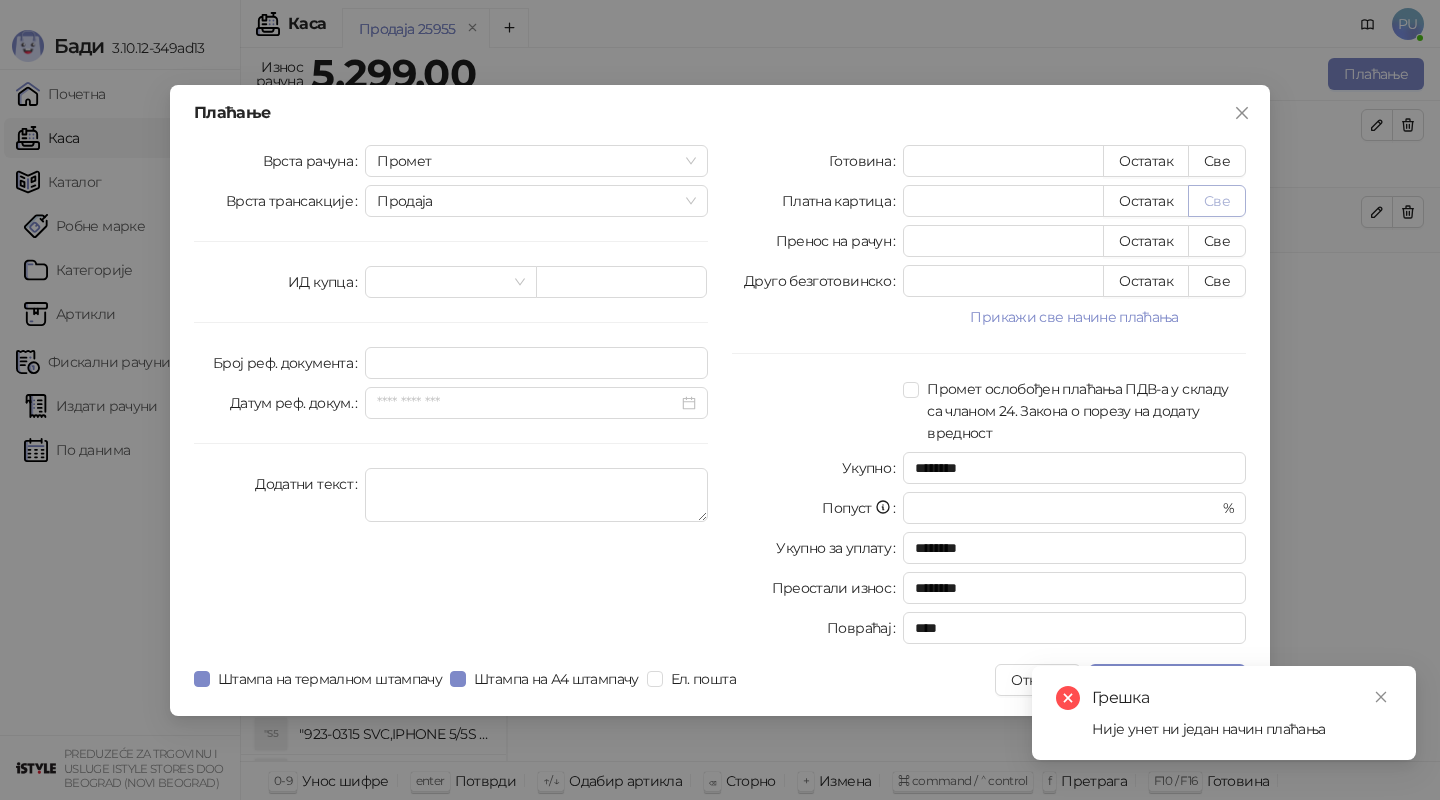 click on "Све" at bounding box center (1217, 201) 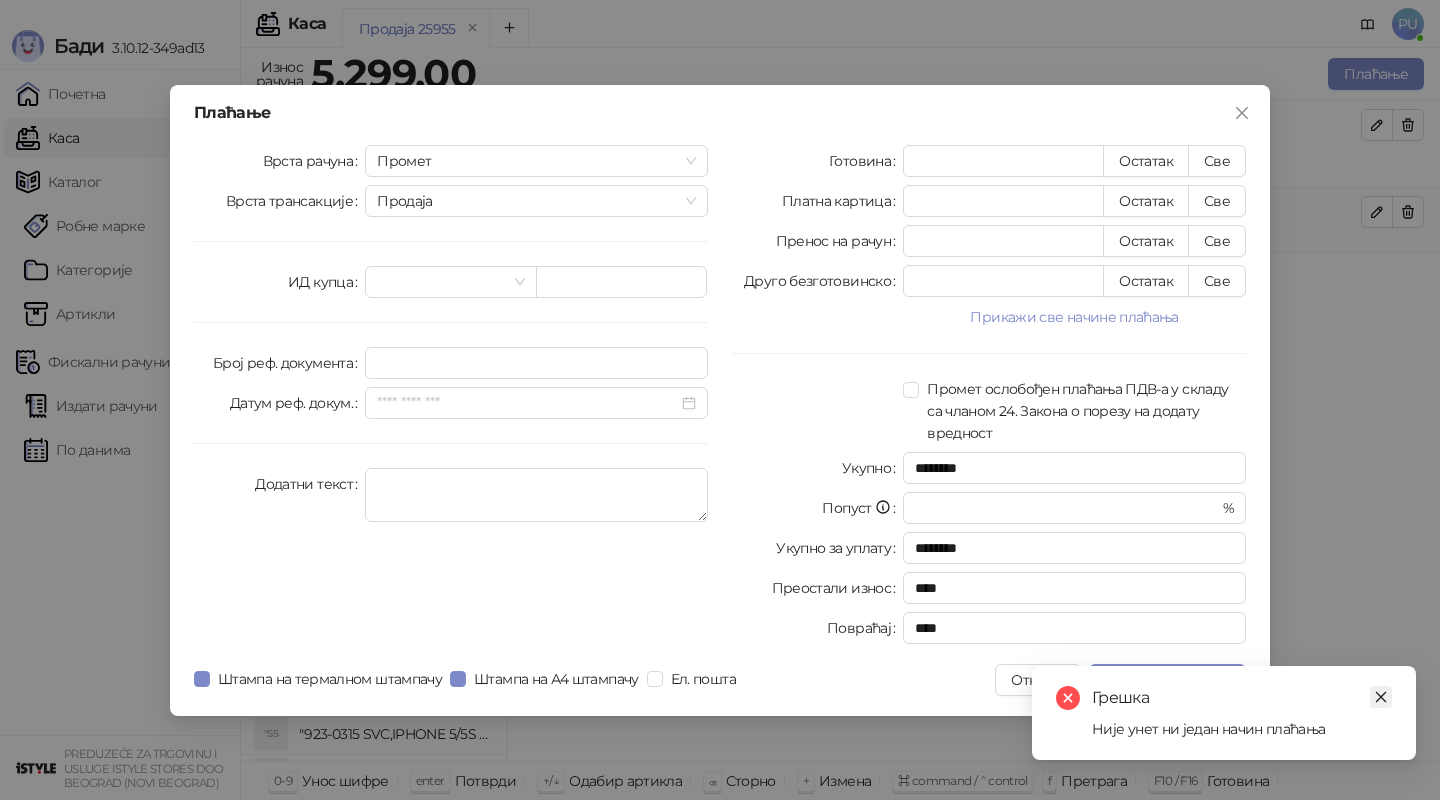 click at bounding box center [1381, 697] 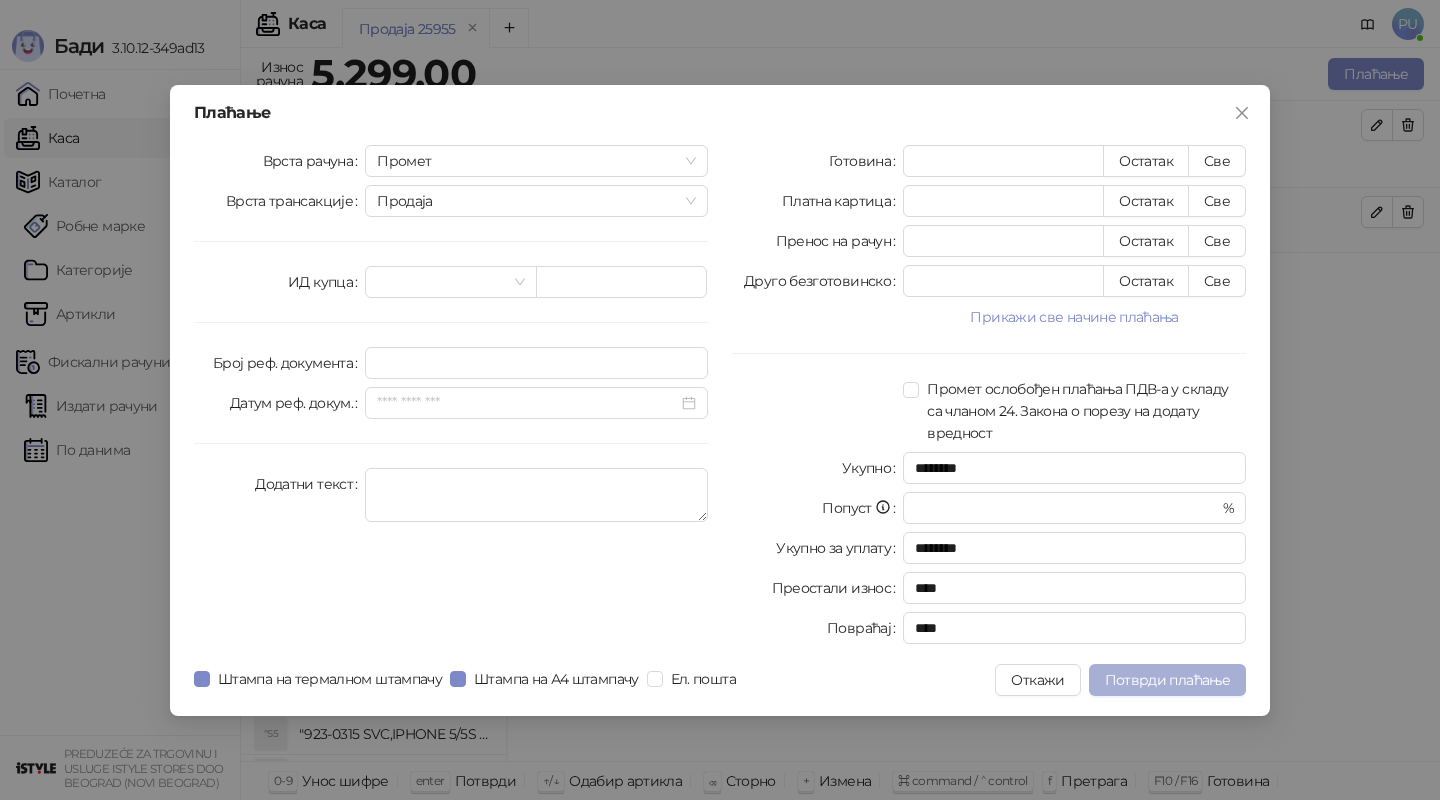 click on "Потврди плаћање" at bounding box center (1167, 680) 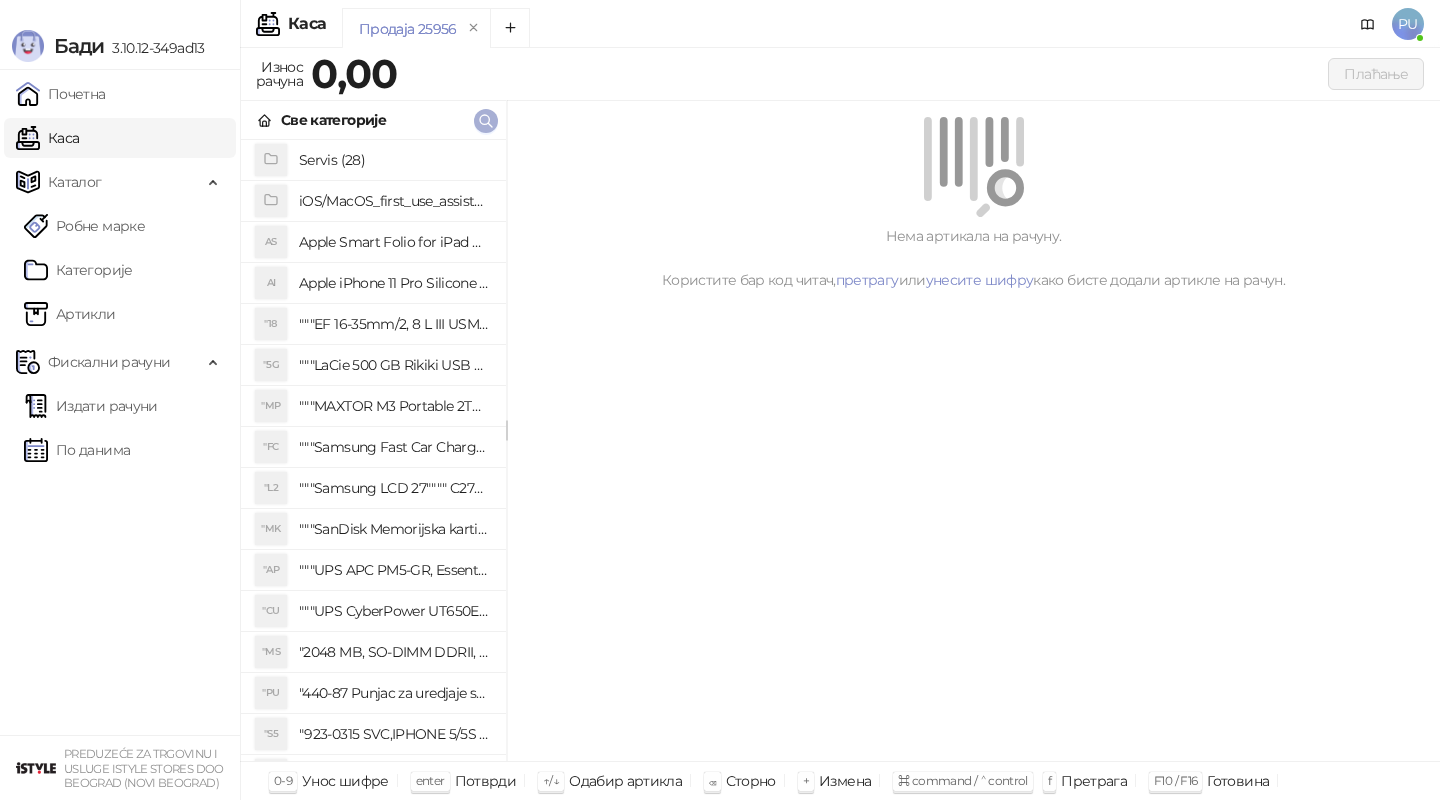 click 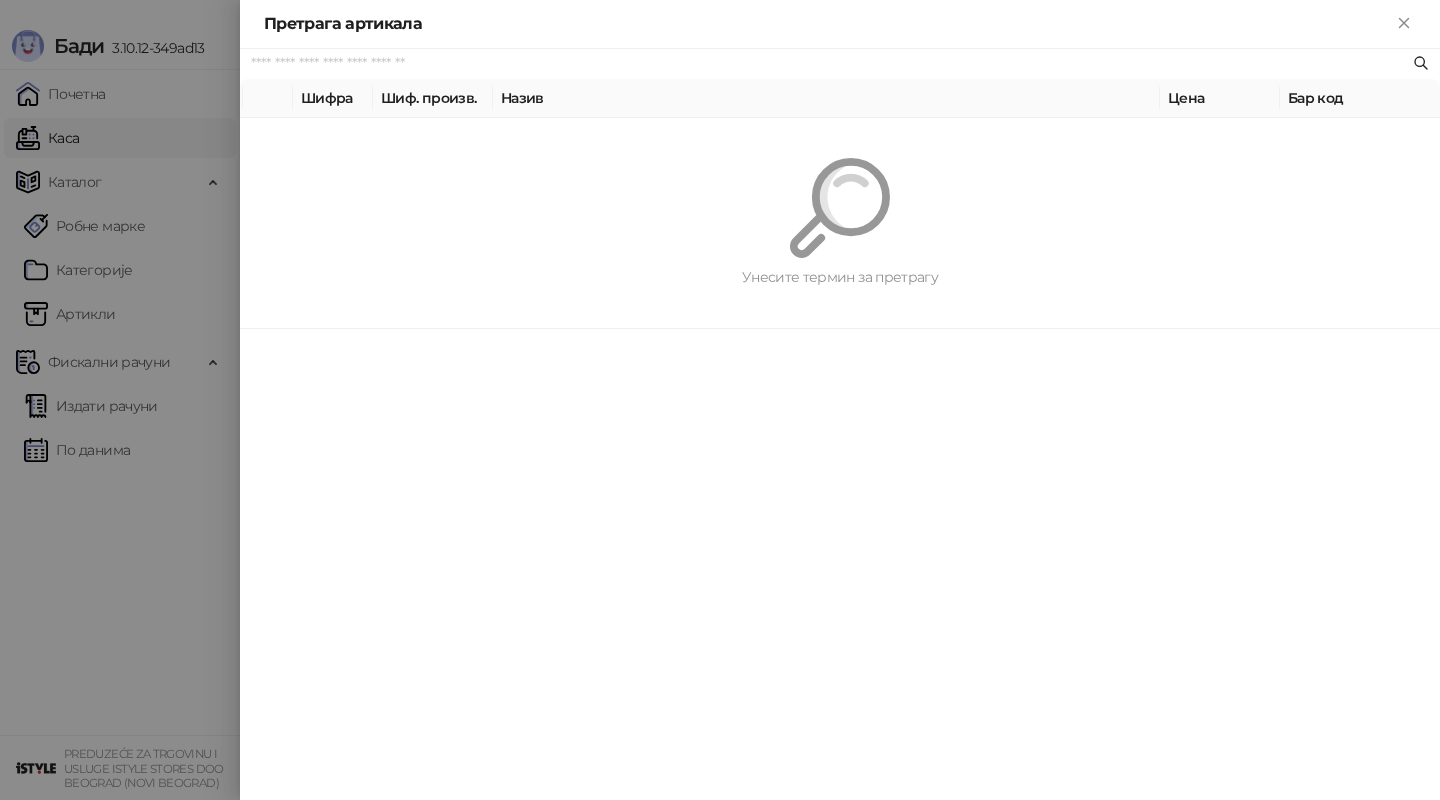 paste on "*********" 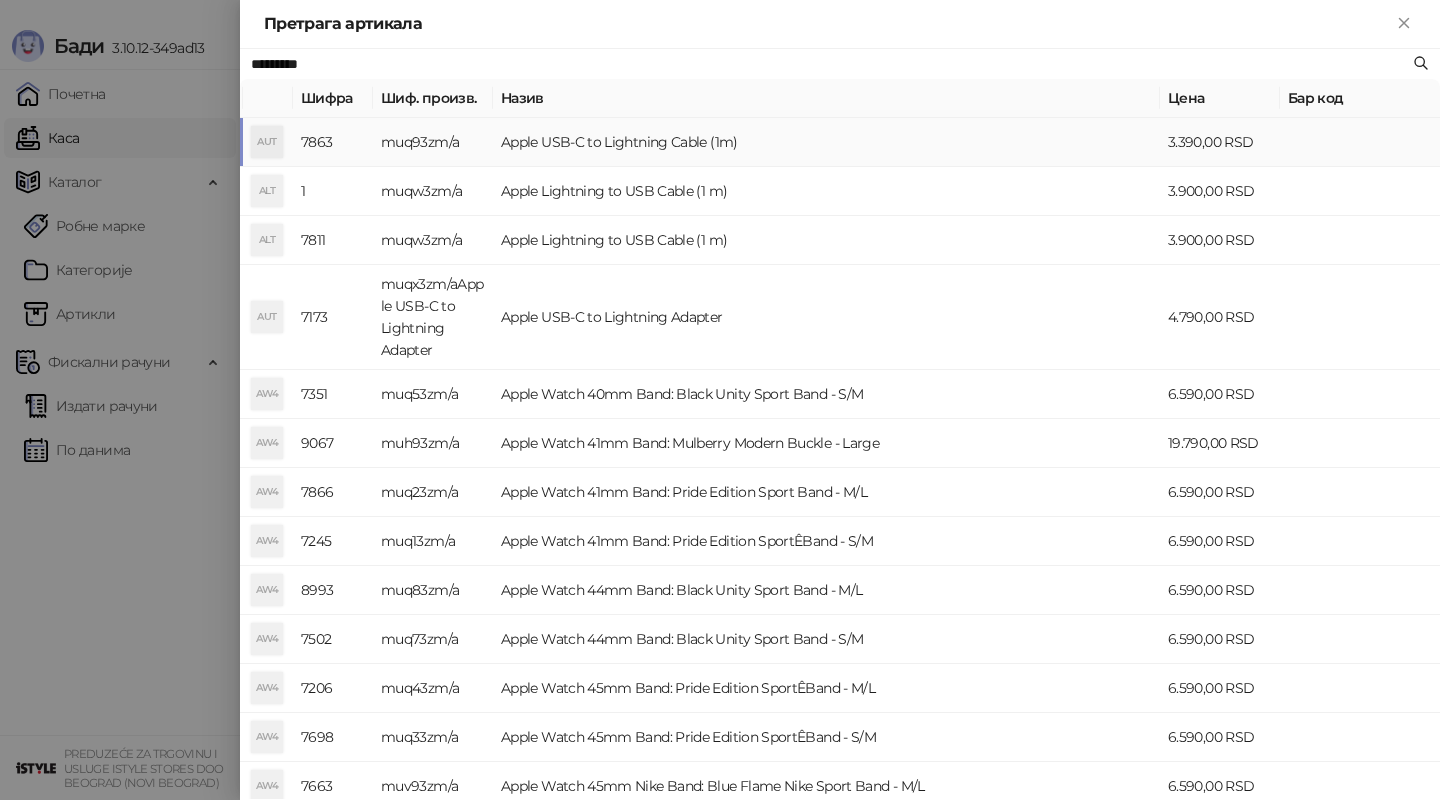 click on "Apple USB-C to Lightning Cable (1m)" at bounding box center [826, 142] 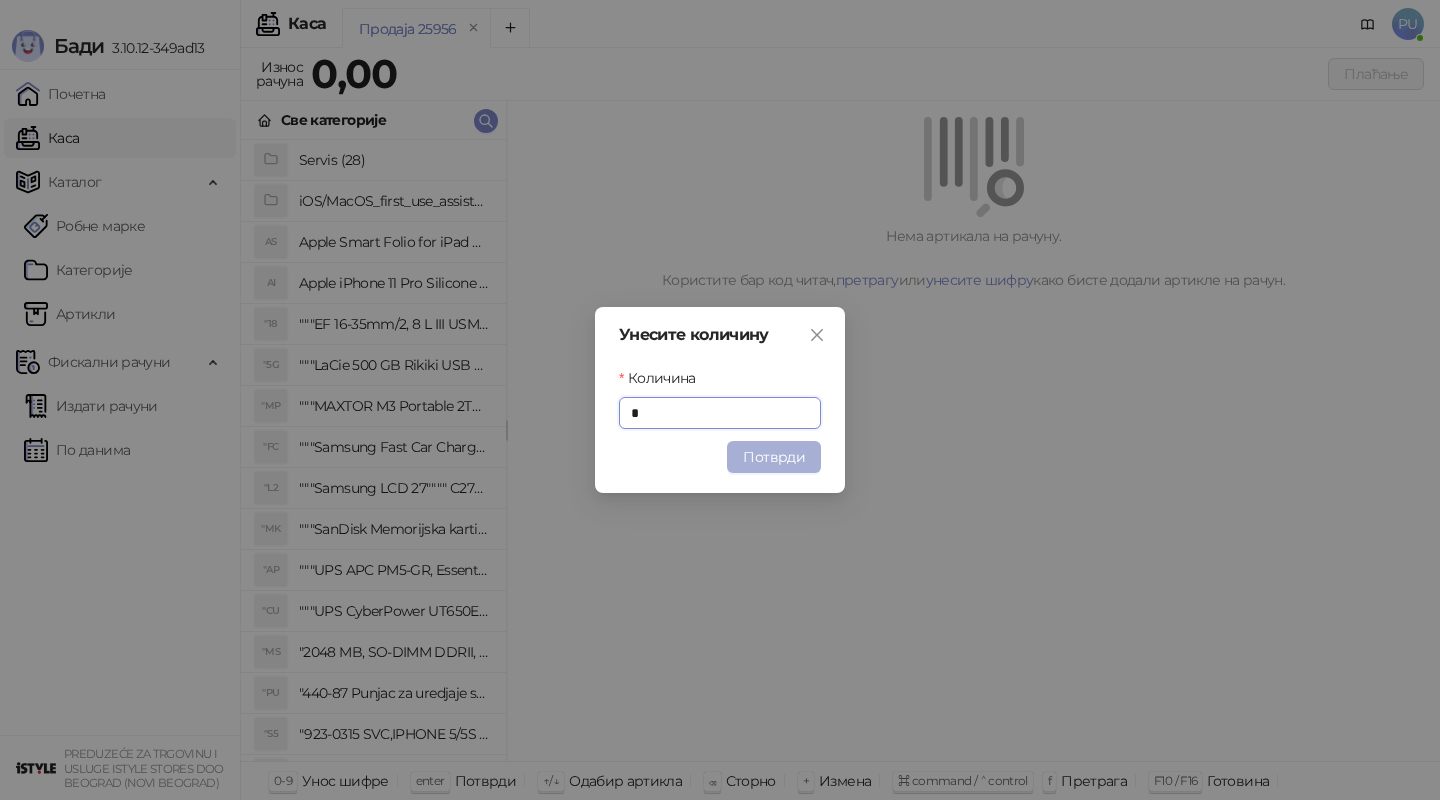 click on "Потврди" at bounding box center [774, 457] 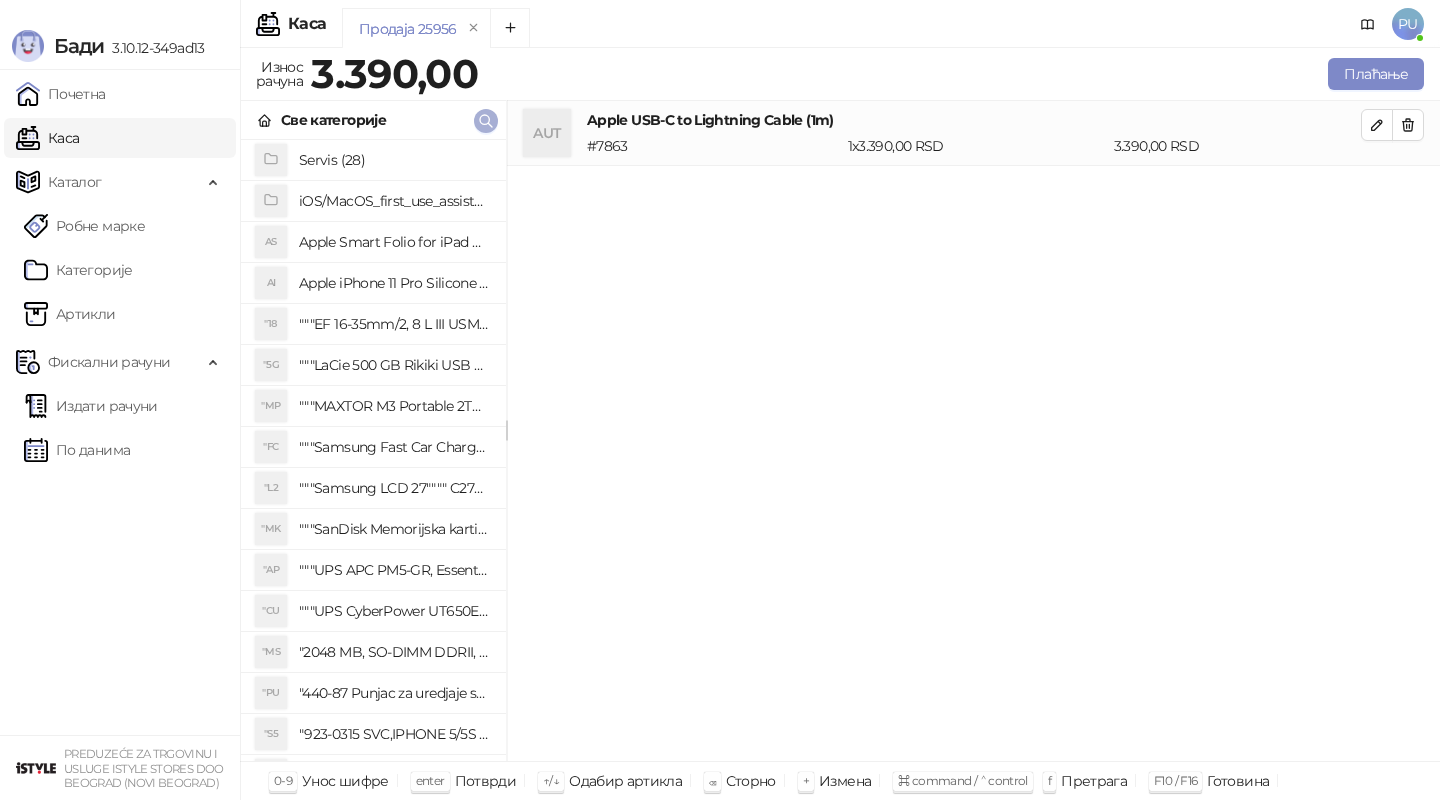 click 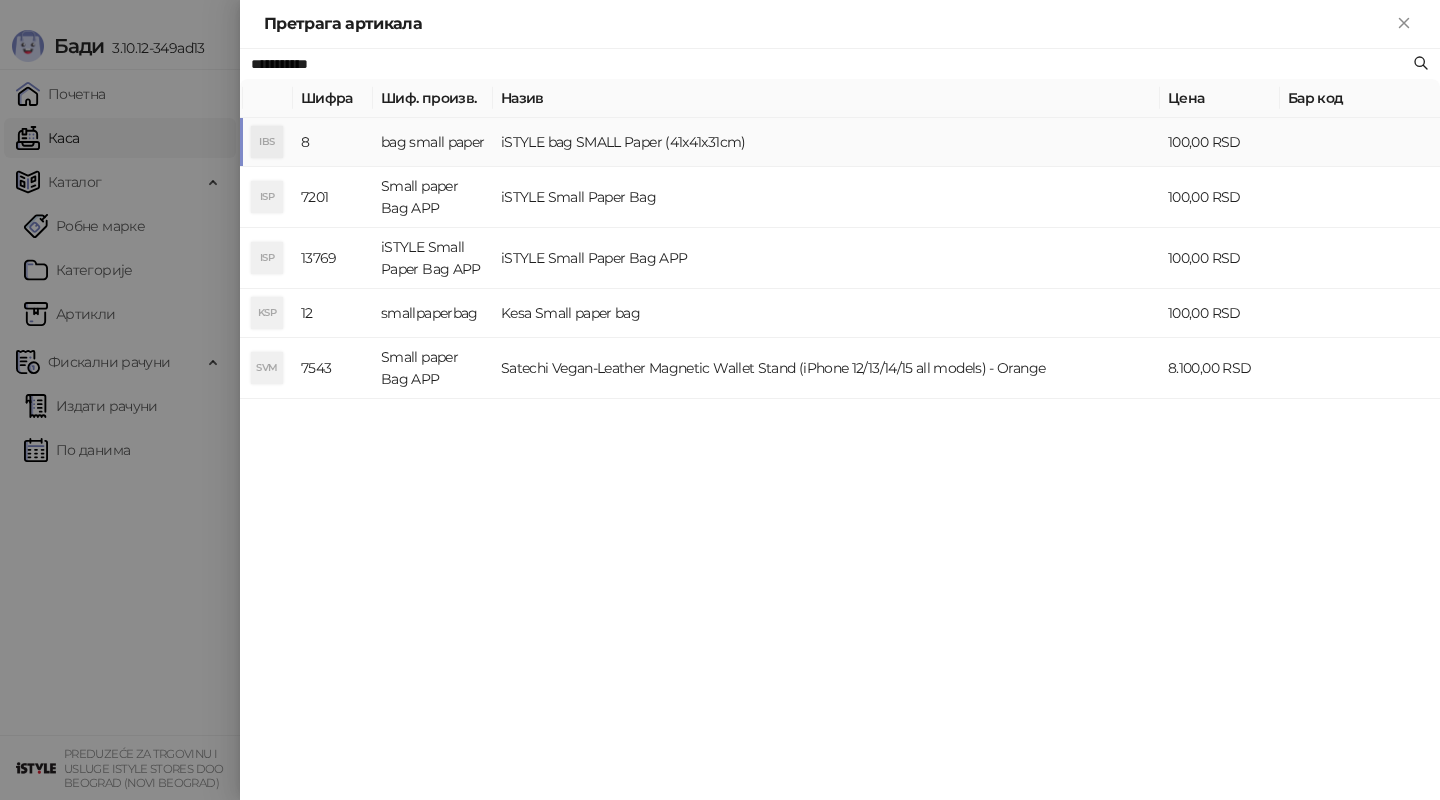 click on "iSTYLE bag SMALL Paper (41x41x31cm)" at bounding box center [826, 142] 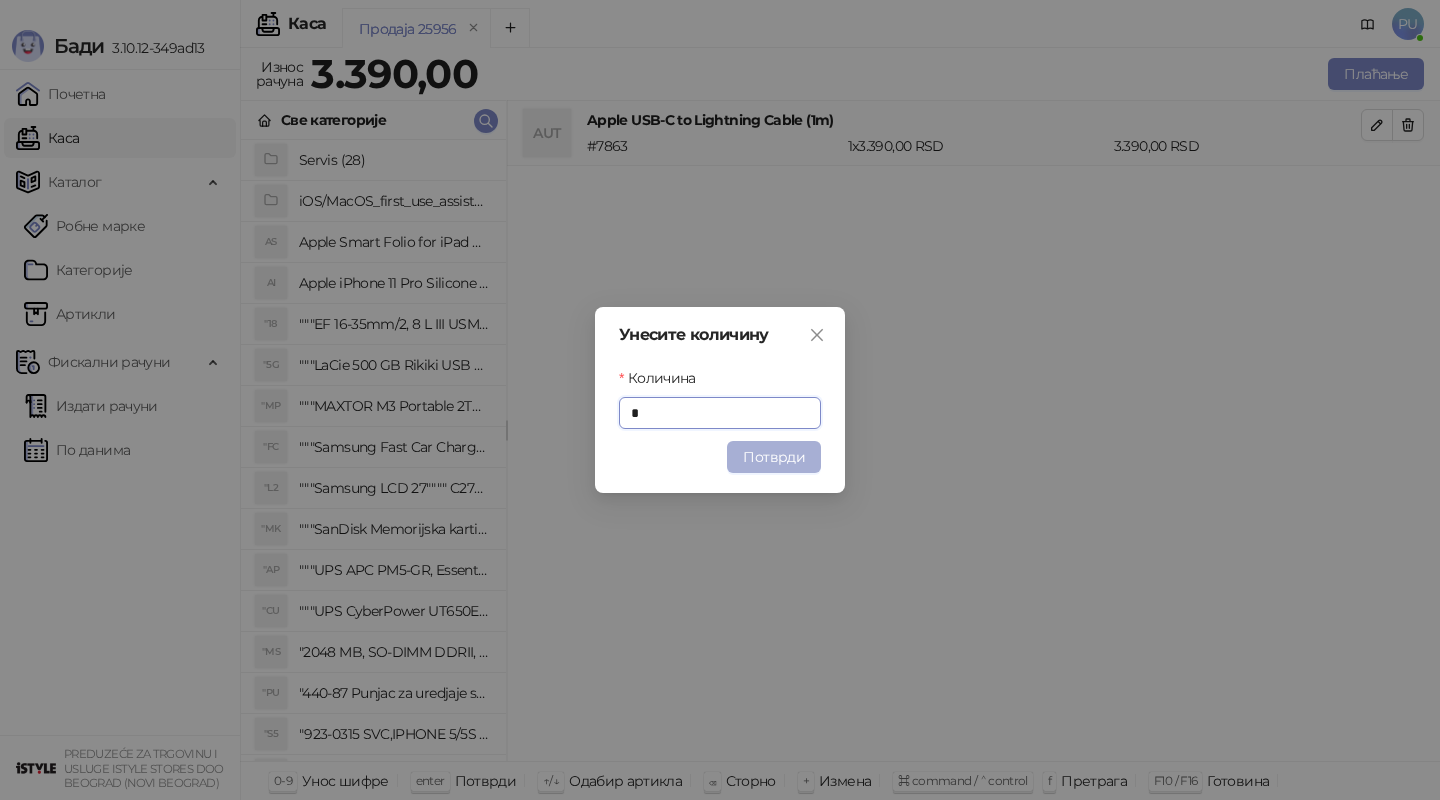 click on "Потврди" at bounding box center [774, 457] 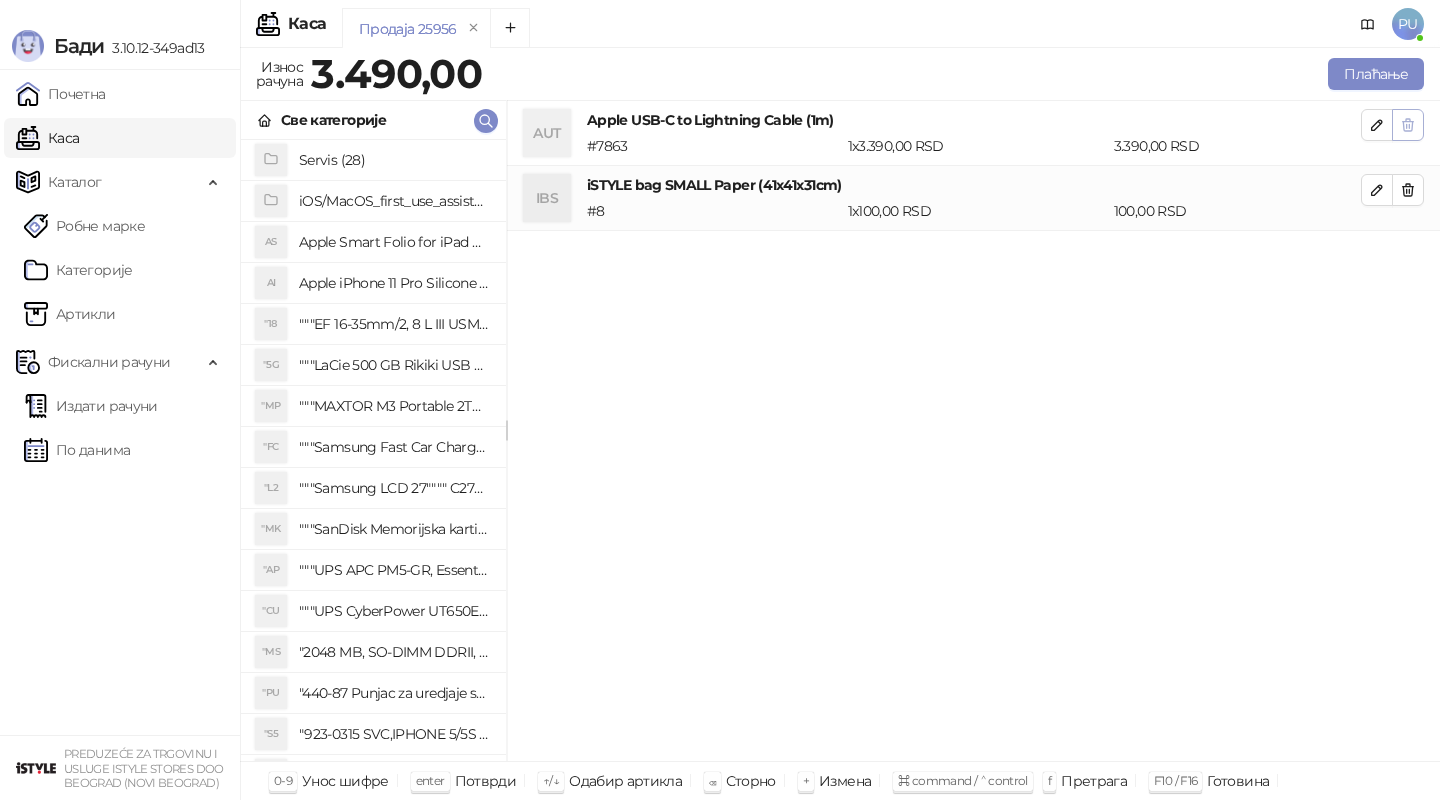 click at bounding box center (1408, 125) 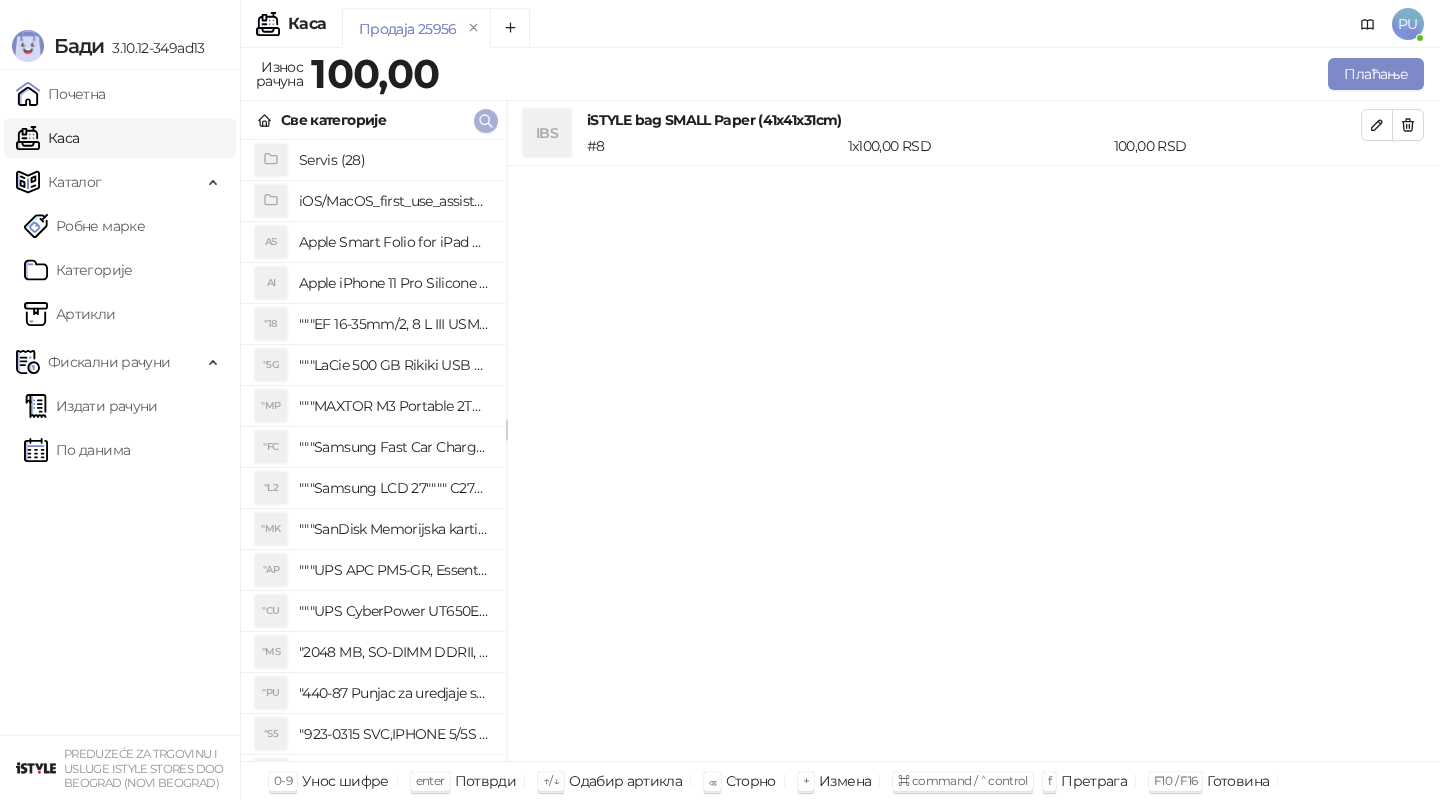 click 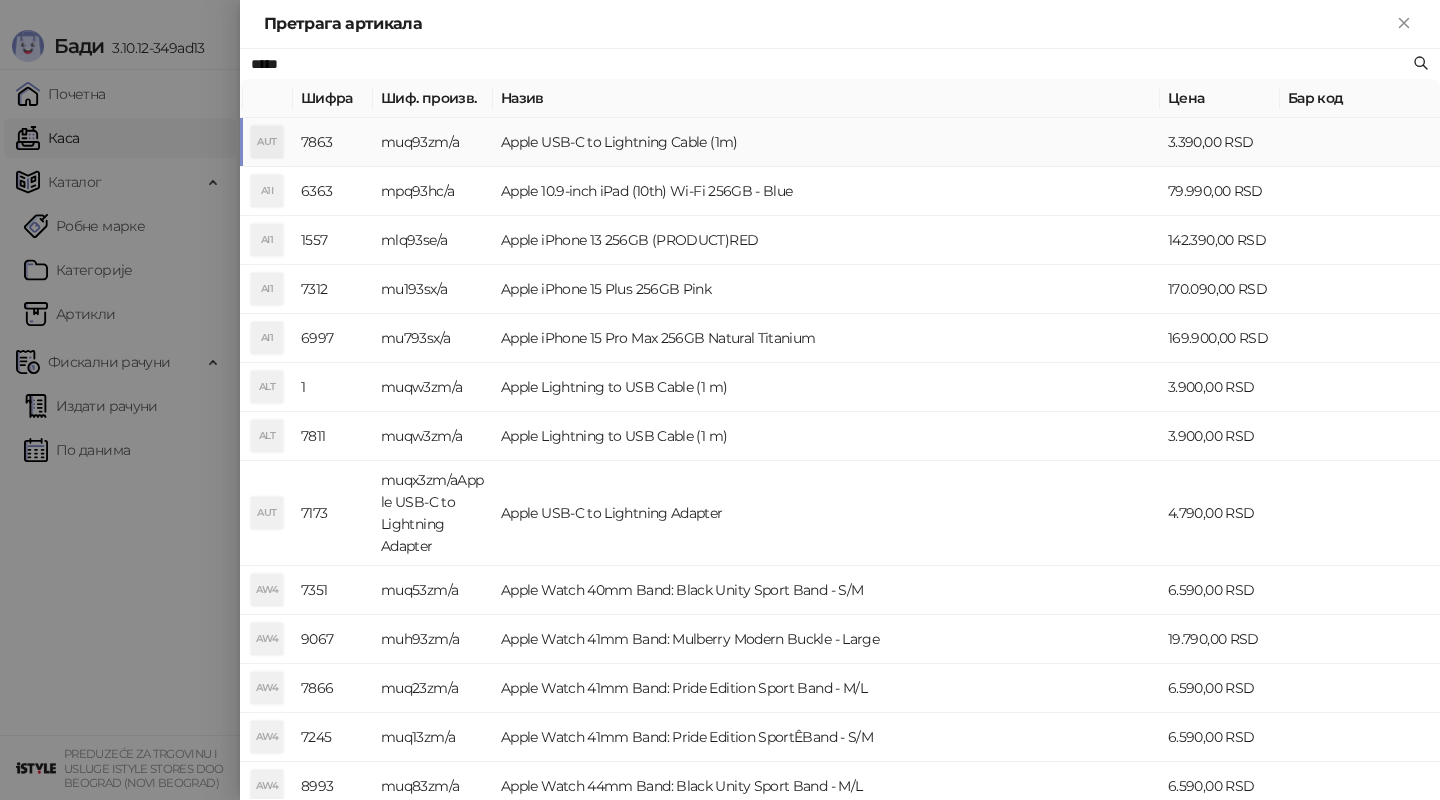 type on "*****" 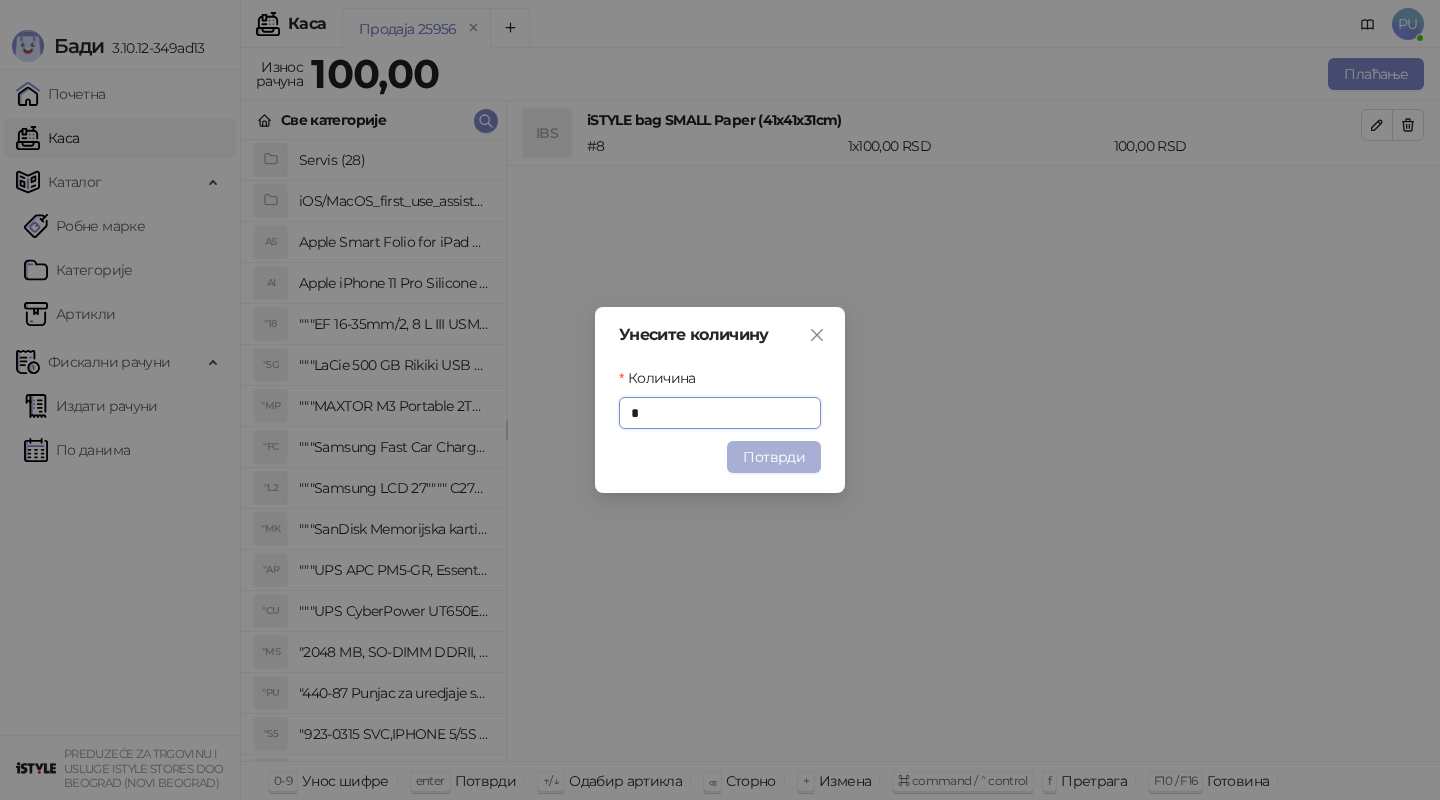 click on "Потврди" at bounding box center [774, 457] 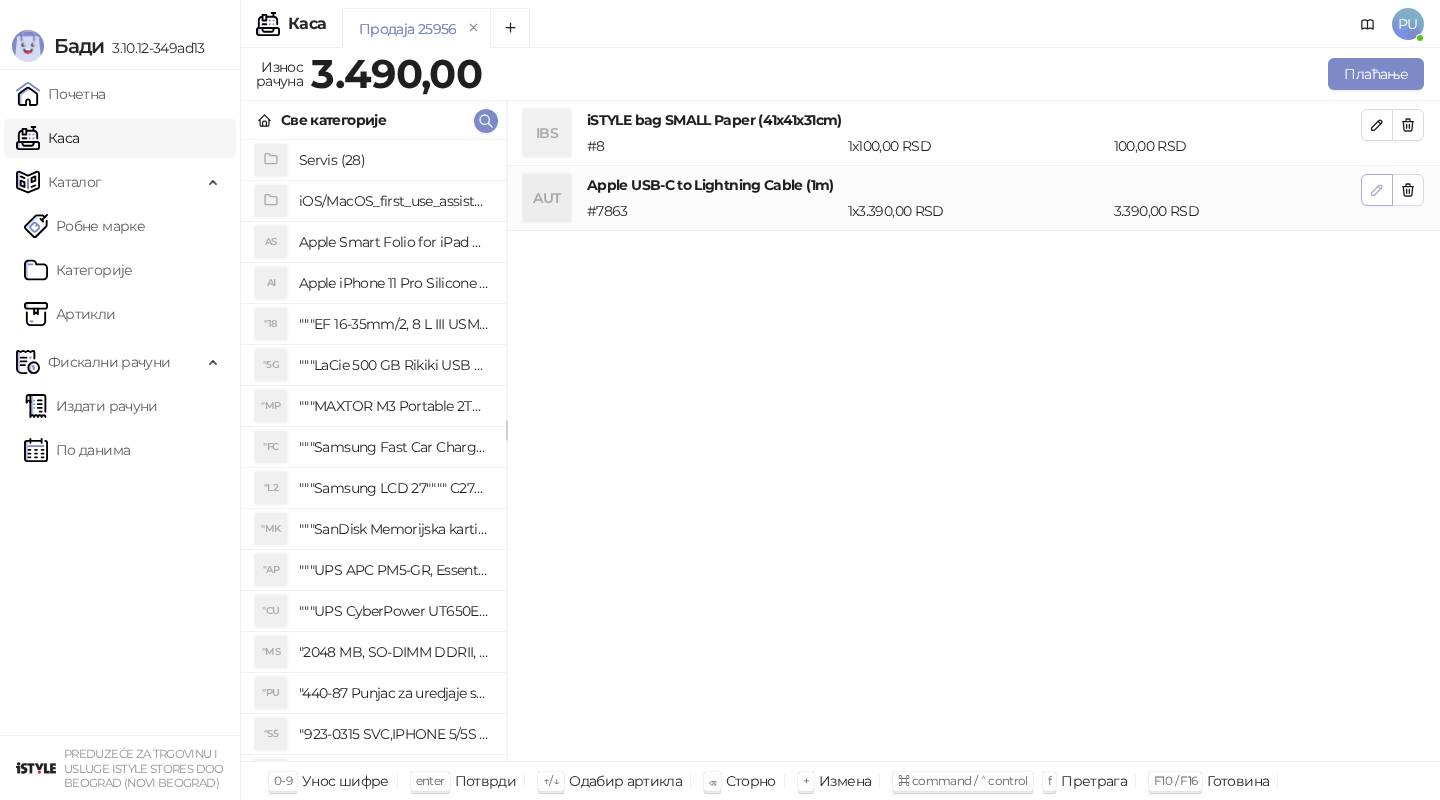 click 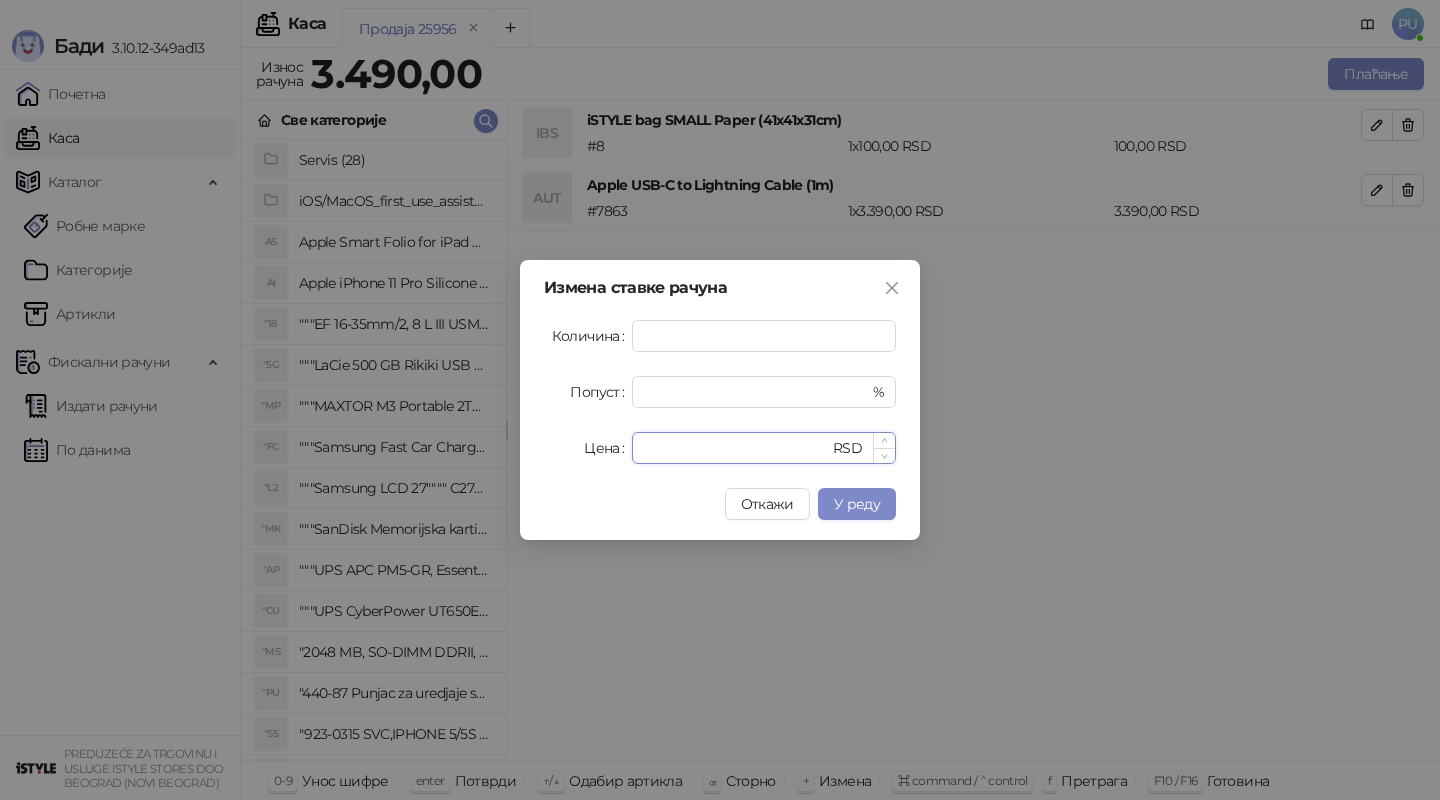 click on "****" at bounding box center [736, 448] 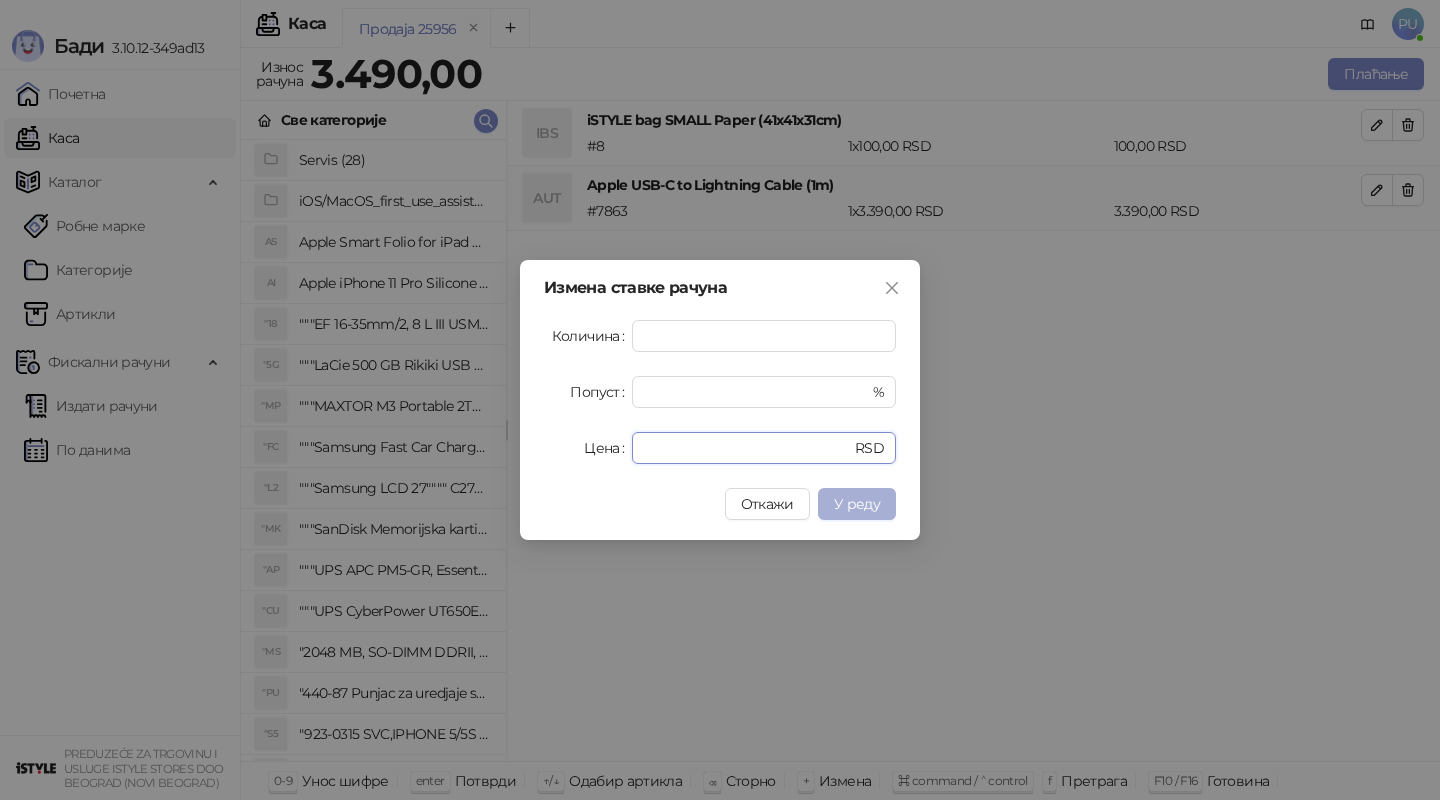 type on "****" 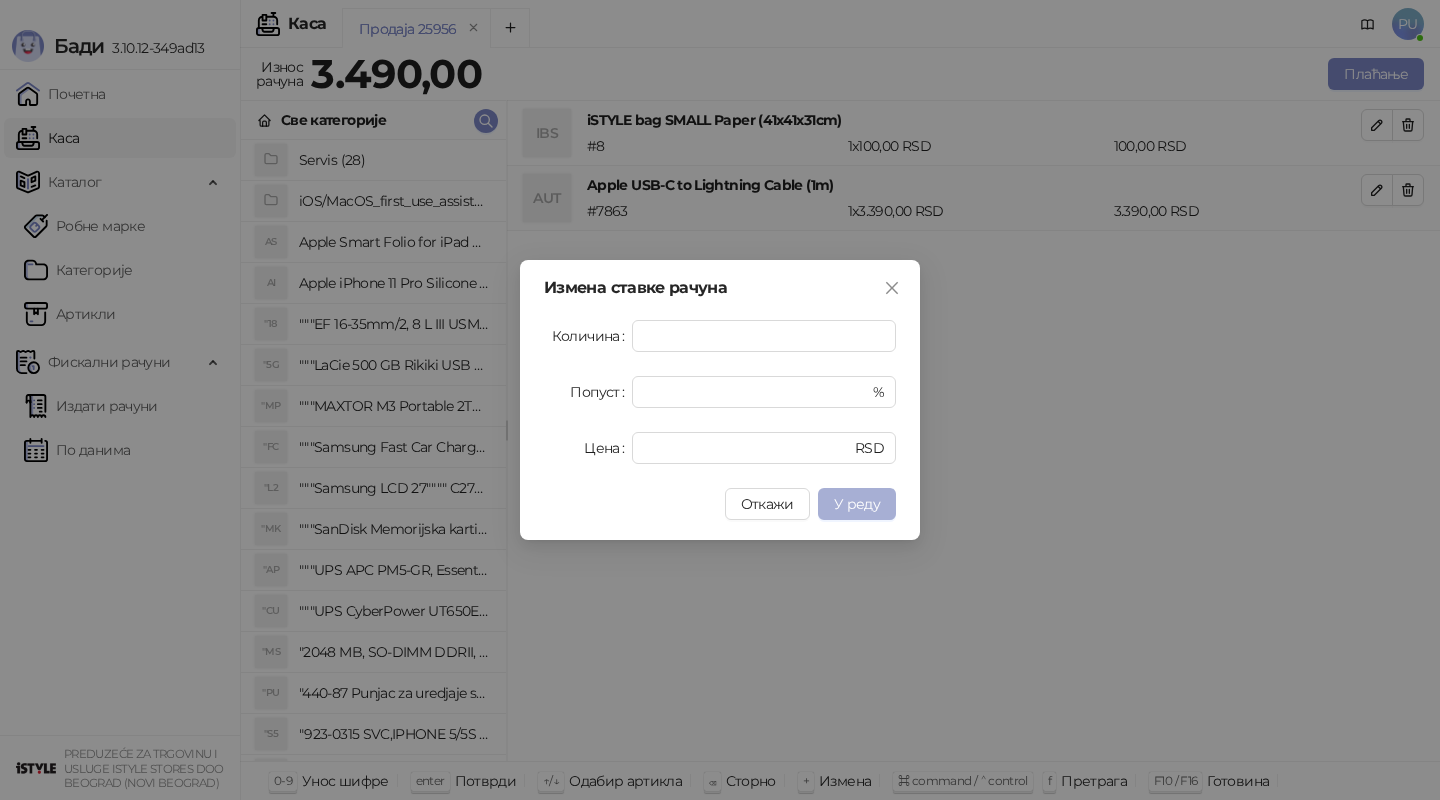 click on "У реду" at bounding box center [857, 504] 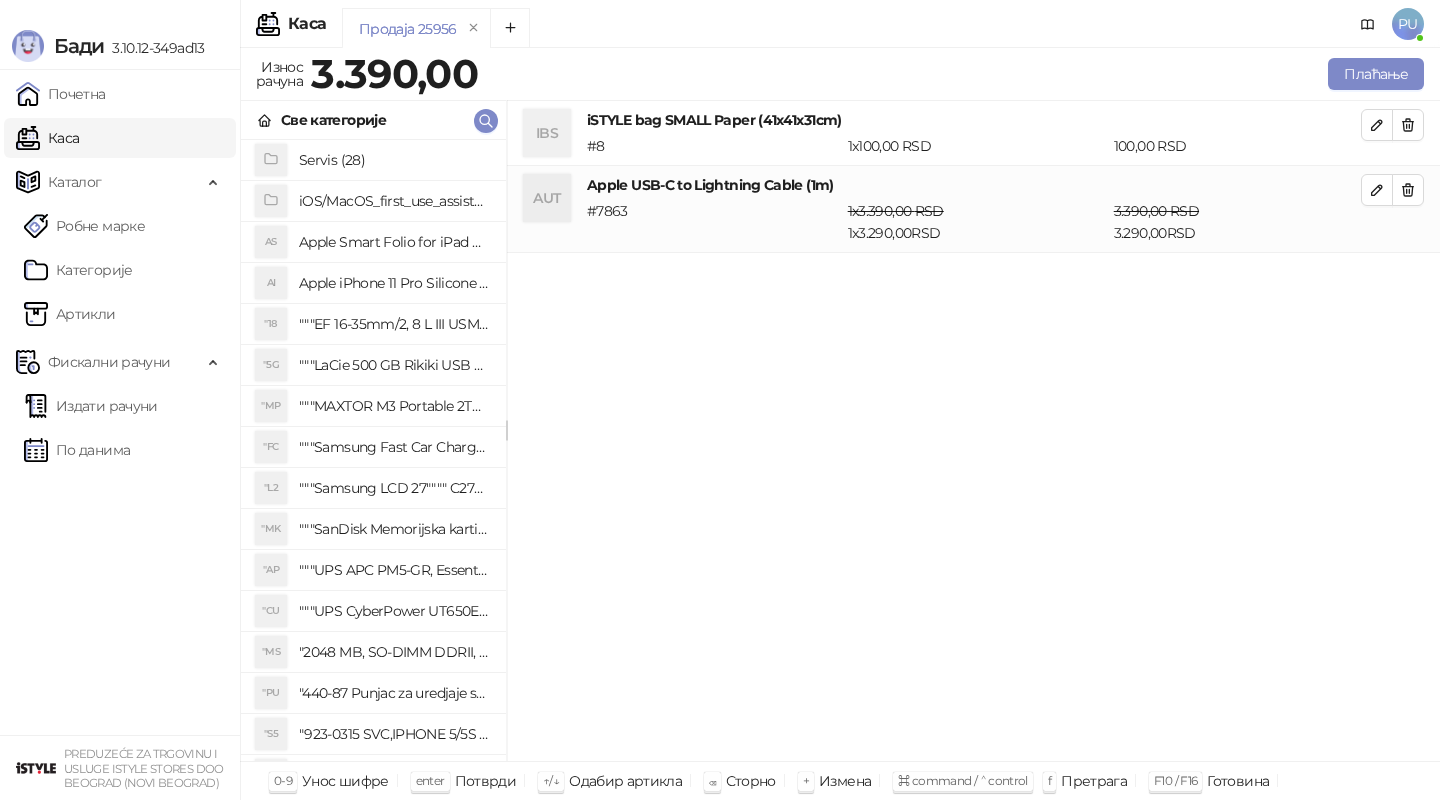 click on "IBS iSTYLE bag SMALL Paper (41x41x31cm)    # 8 1  x  100,00 RSD 100,00 RSD" at bounding box center (973, 133) 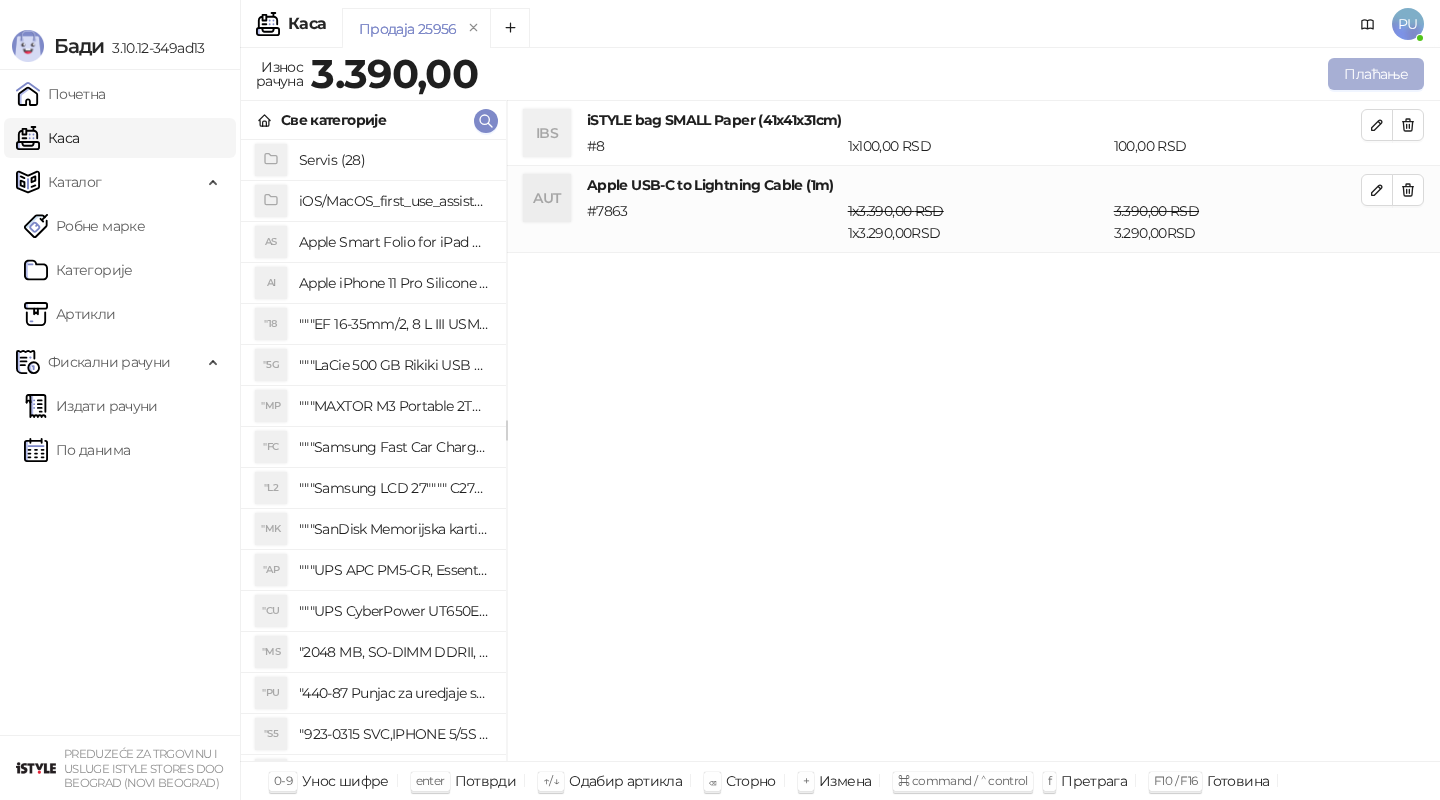 click on "Плаћање" at bounding box center [1376, 74] 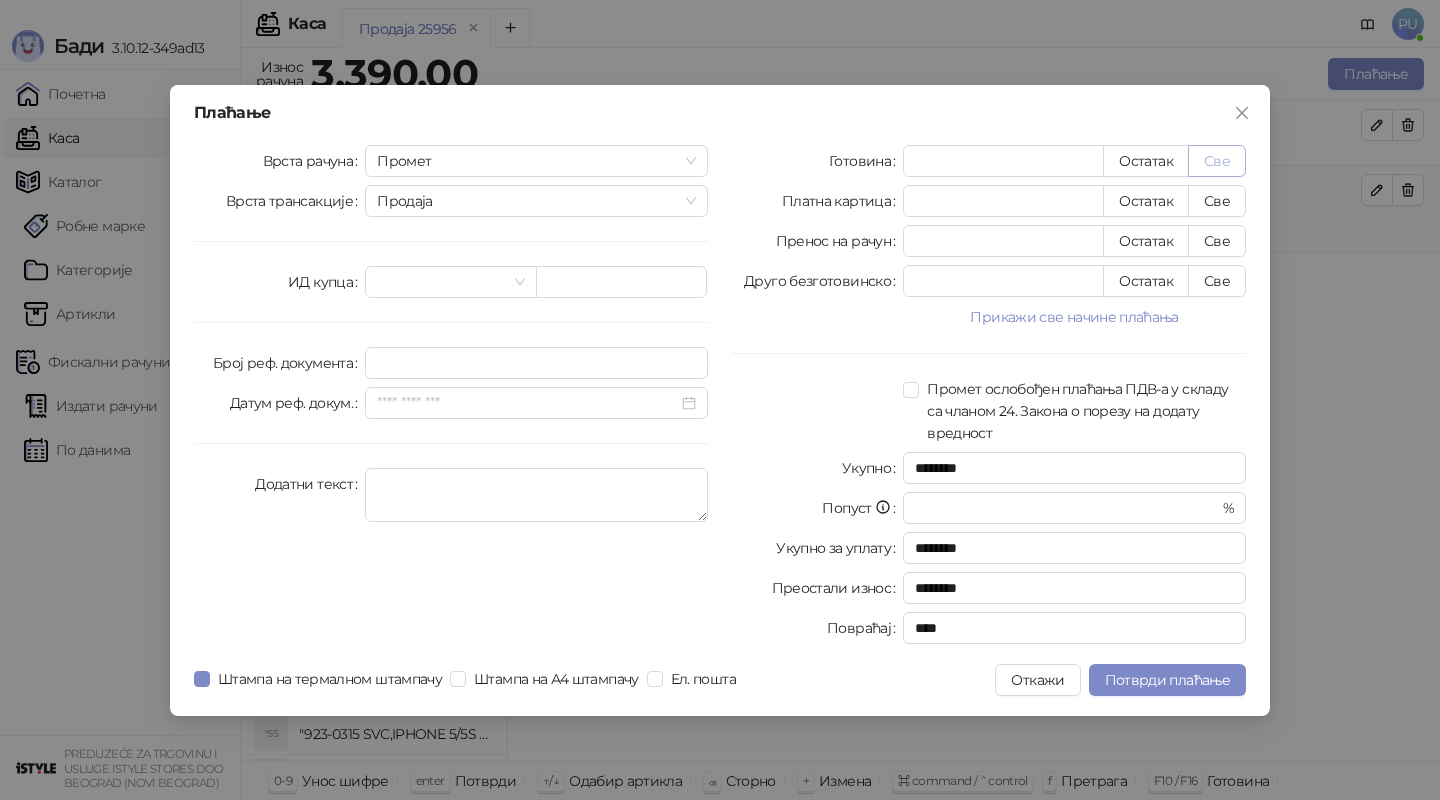 click on "Све" at bounding box center [1217, 161] 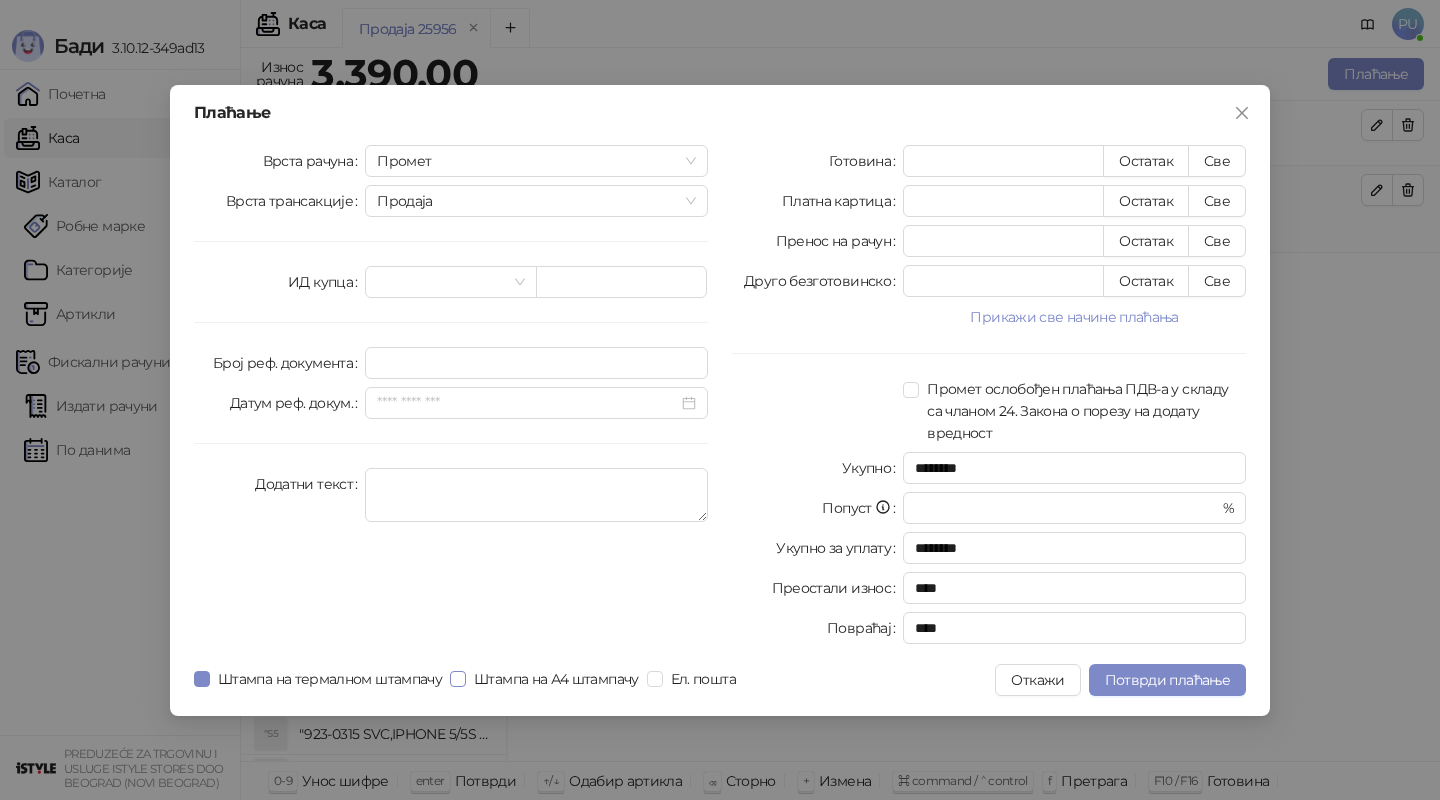 click on "Штампа на А4 штампачу" at bounding box center [556, 679] 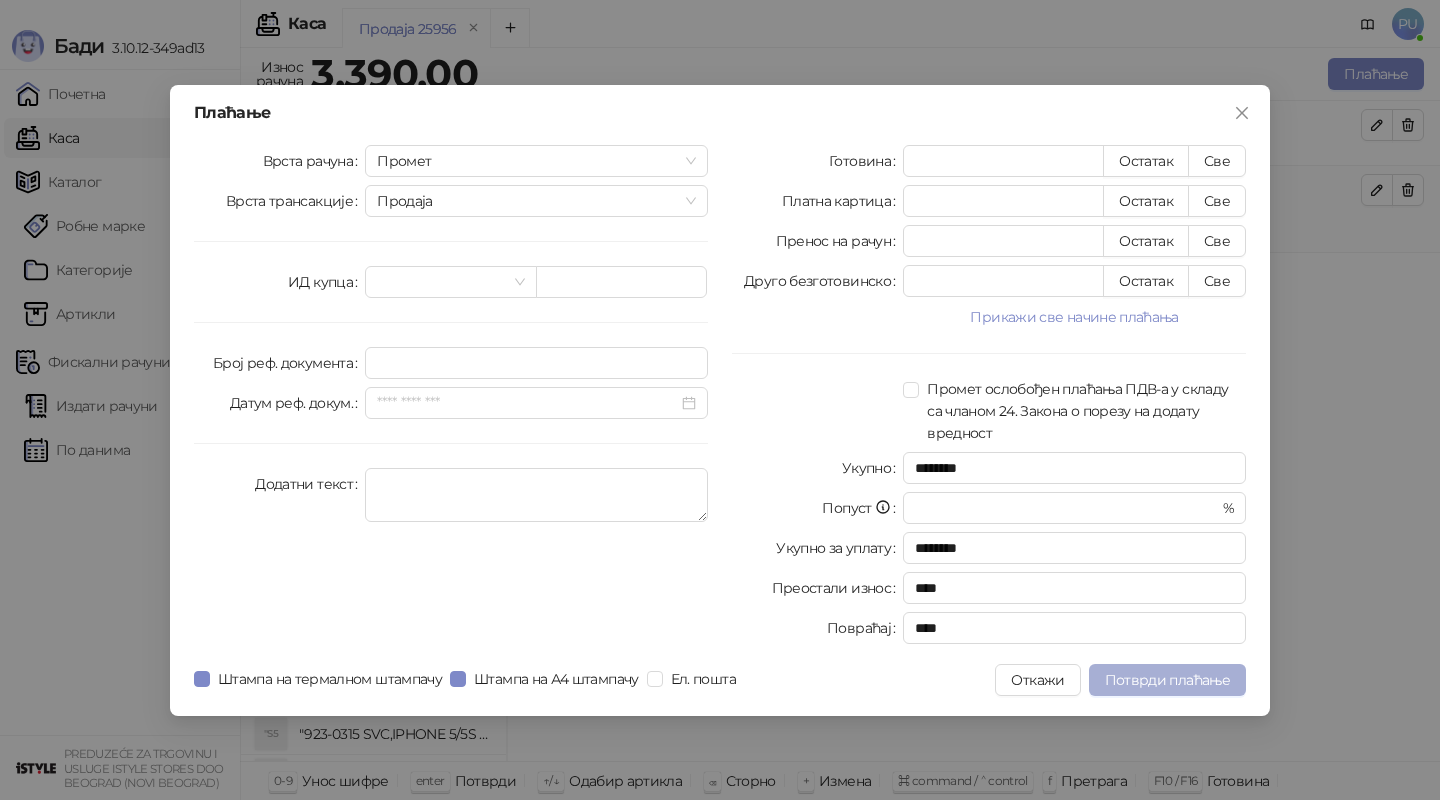 click on "Потврди плаћање" at bounding box center [1167, 680] 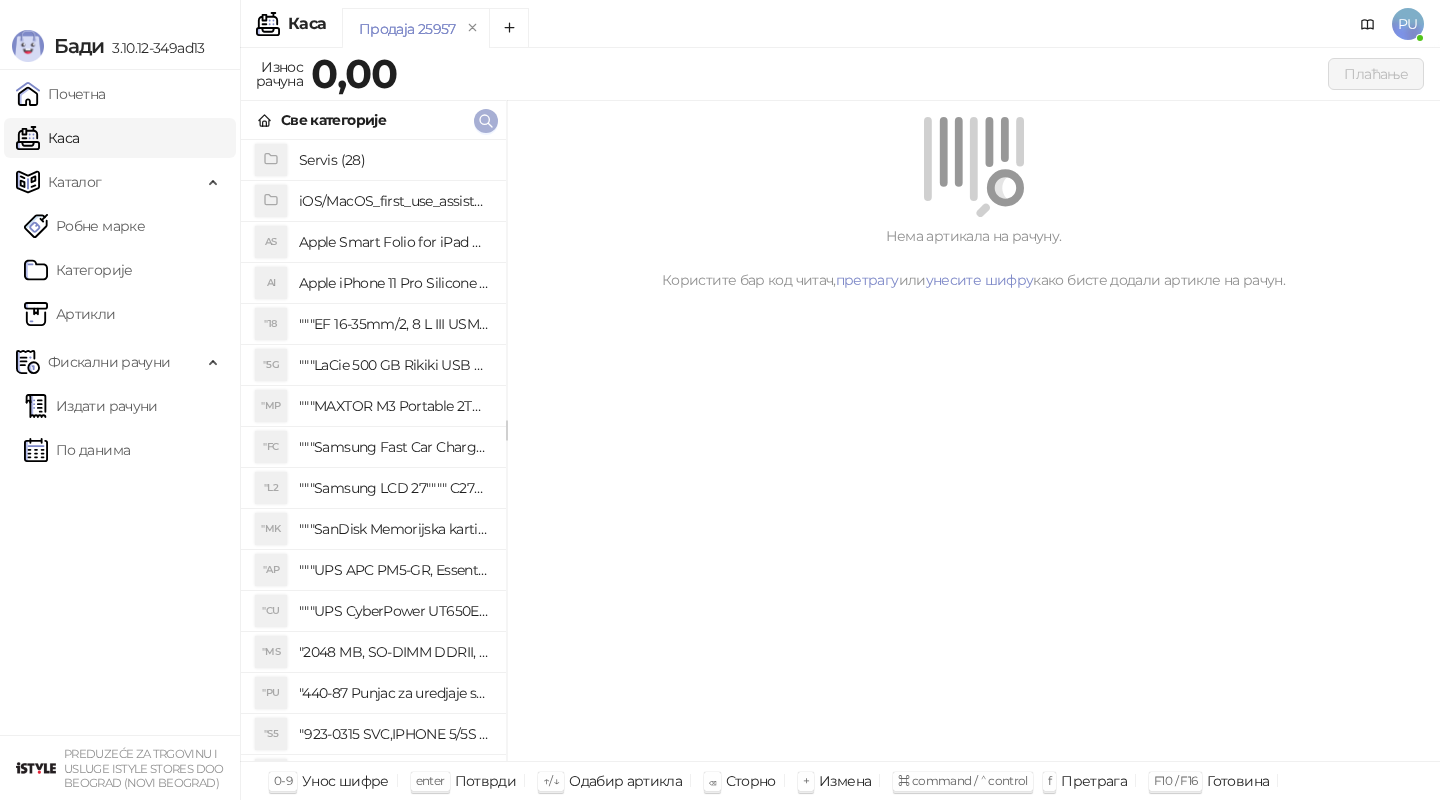 click 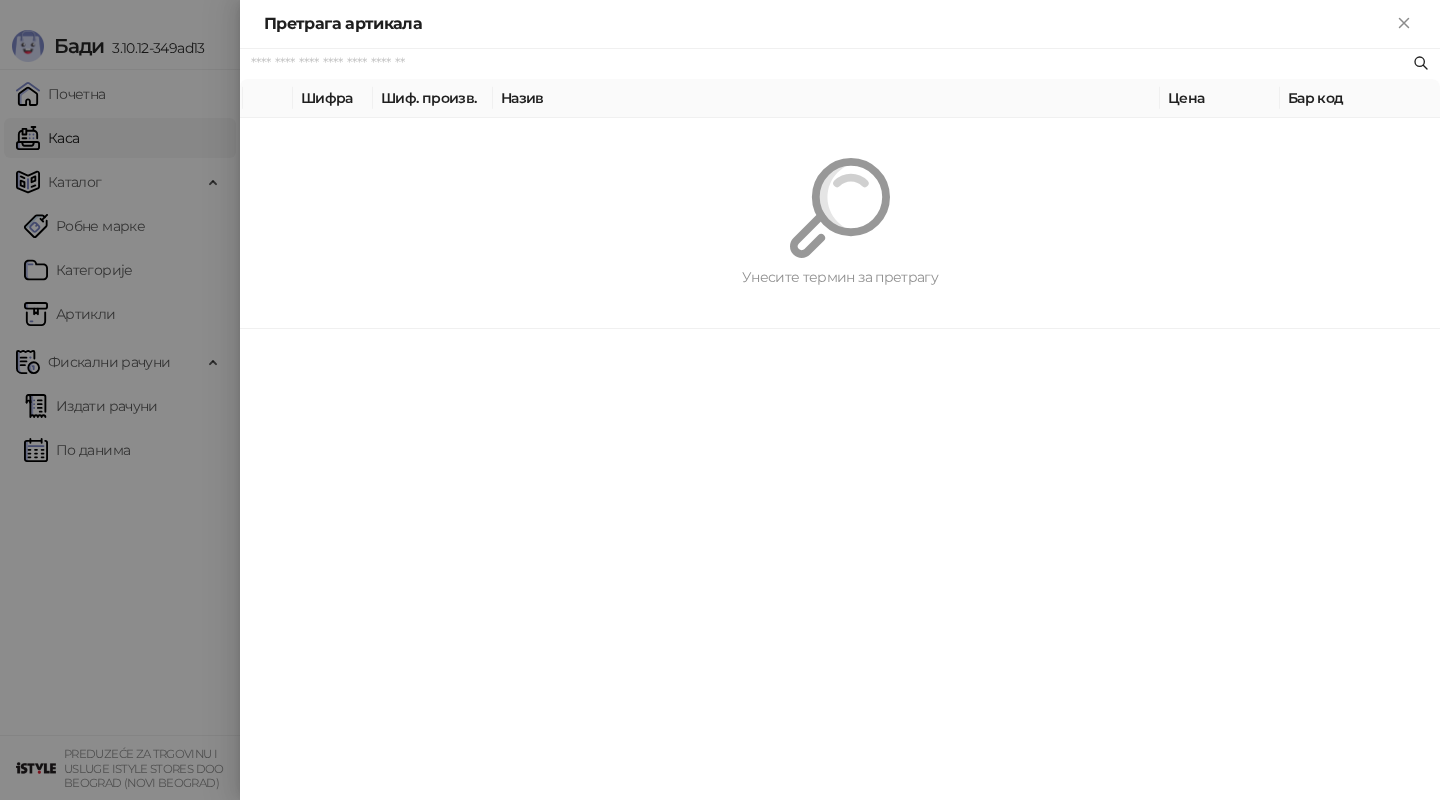paste on "******" 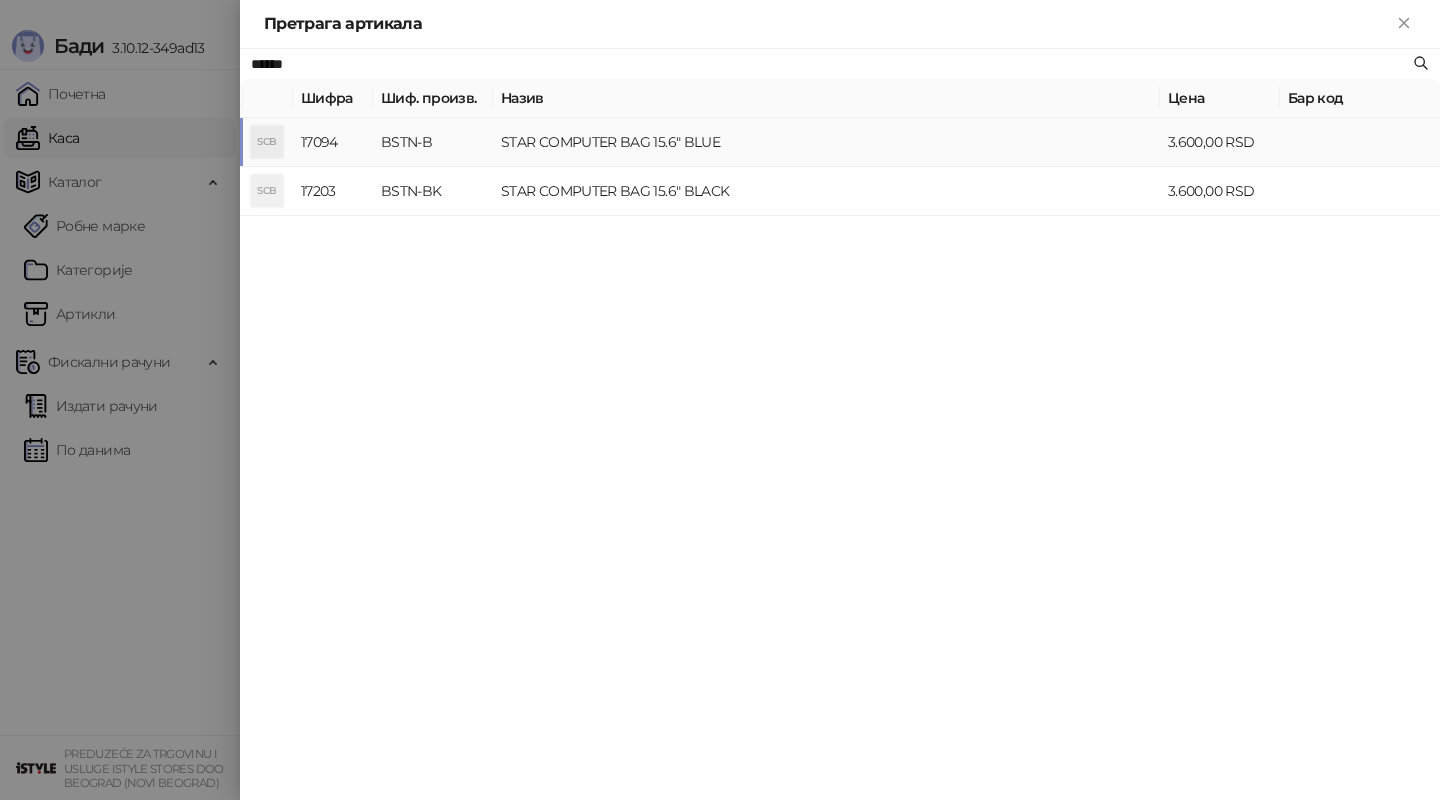 click on "STAR COMPUTER BAG 15.6" BLUE" at bounding box center [826, 142] 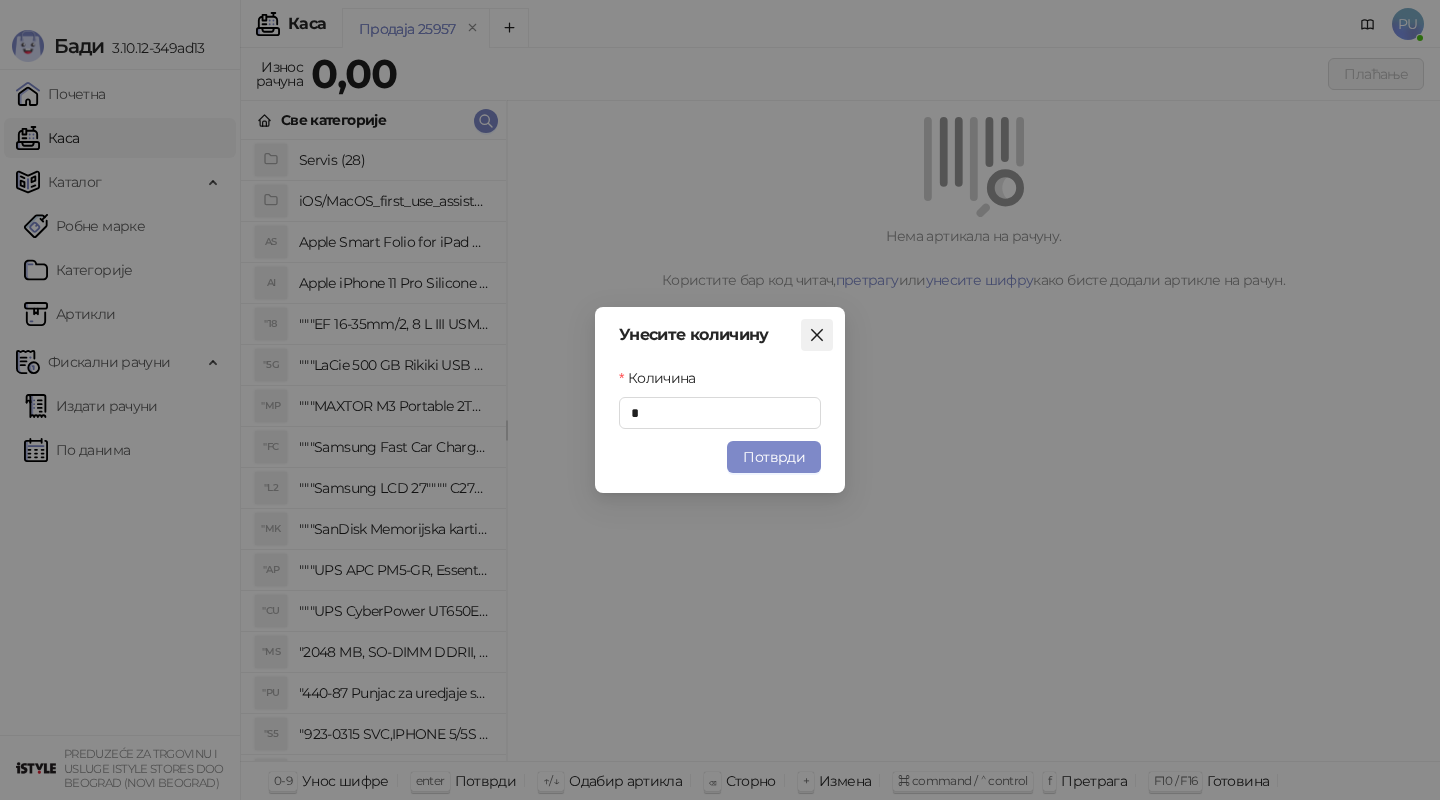 click 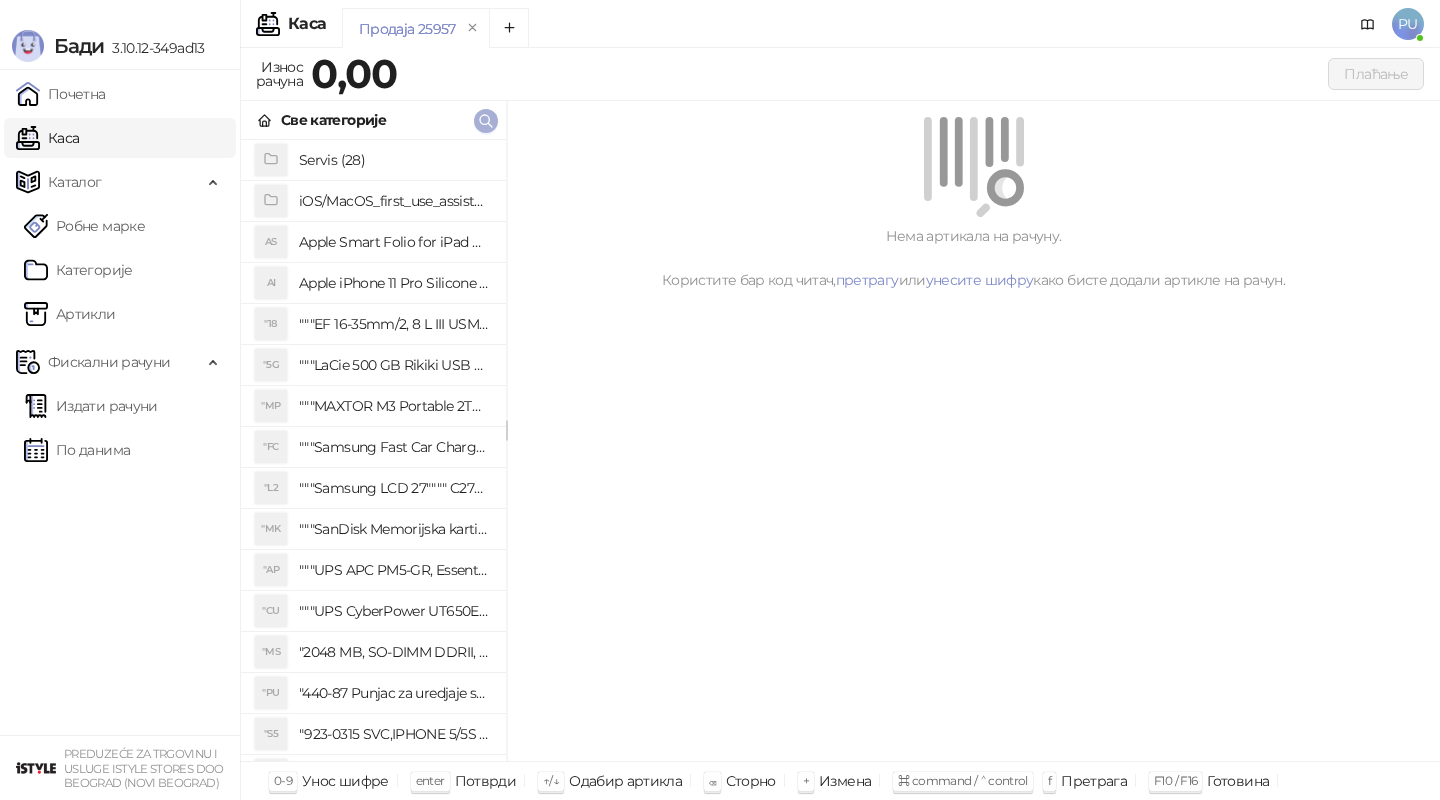 click 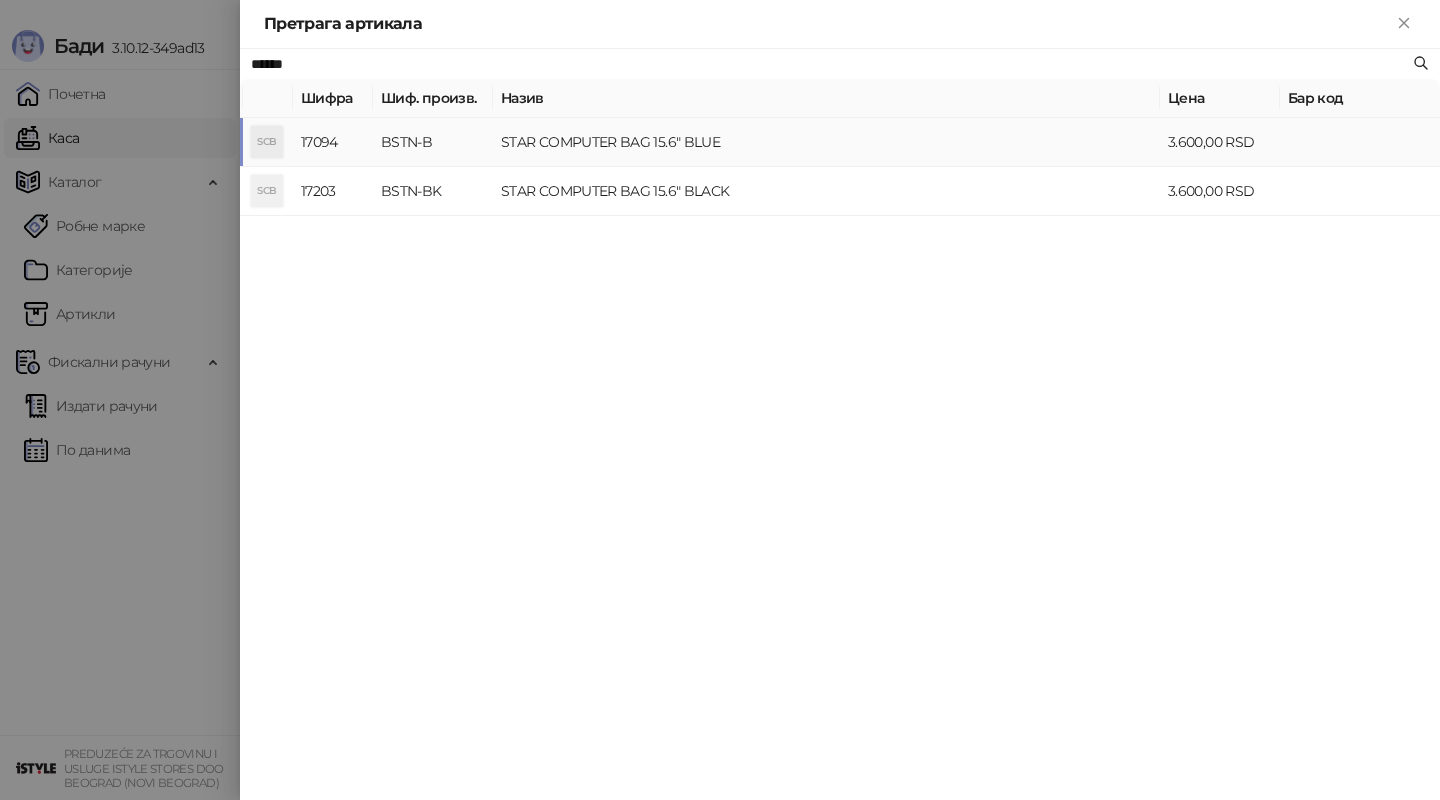 click on "STAR COMPUTER BAG 15.6" BLUE" at bounding box center [826, 142] 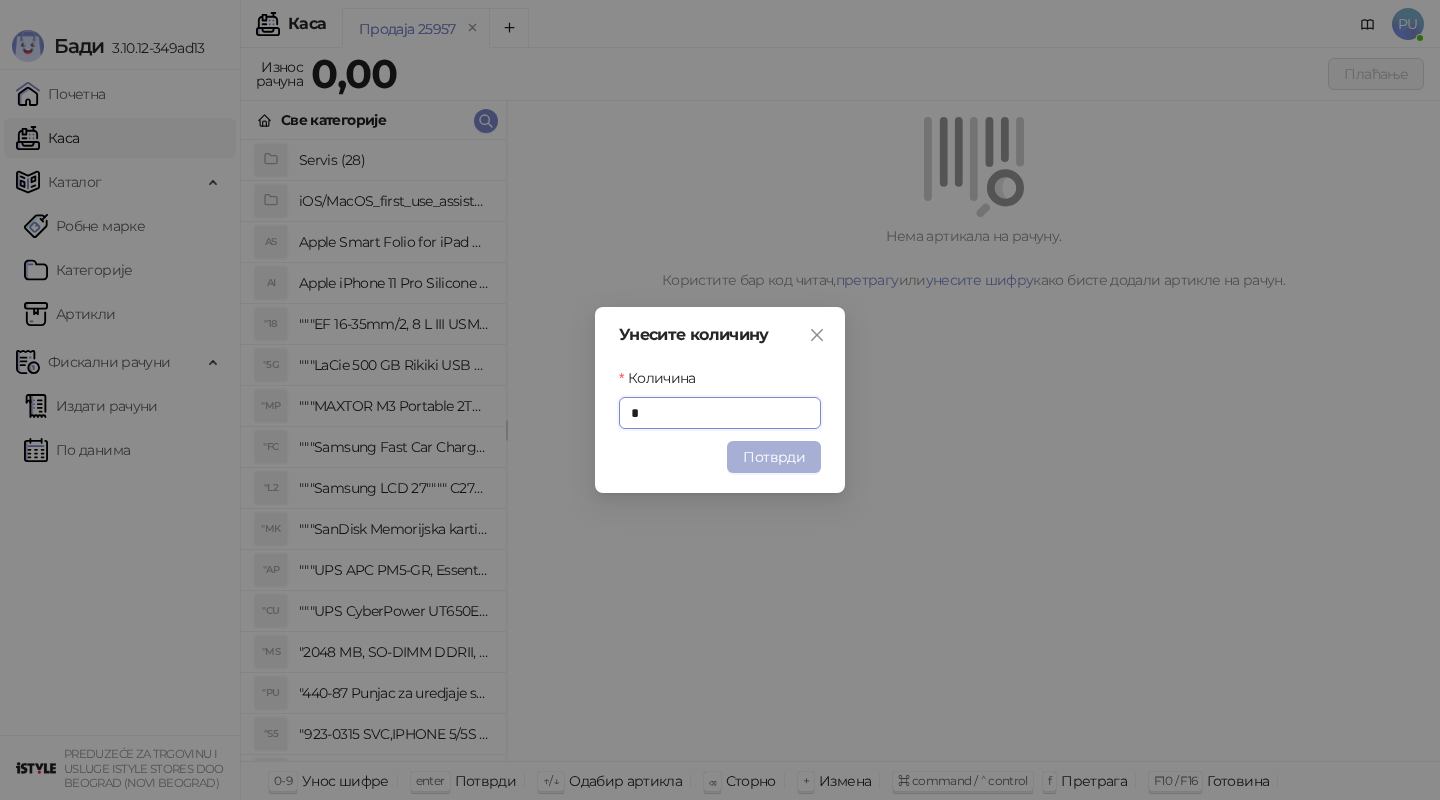 click on "Потврди" at bounding box center (774, 457) 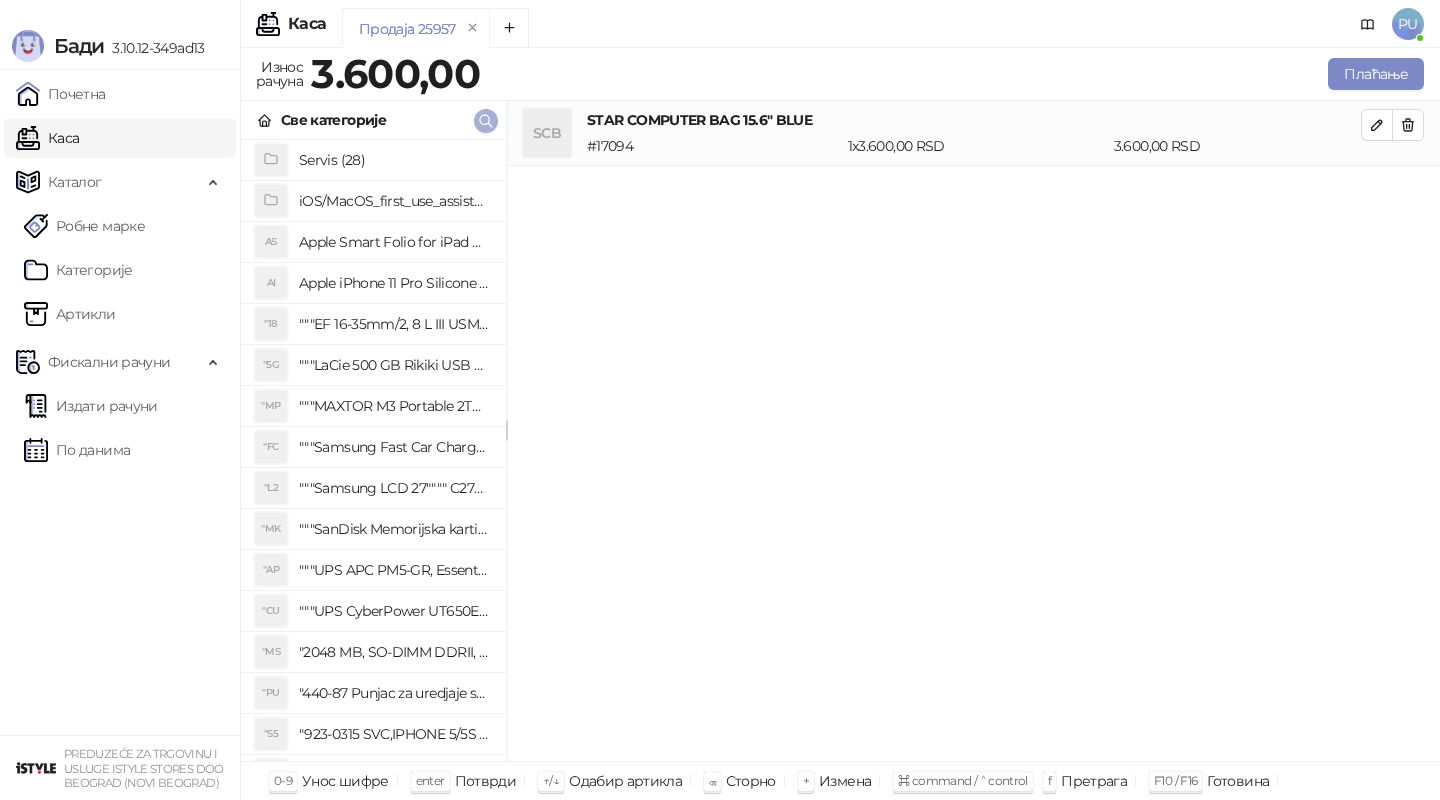 click 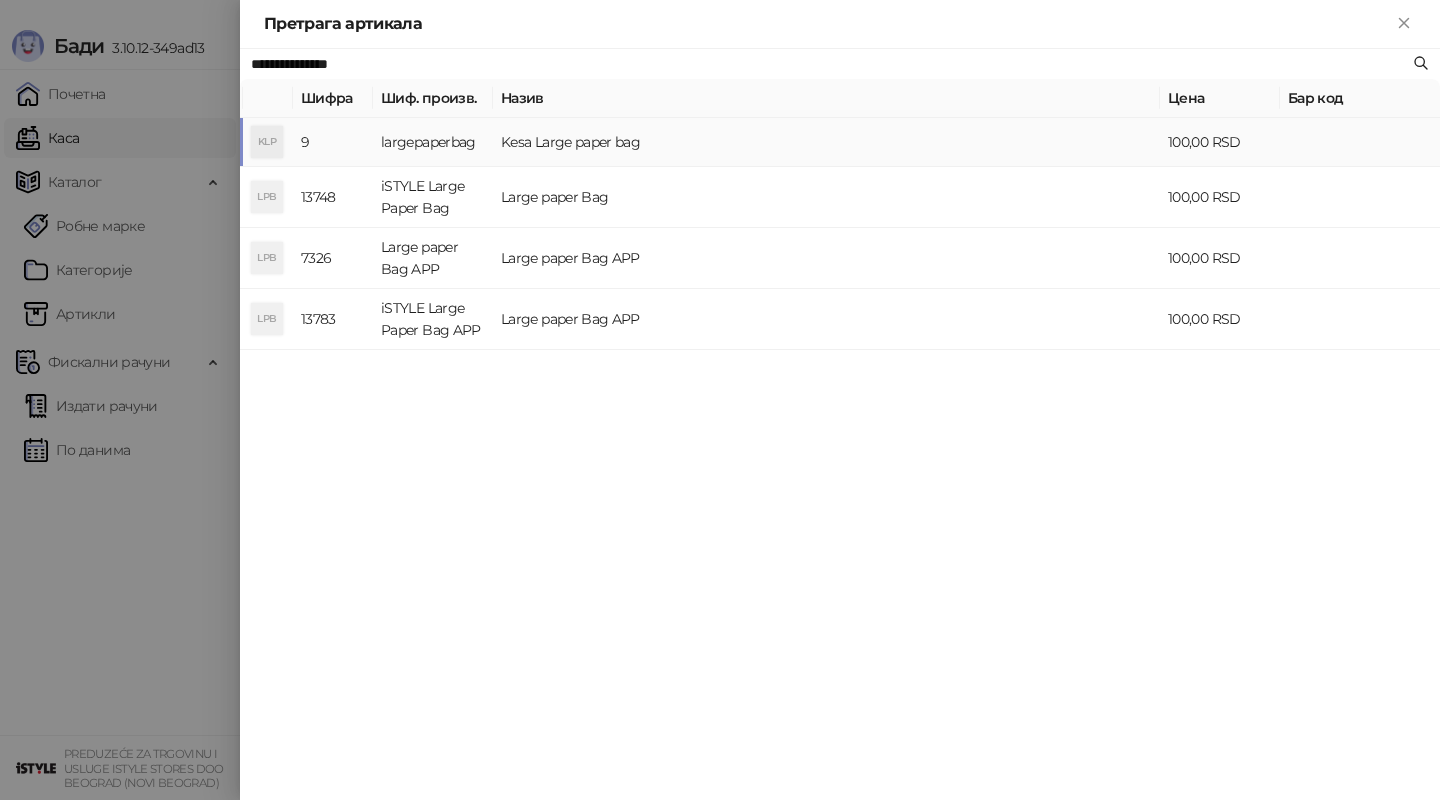 type on "**********" 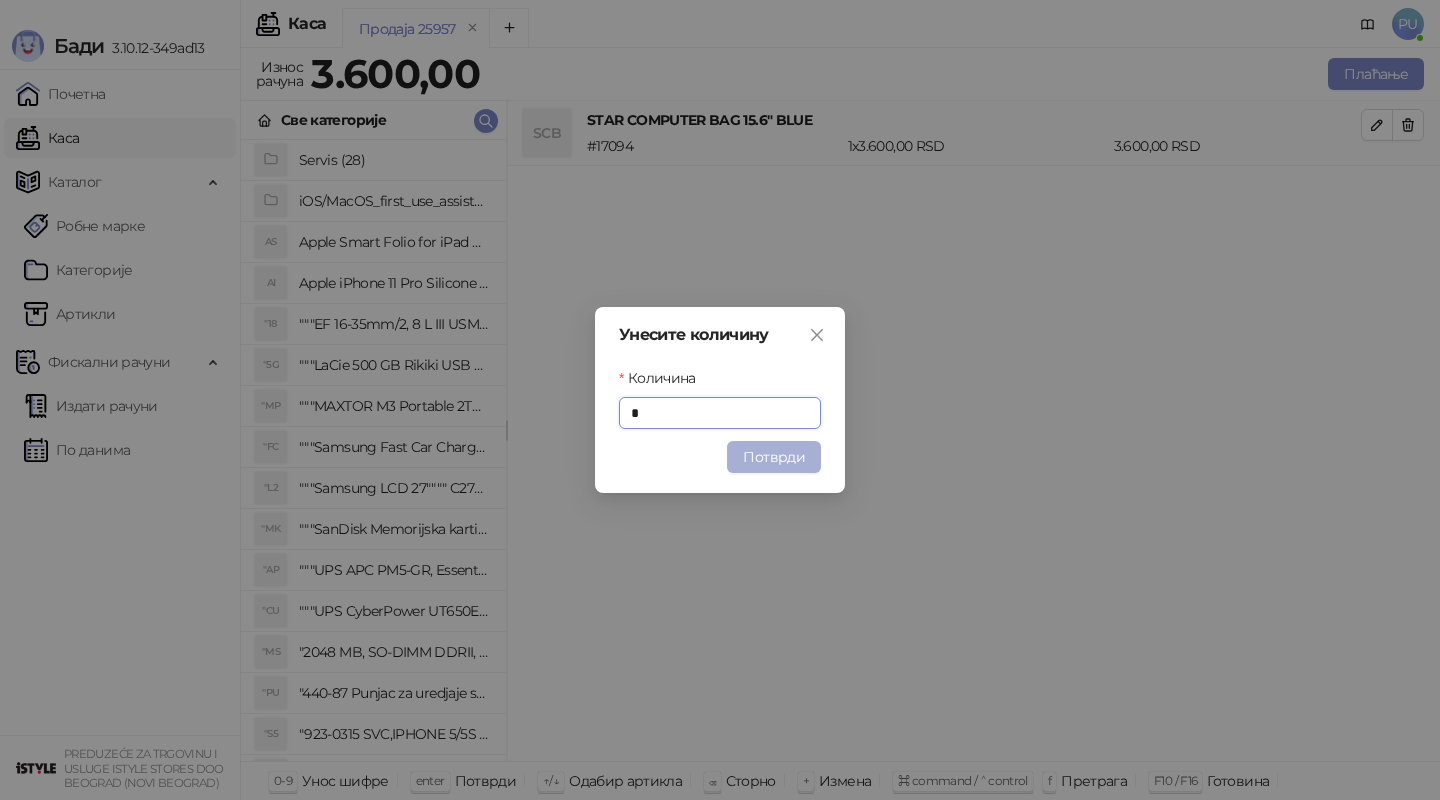 click on "Потврди" at bounding box center [774, 457] 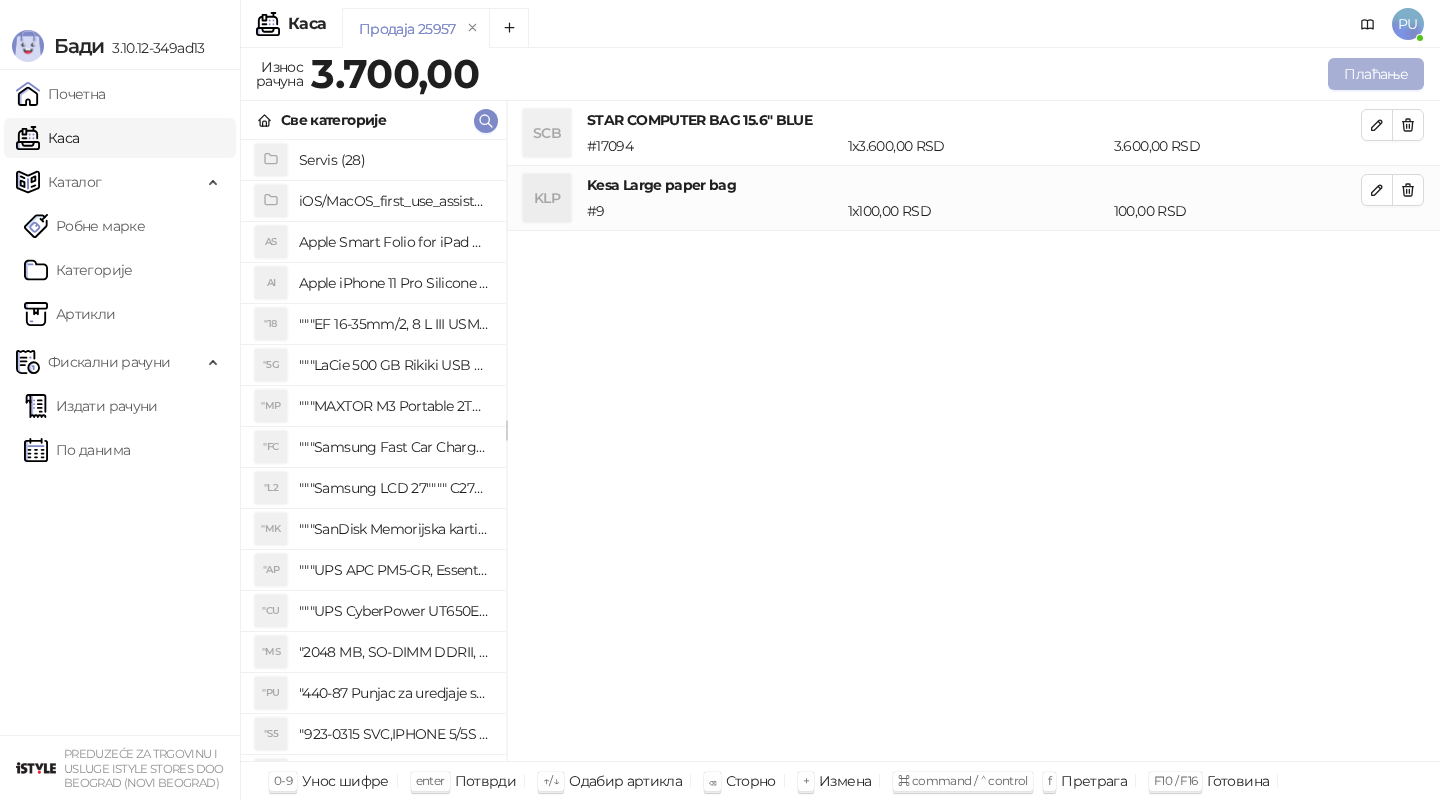 click on "Плаћање" at bounding box center (1376, 74) 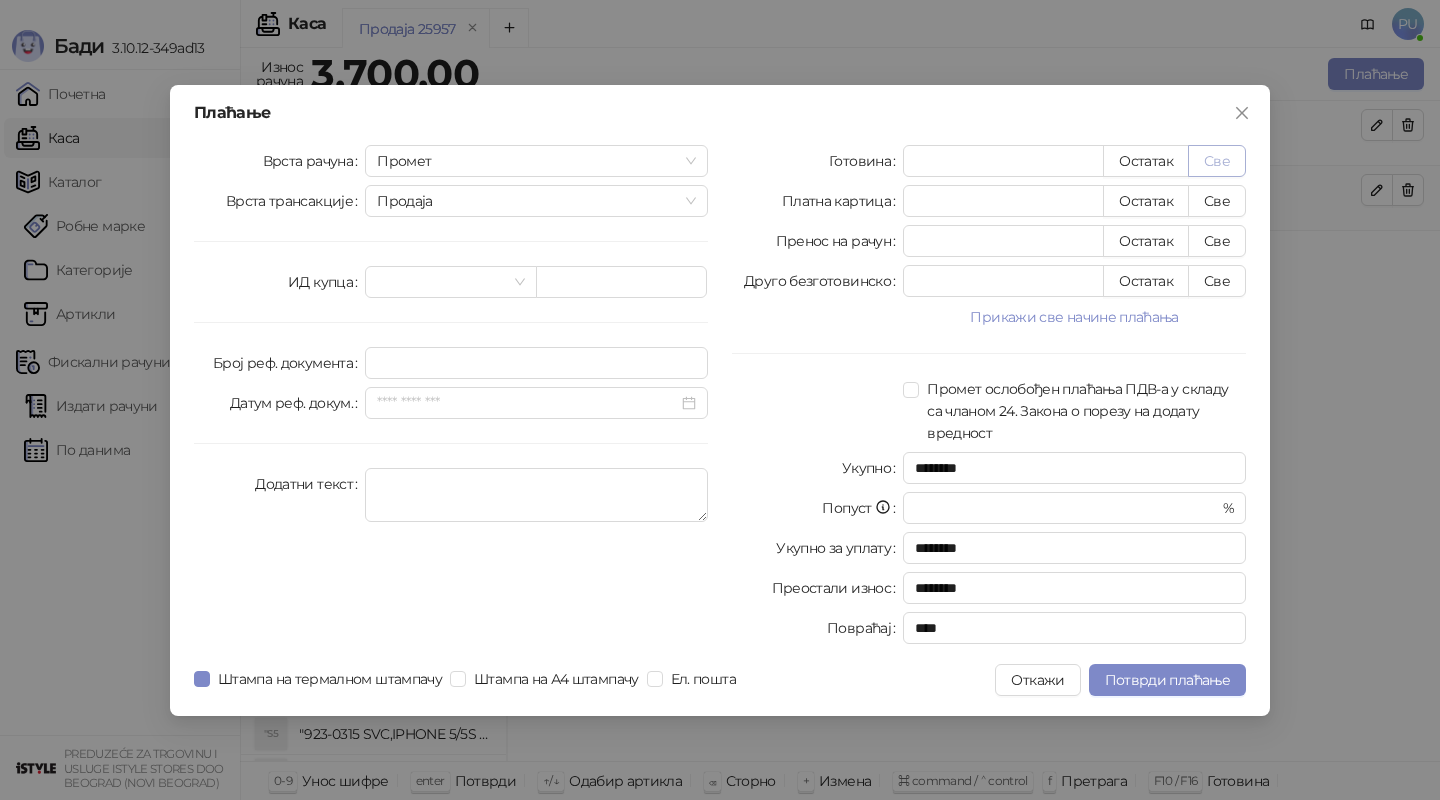 click on "Све" at bounding box center [1217, 161] 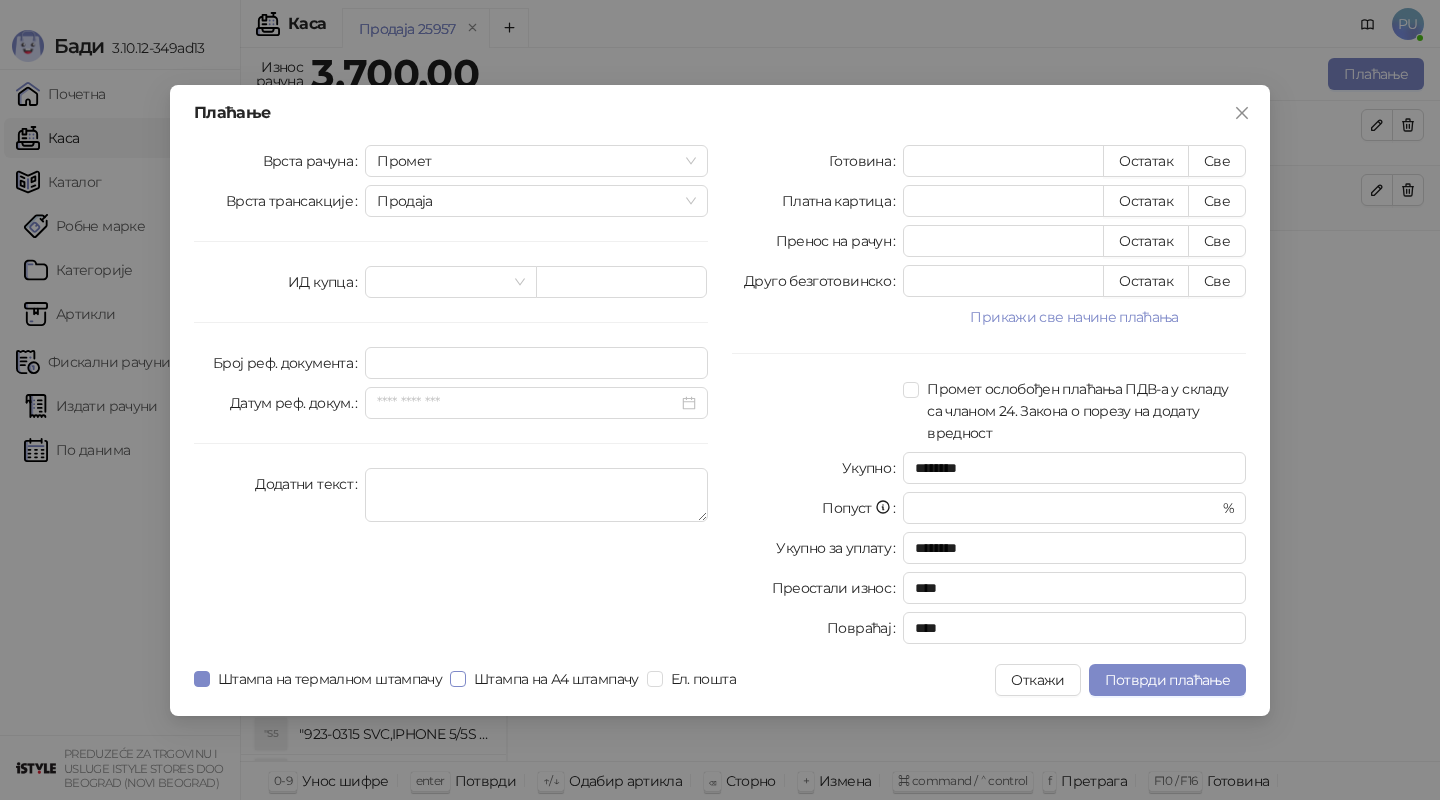 click on "Штампа на А4 штампачу" at bounding box center [556, 679] 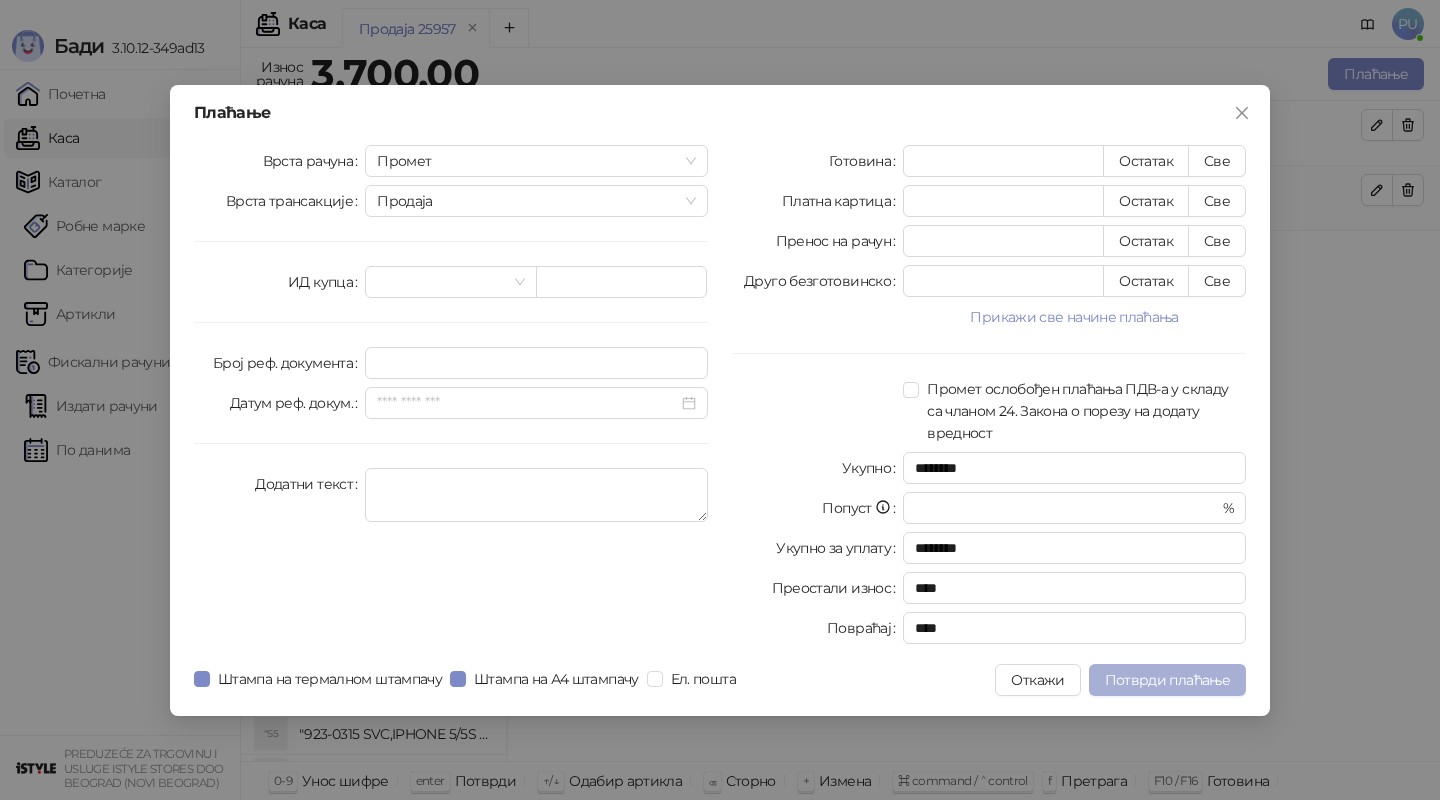 click on "Потврди плаћање" at bounding box center (1167, 680) 